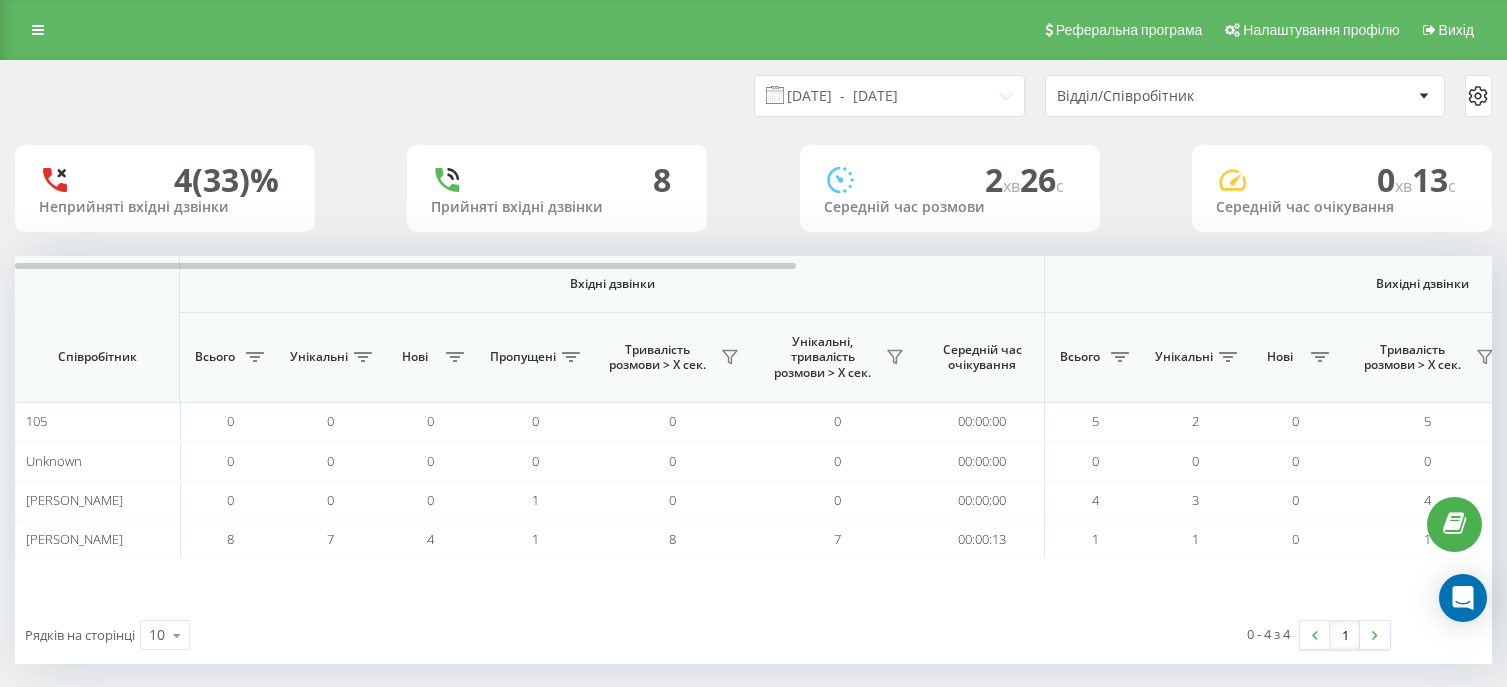 scroll, scrollTop: 0, scrollLeft: 0, axis: both 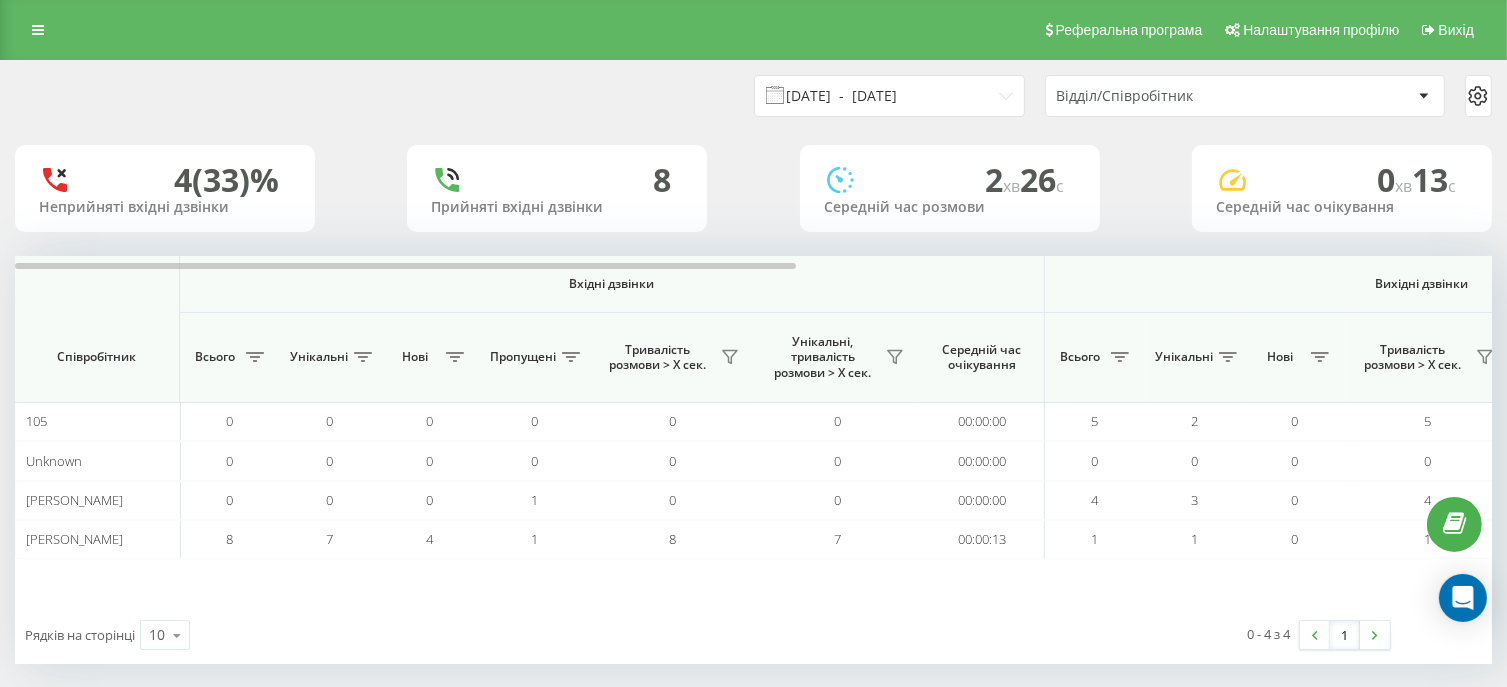 click on "02.07.2025  -  02.07.2025" at bounding box center (889, 96) 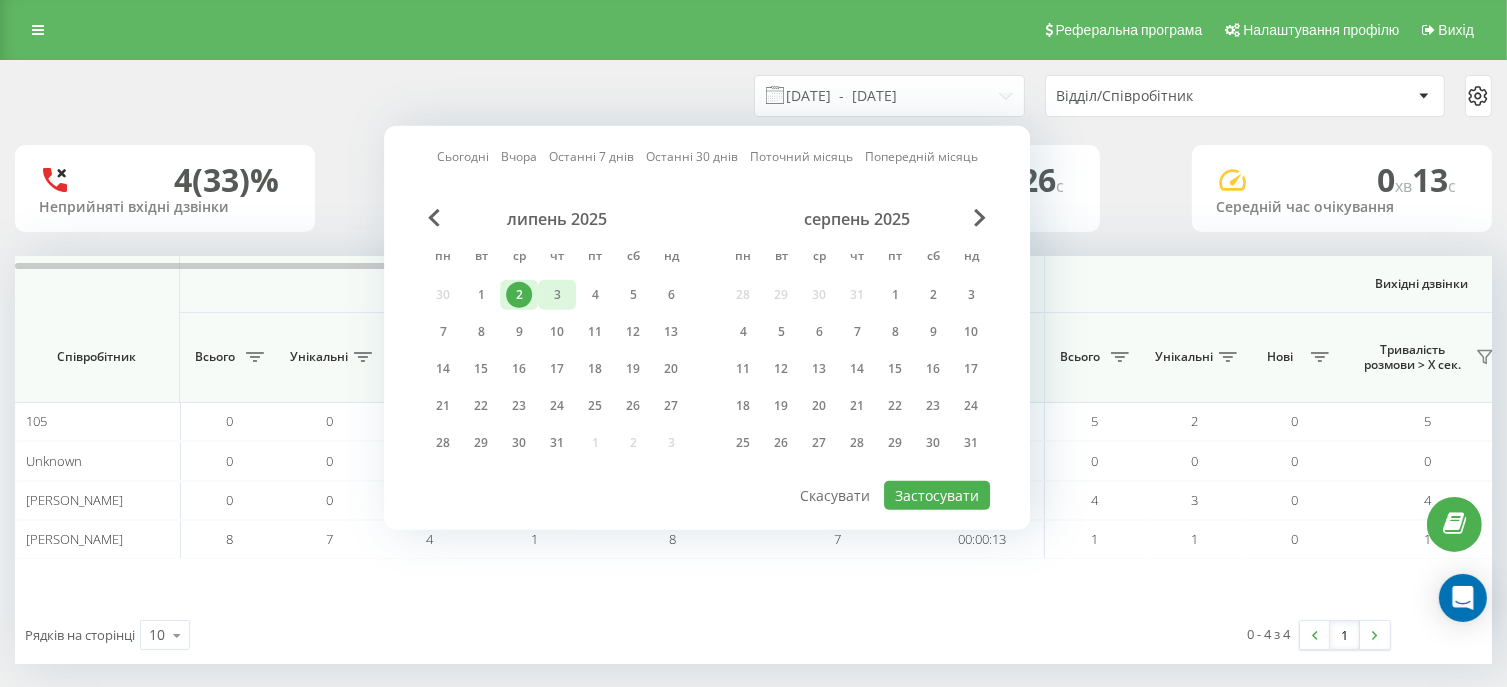 click on "3" at bounding box center (557, 295) 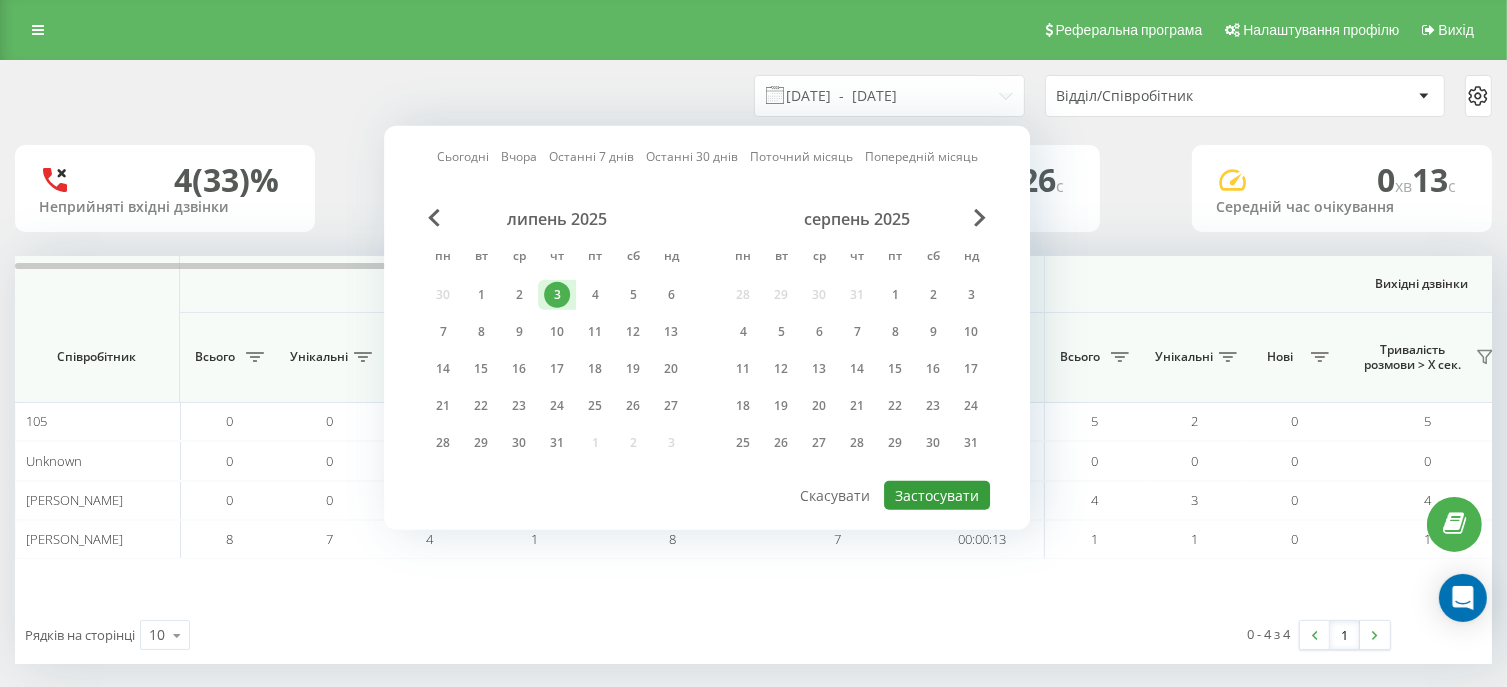 click on "Застосувати" at bounding box center (937, 495) 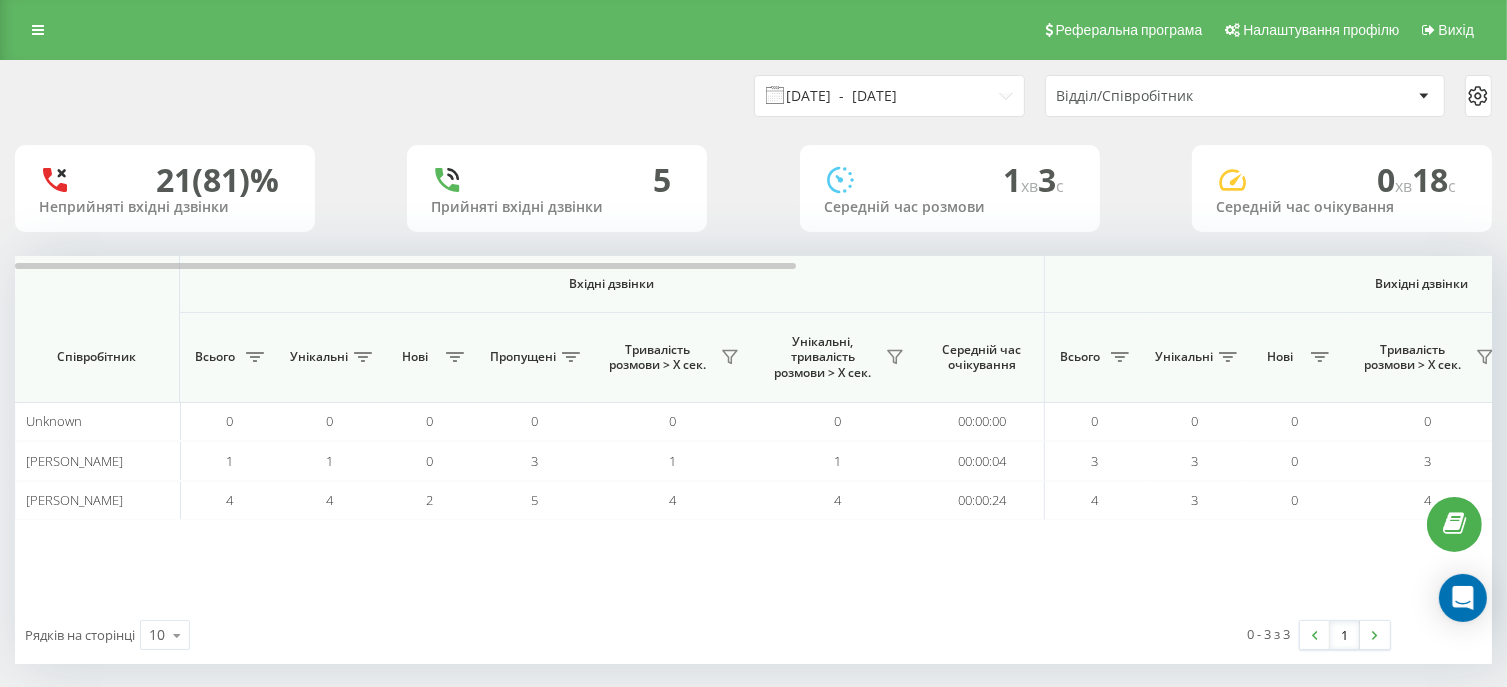 click on "[DATE]  -  [DATE]" at bounding box center [889, 96] 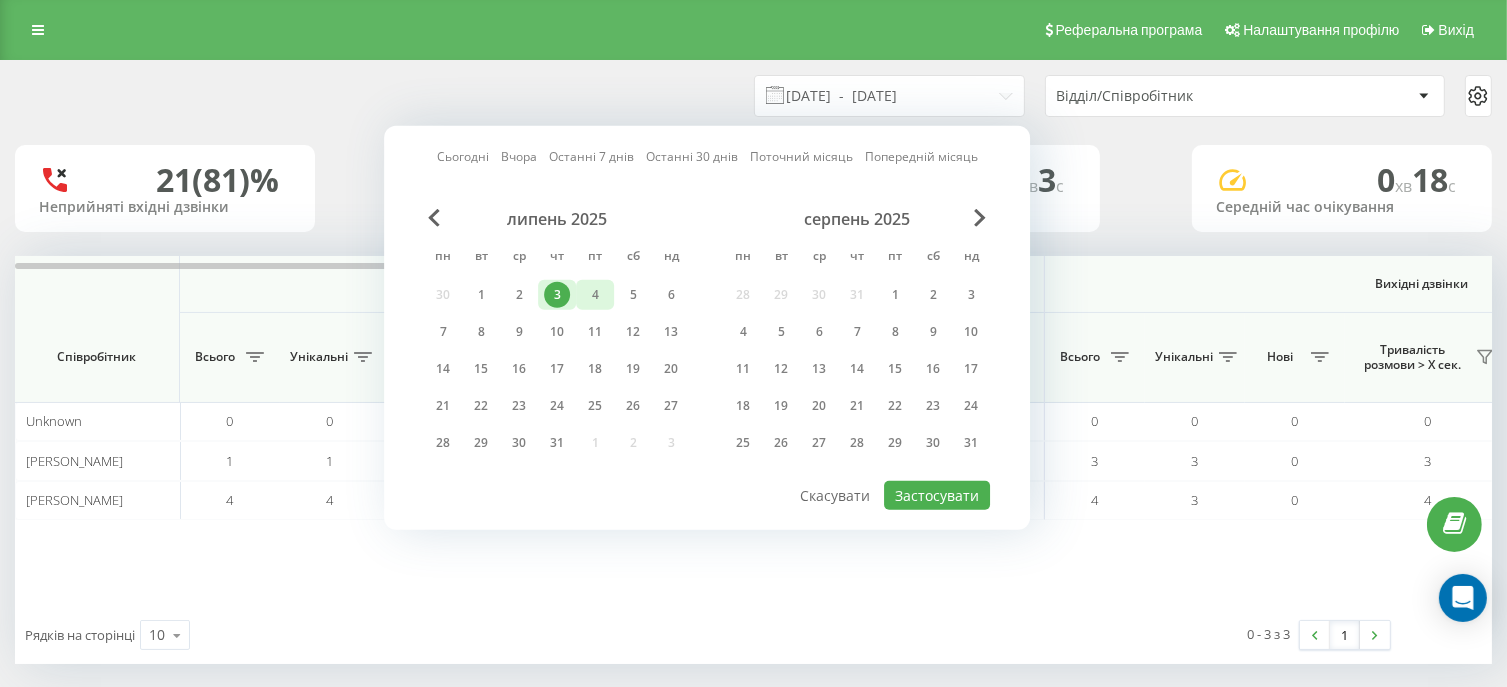 click on "4" at bounding box center (595, 295) 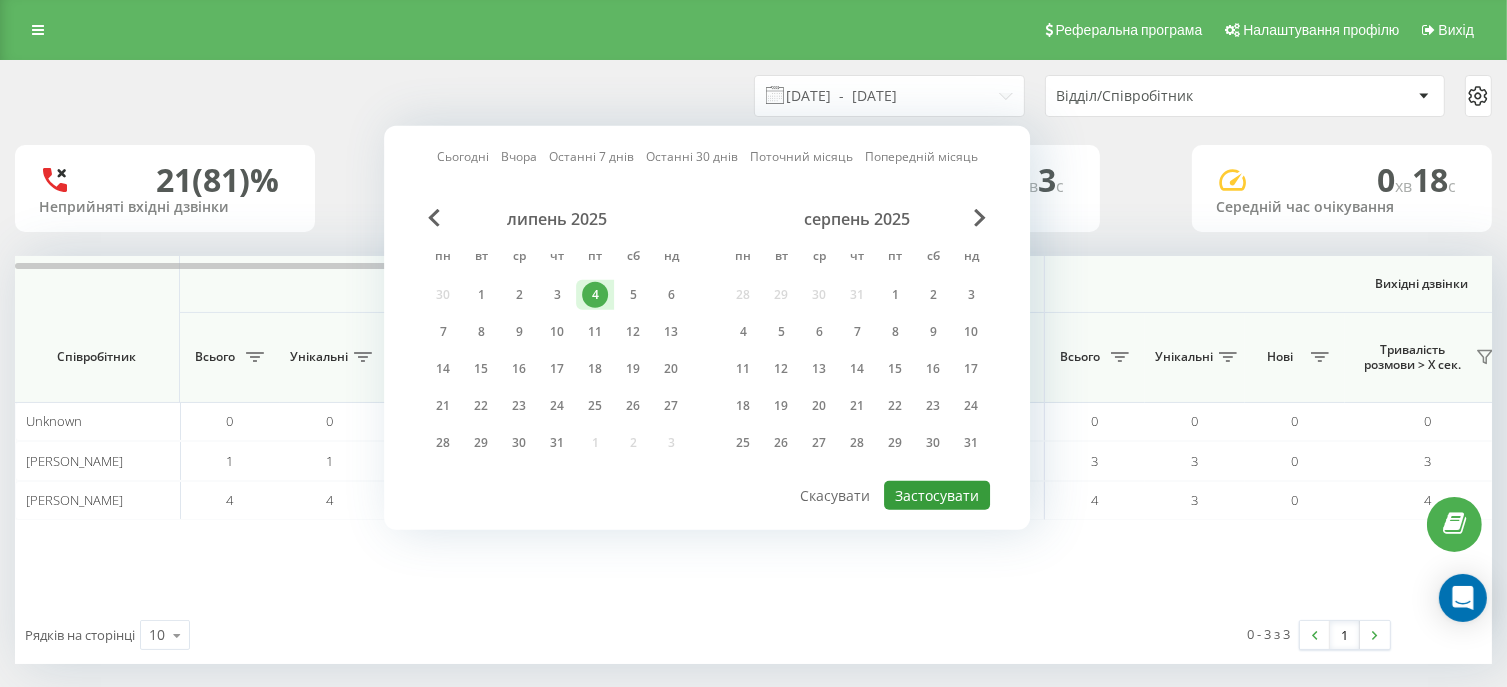 click on "Застосувати" at bounding box center [937, 495] 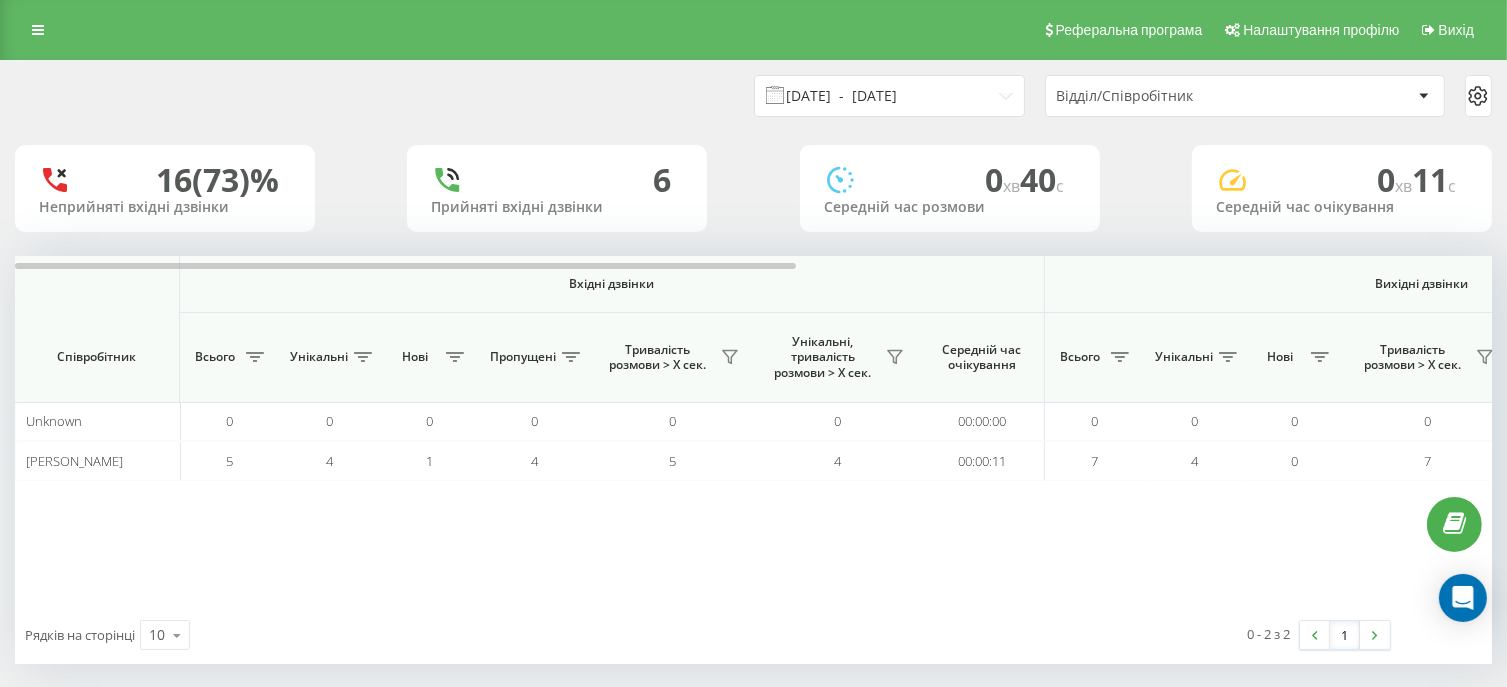 click on "04.07.2025  -  04.07.2025" at bounding box center [889, 96] 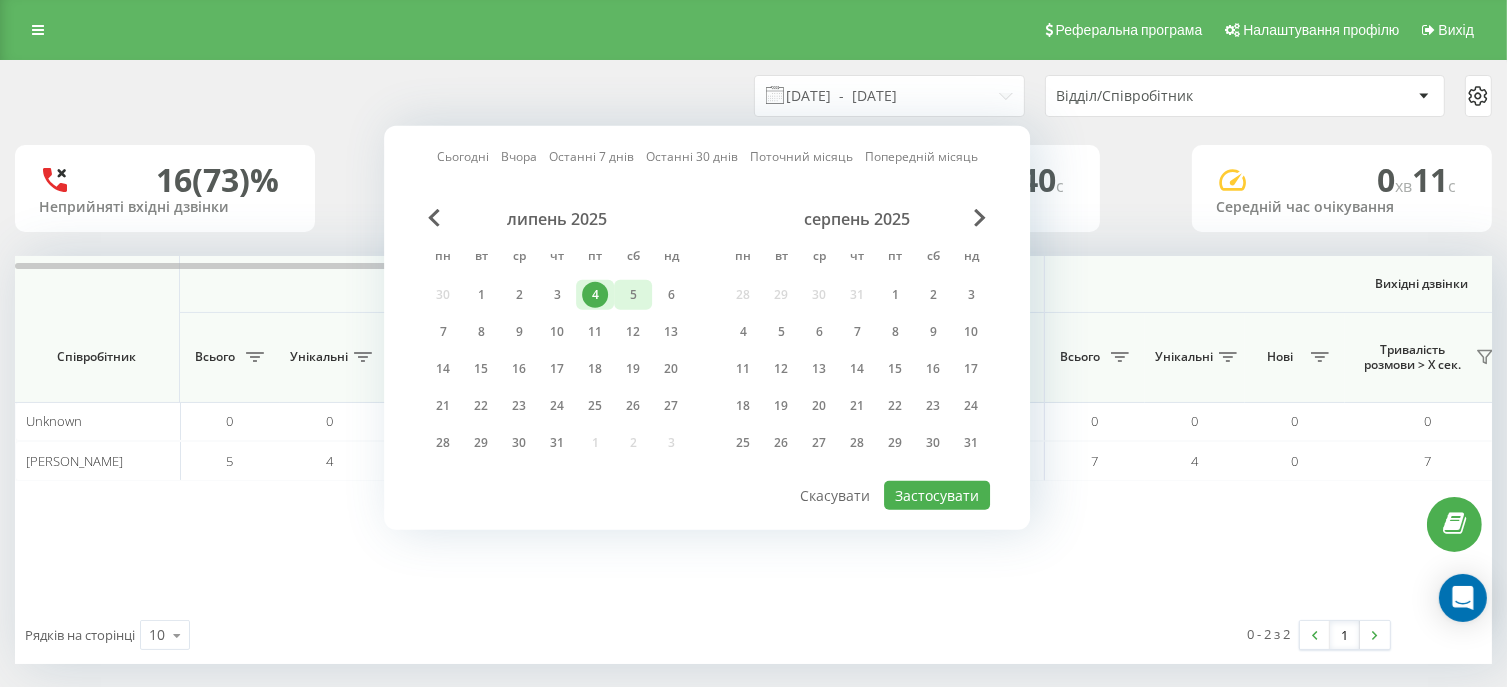 click on "5" at bounding box center (633, 295) 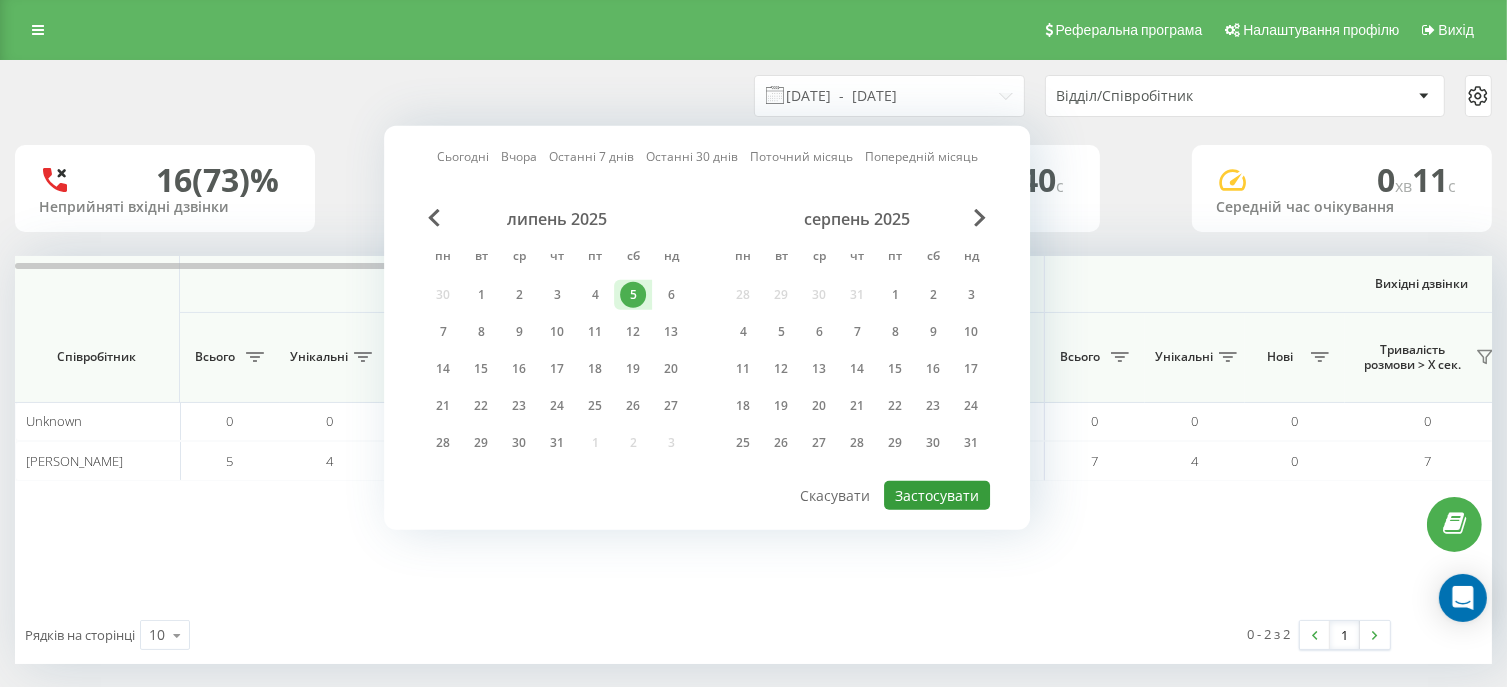 click on "Застосувати" at bounding box center [937, 495] 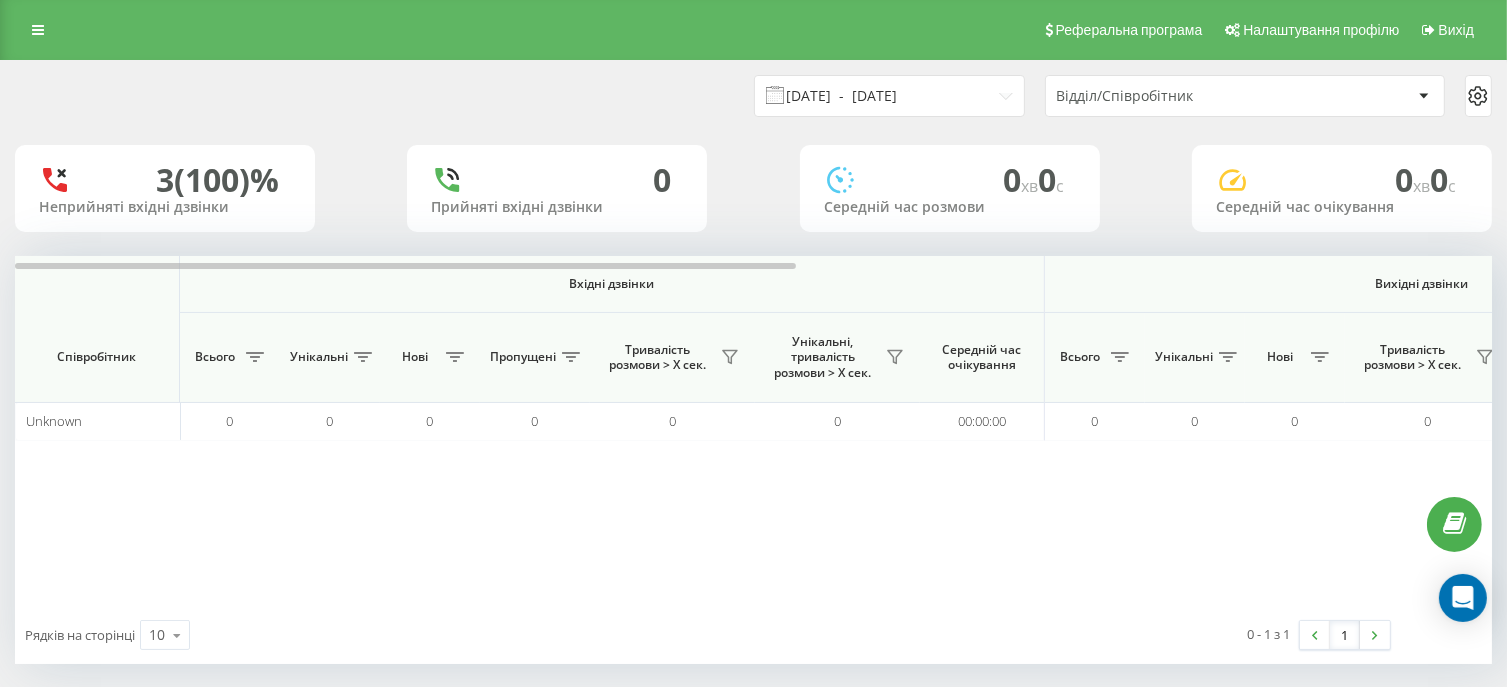 click on "05.07.2025  -  05.07.2025" at bounding box center (889, 96) 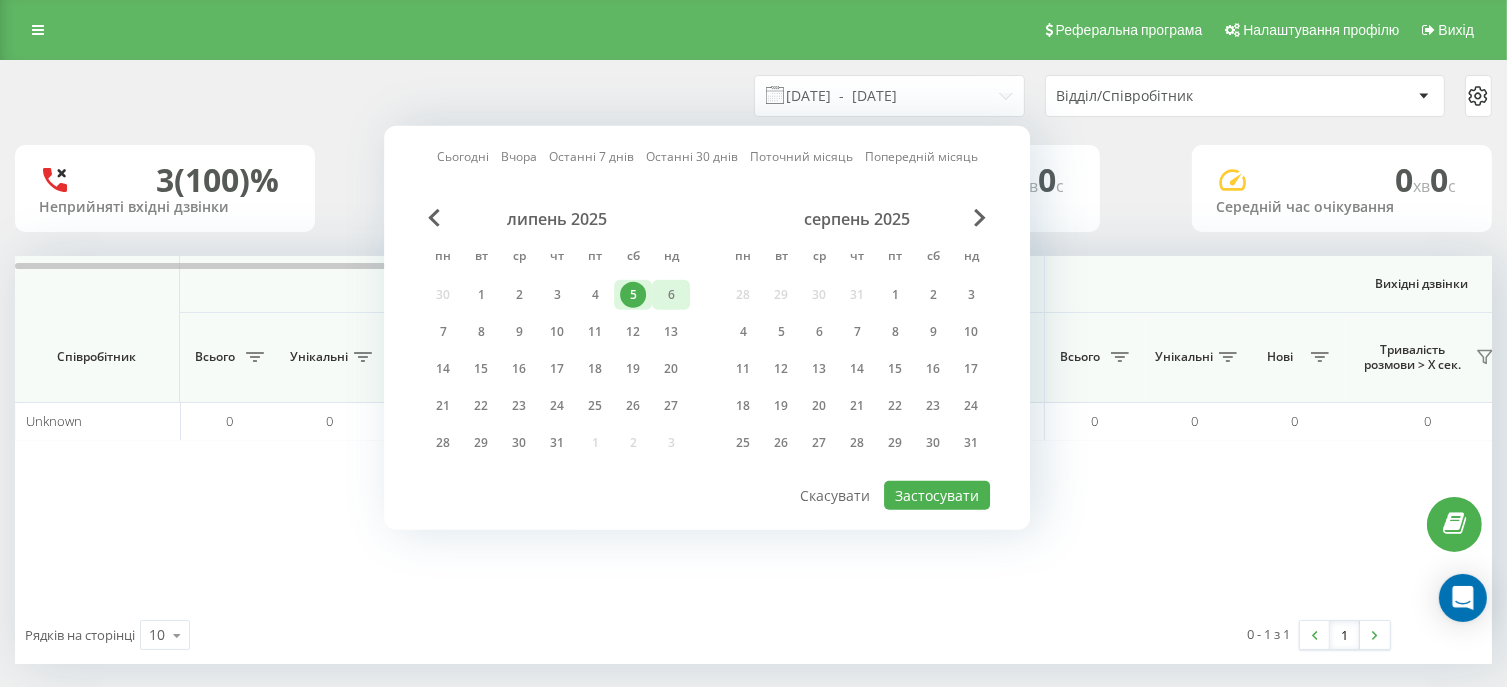 click on "6" at bounding box center [671, 295] 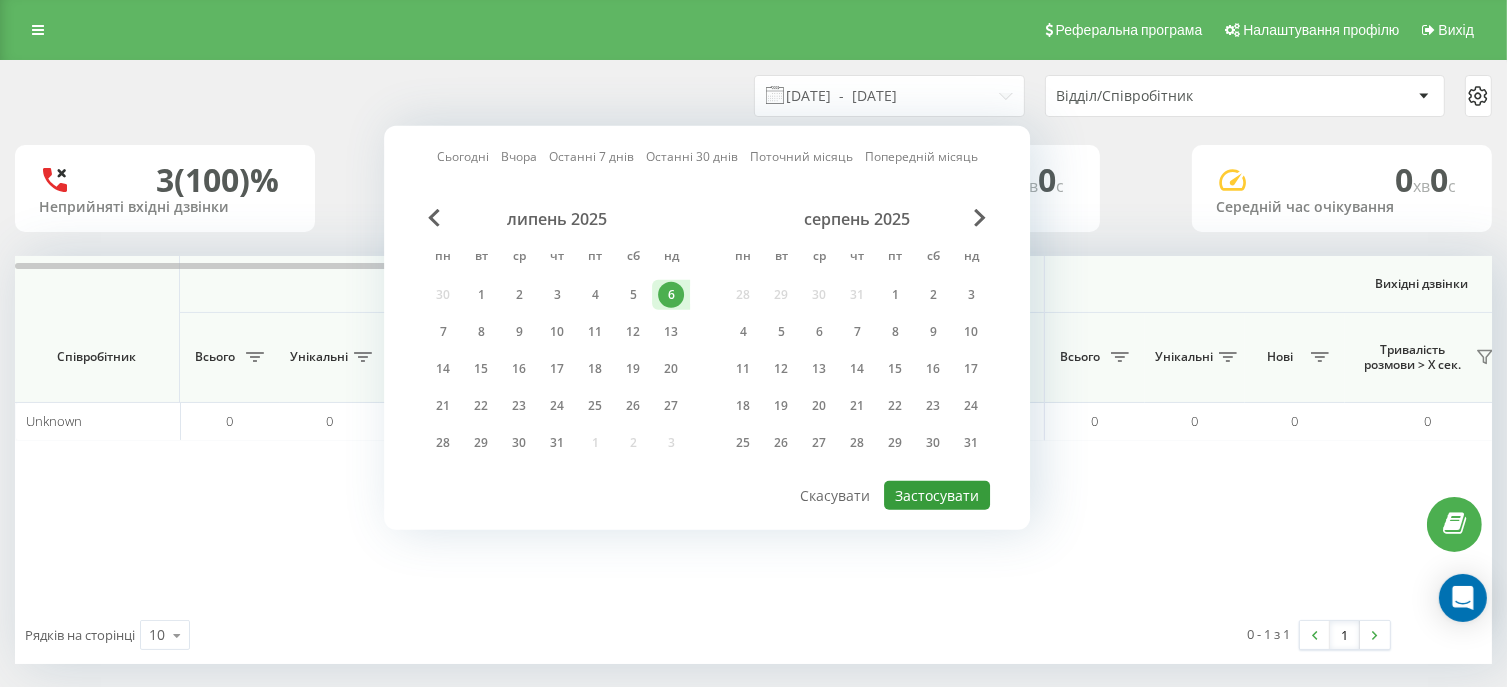 click on "Застосувати" at bounding box center (937, 495) 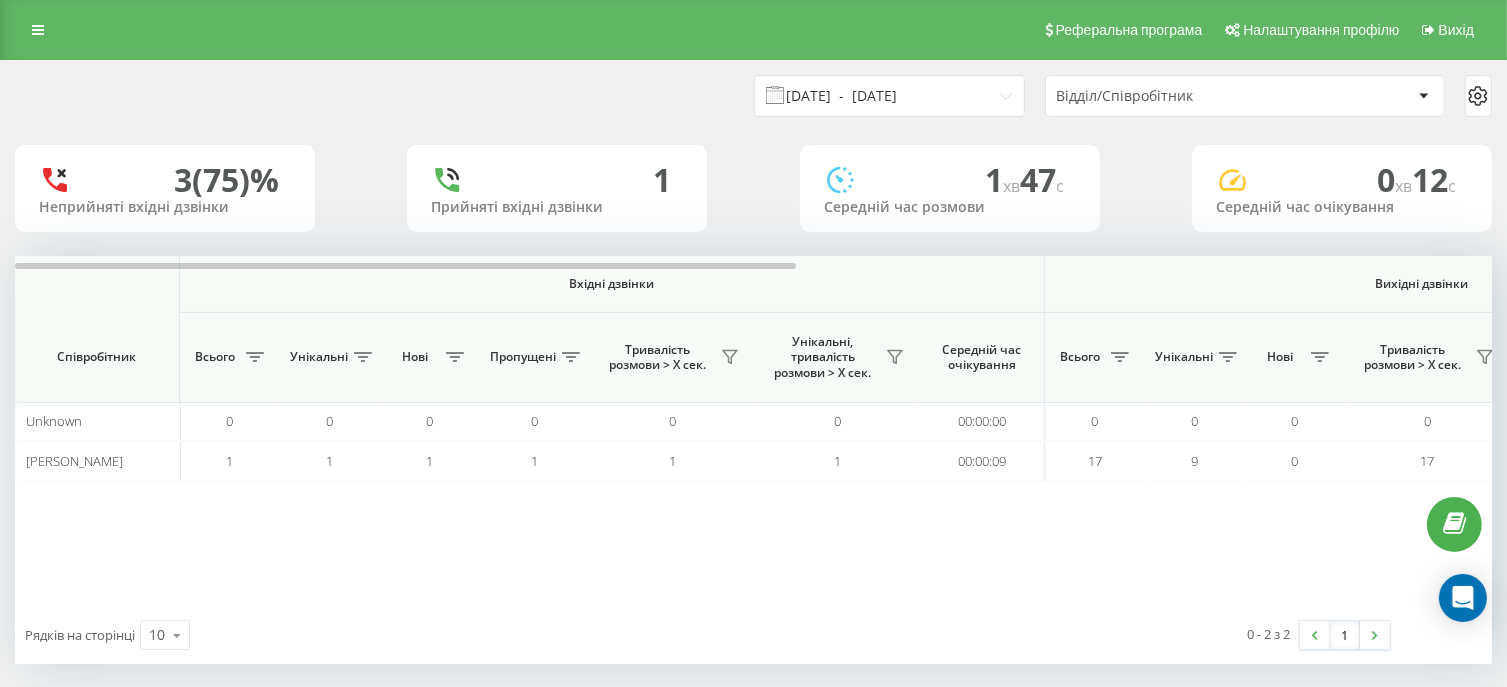 click on "06.07.2025  -  06.07.2025" at bounding box center [889, 96] 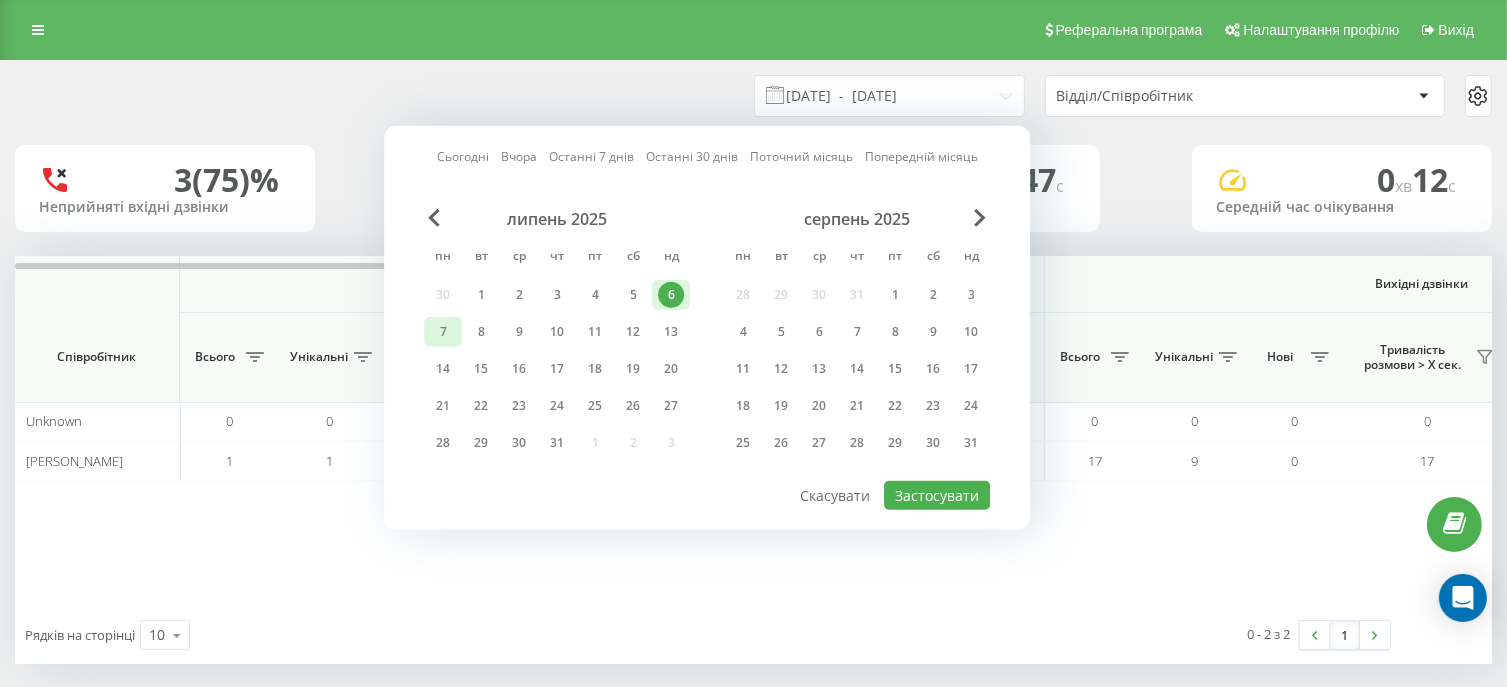click on "7" at bounding box center (443, 332) 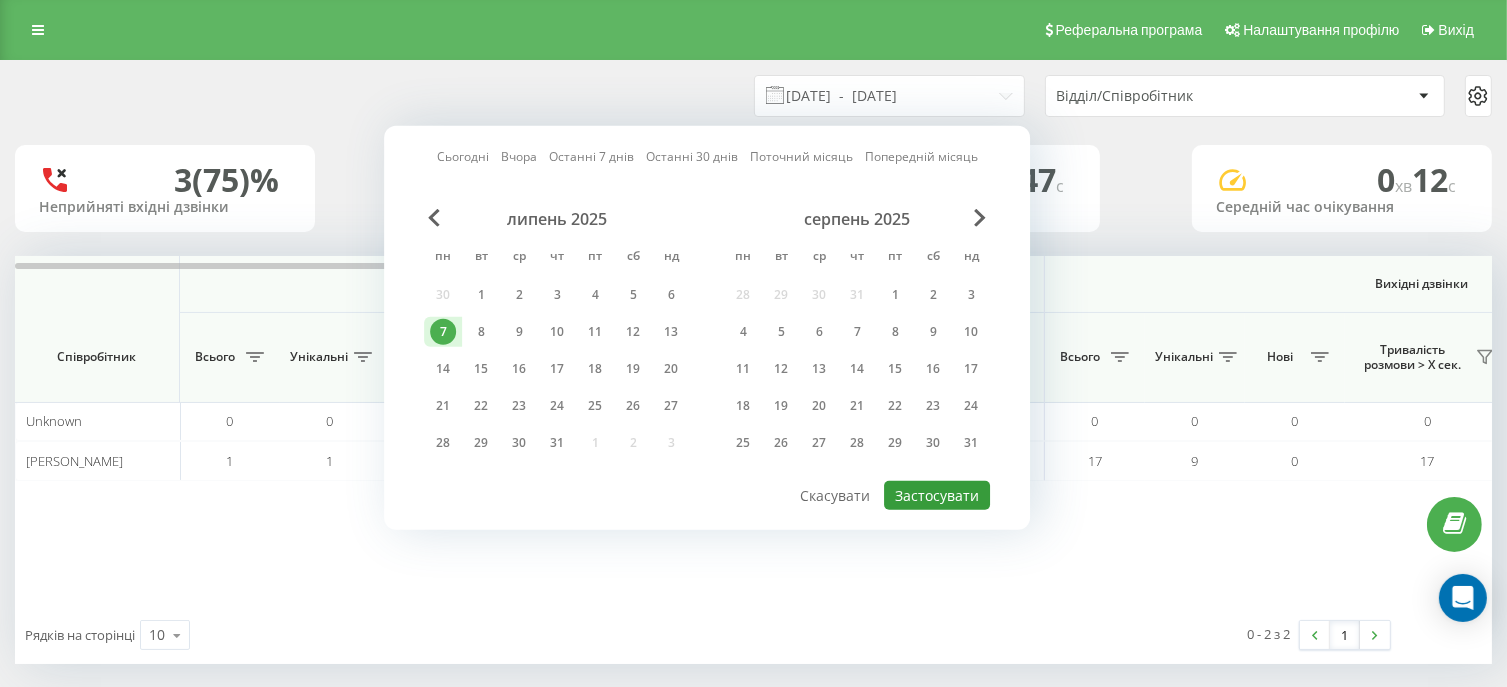 click on "Застосувати" at bounding box center [937, 495] 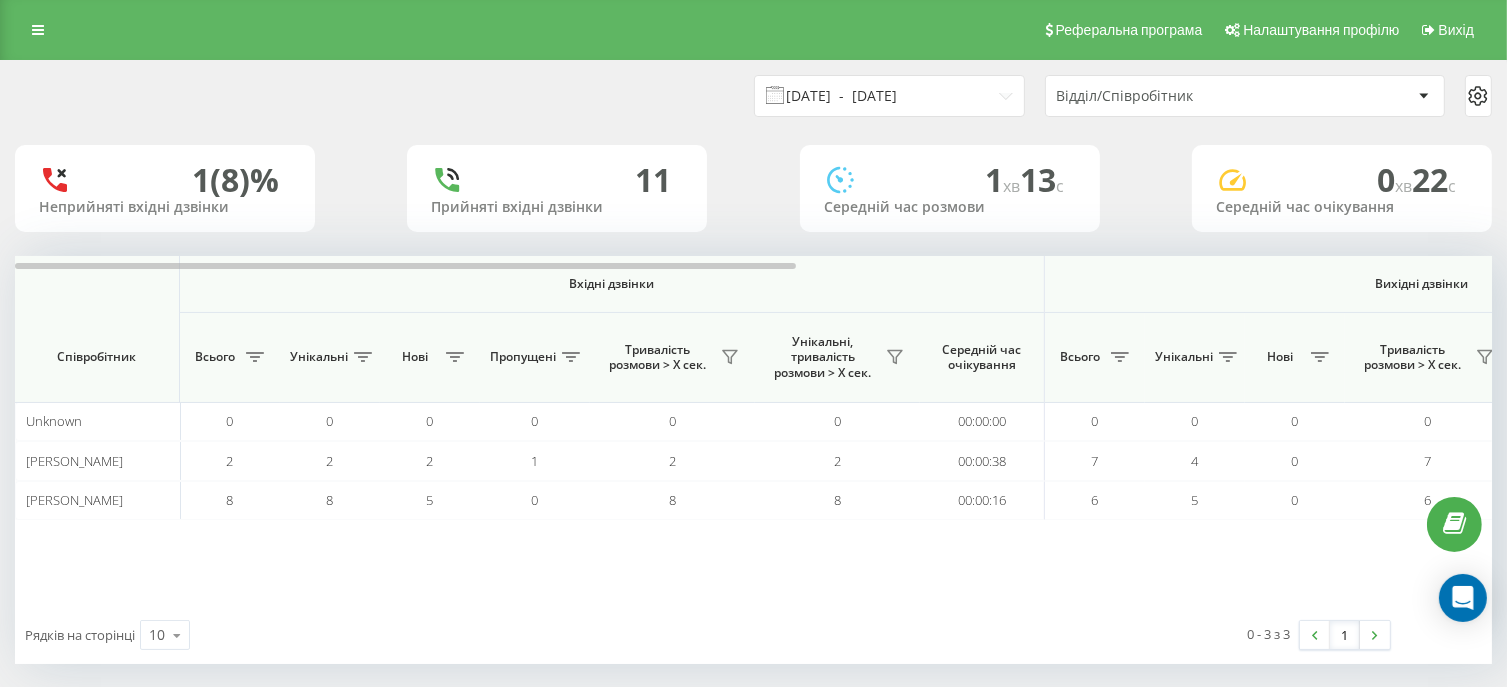 click on "07.07.2025  -  07.07.2025" at bounding box center [889, 96] 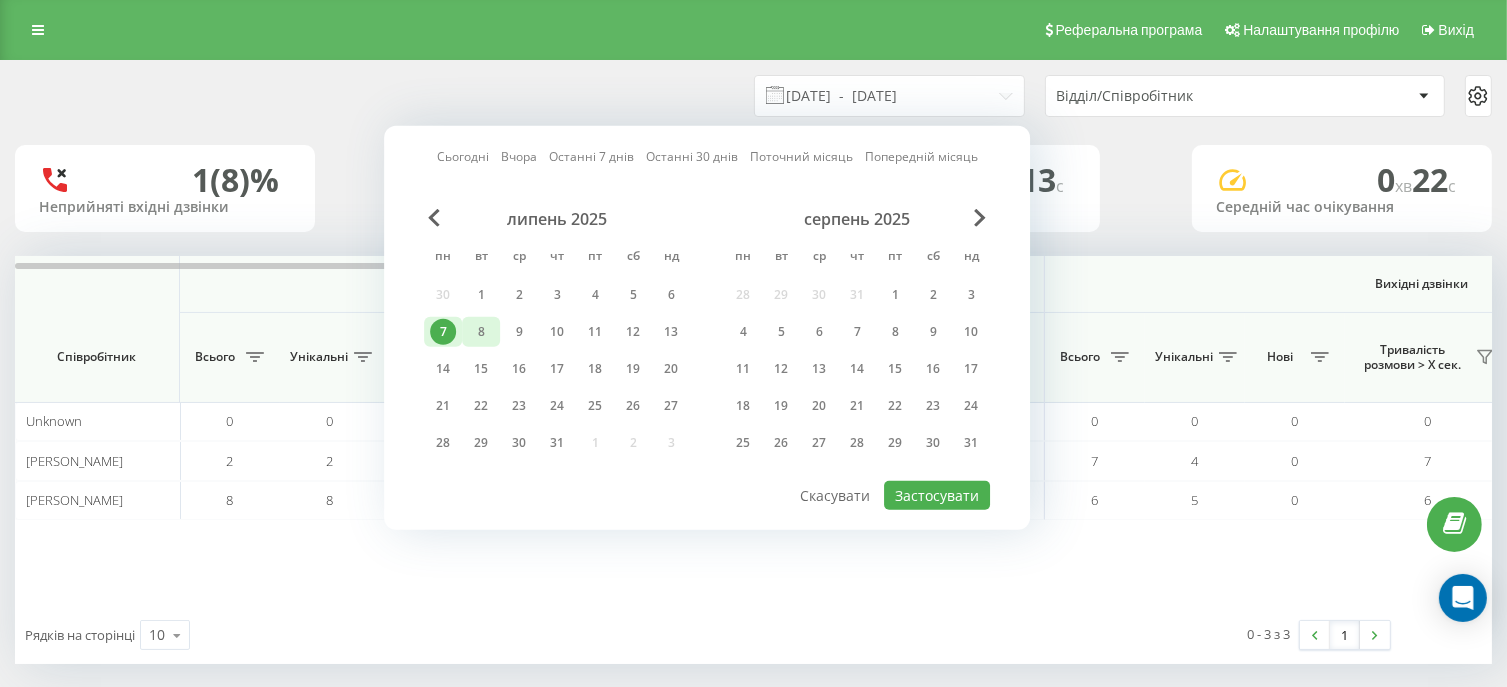 click on "8" at bounding box center (481, 332) 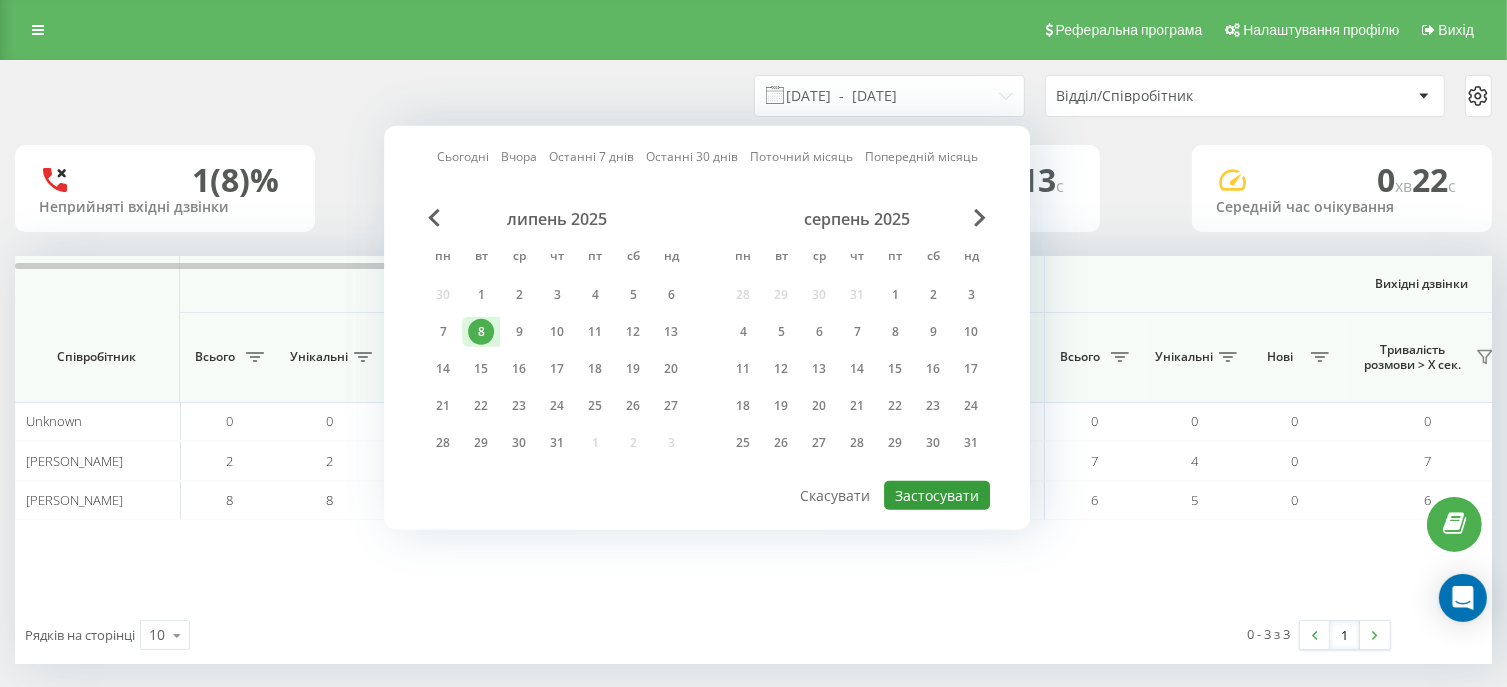 click on "Застосувати" at bounding box center (937, 495) 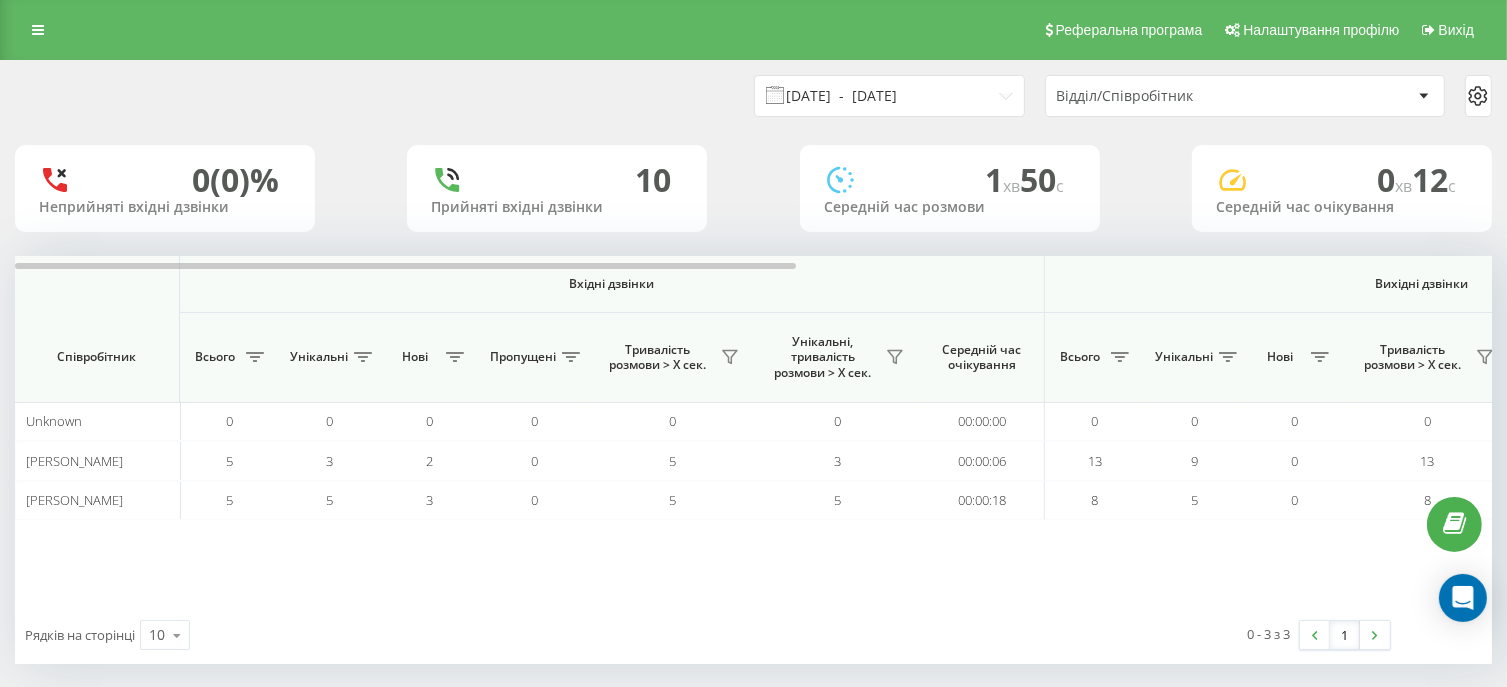 click on "08.07.2025  -  08.07.2025" at bounding box center [889, 96] 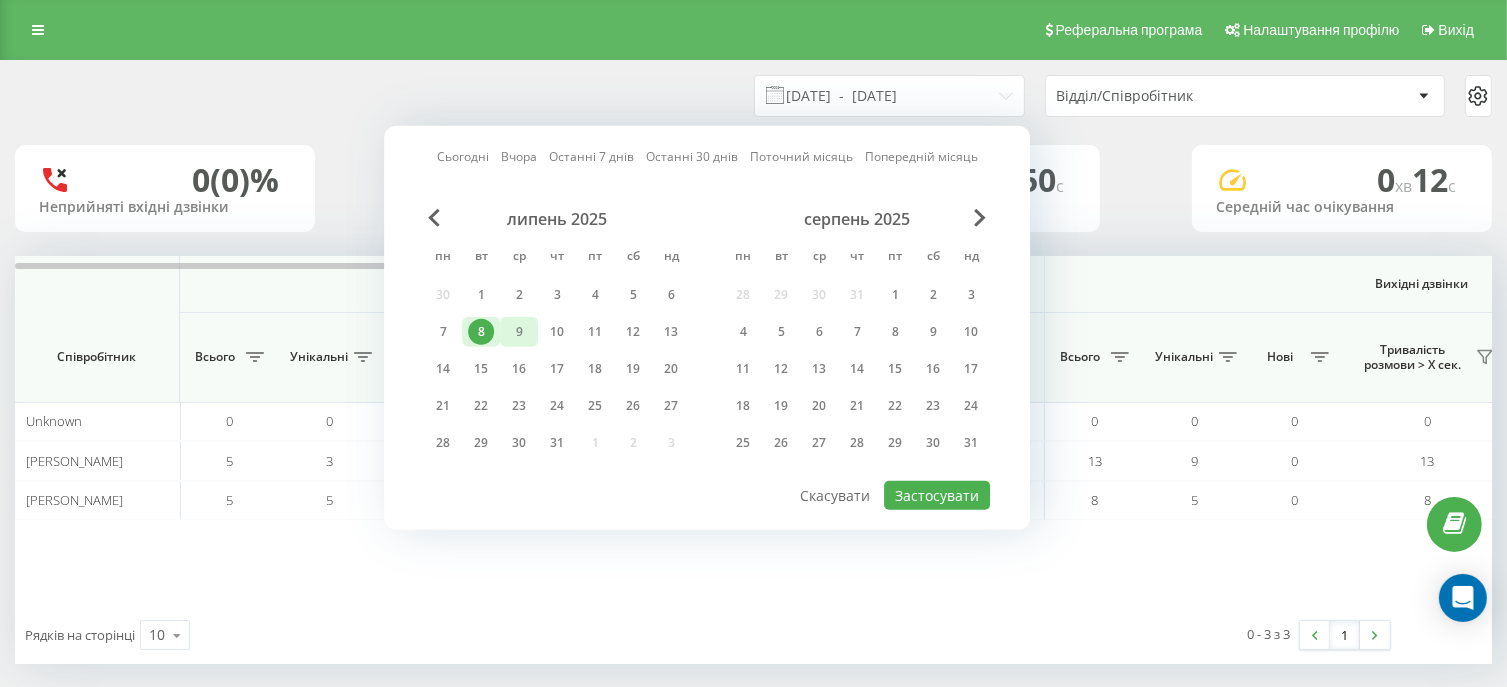 click on "9" at bounding box center (519, 332) 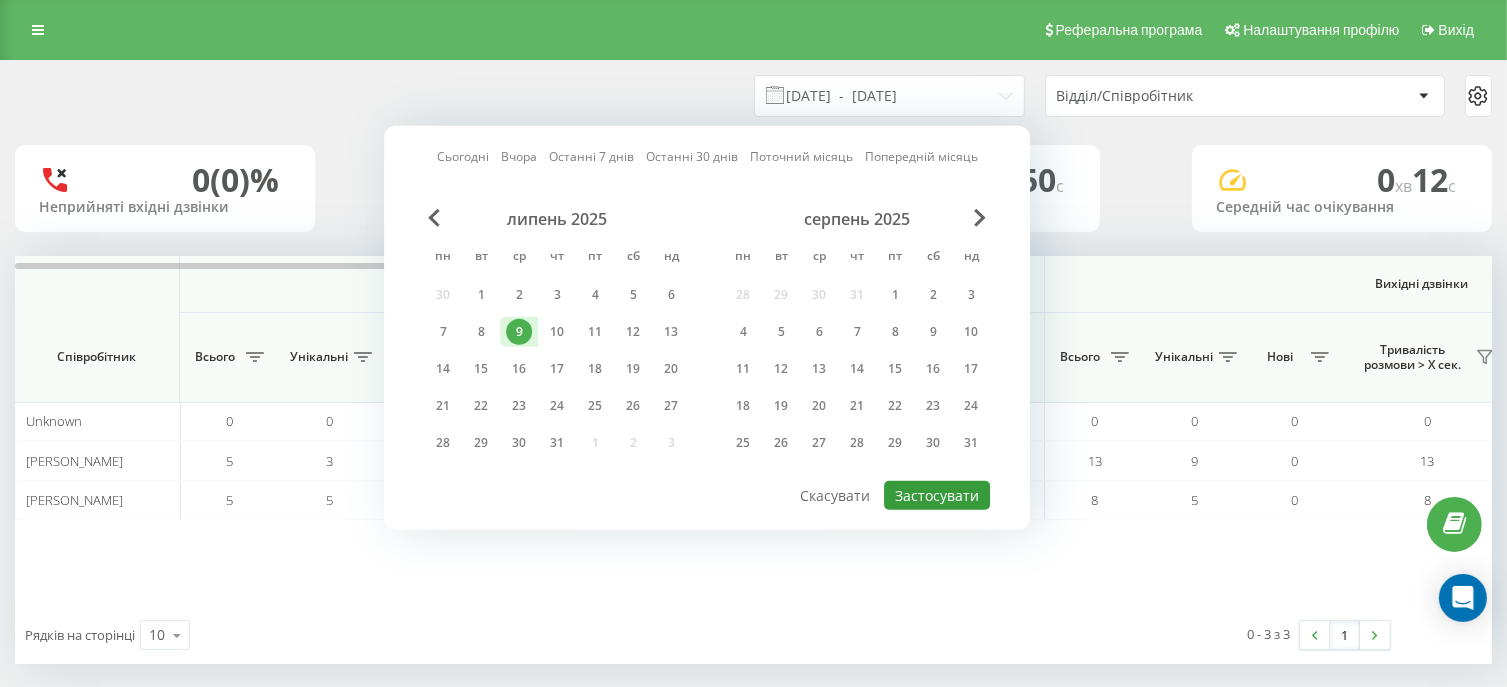 click on "Застосувати" at bounding box center (937, 495) 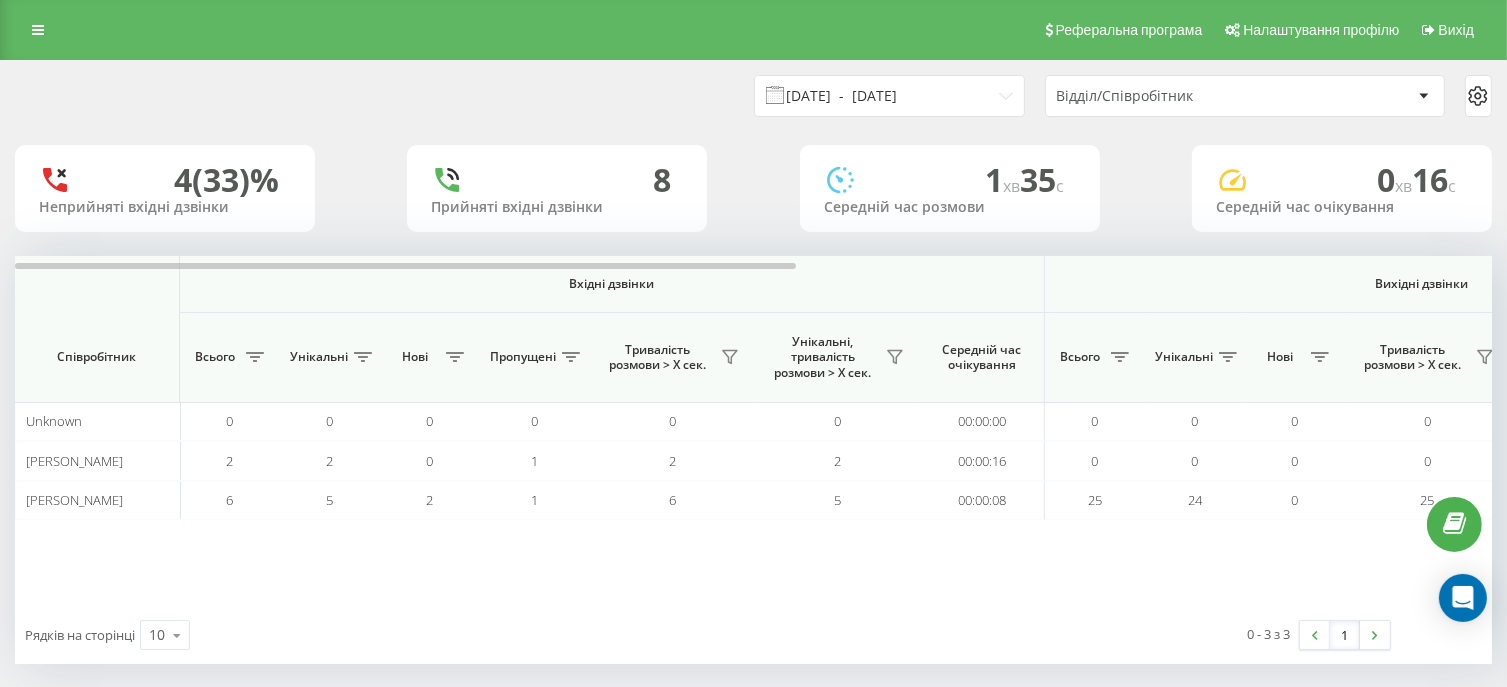 click on "[DATE]  -  [DATE]" at bounding box center [889, 96] 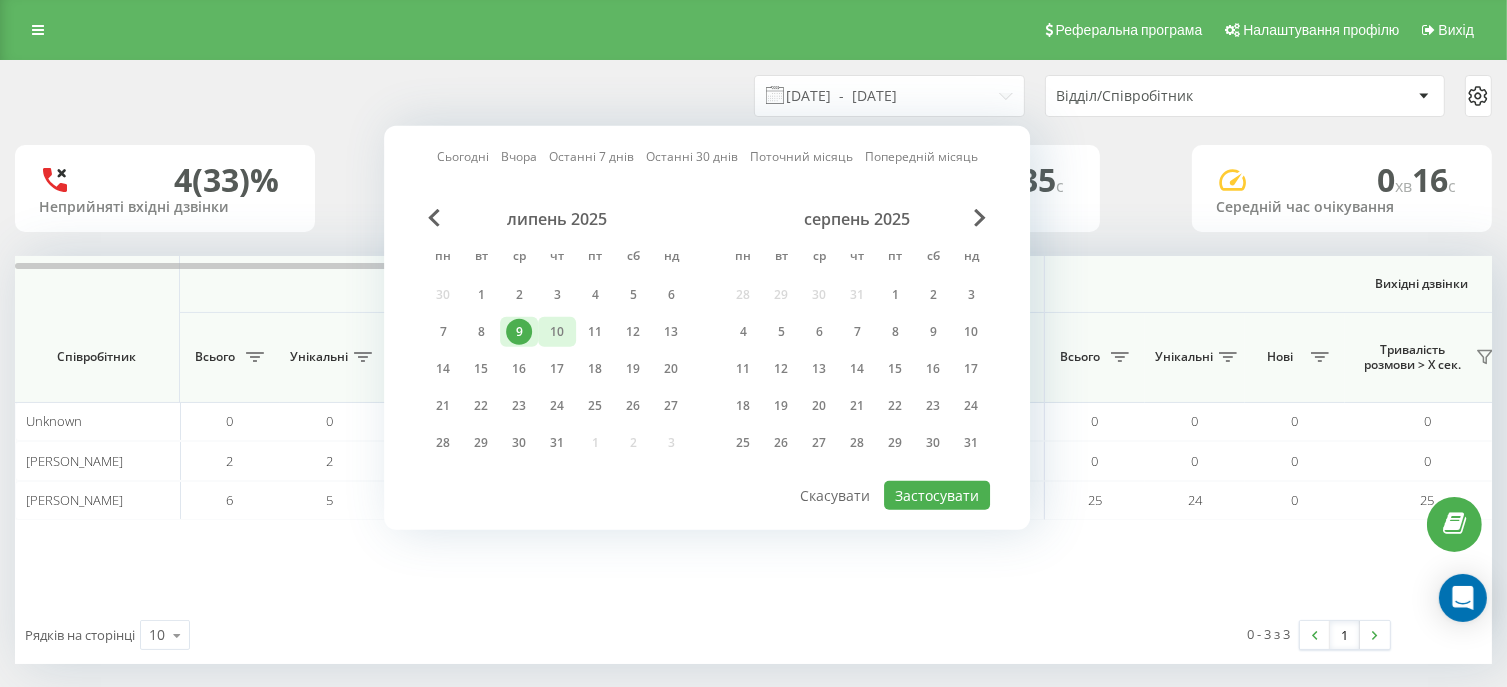 click on "10" at bounding box center [557, 332] 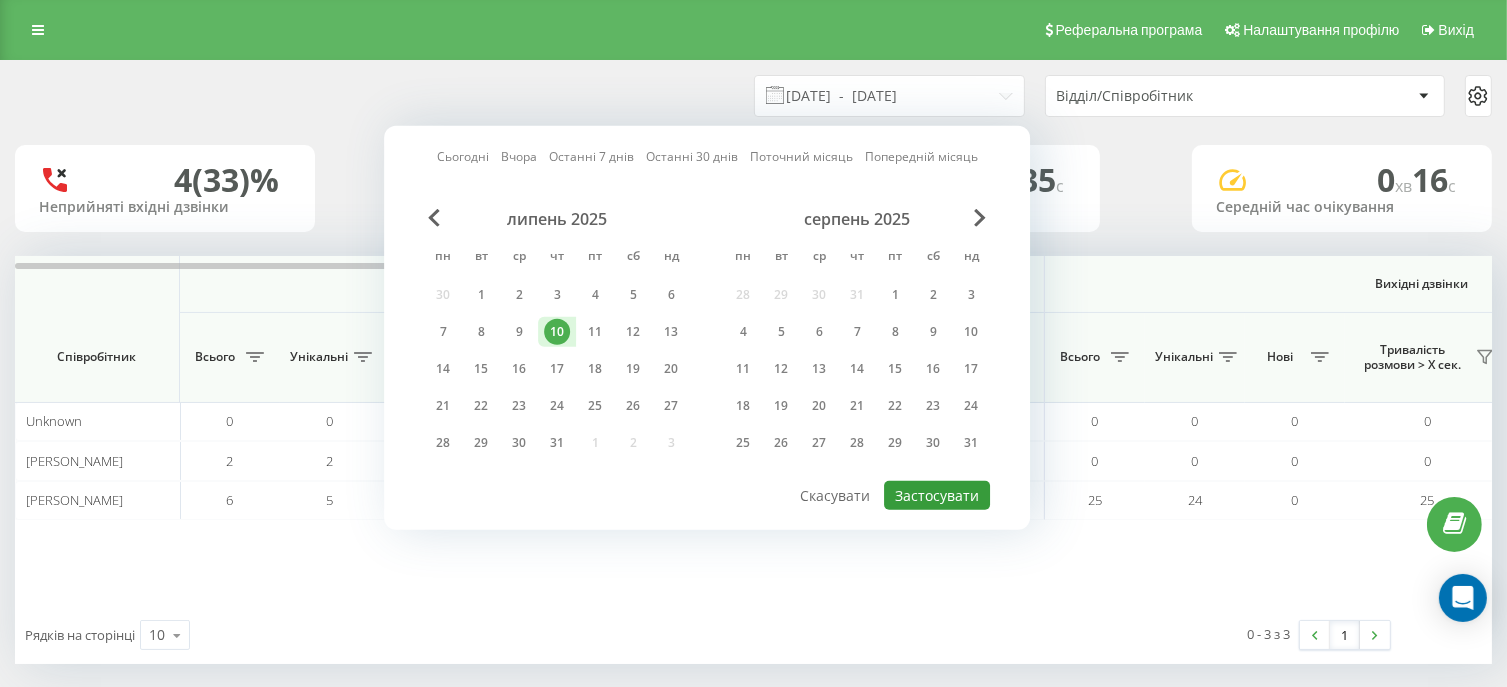 click on "Застосувати" at bounding box center (937, 495) 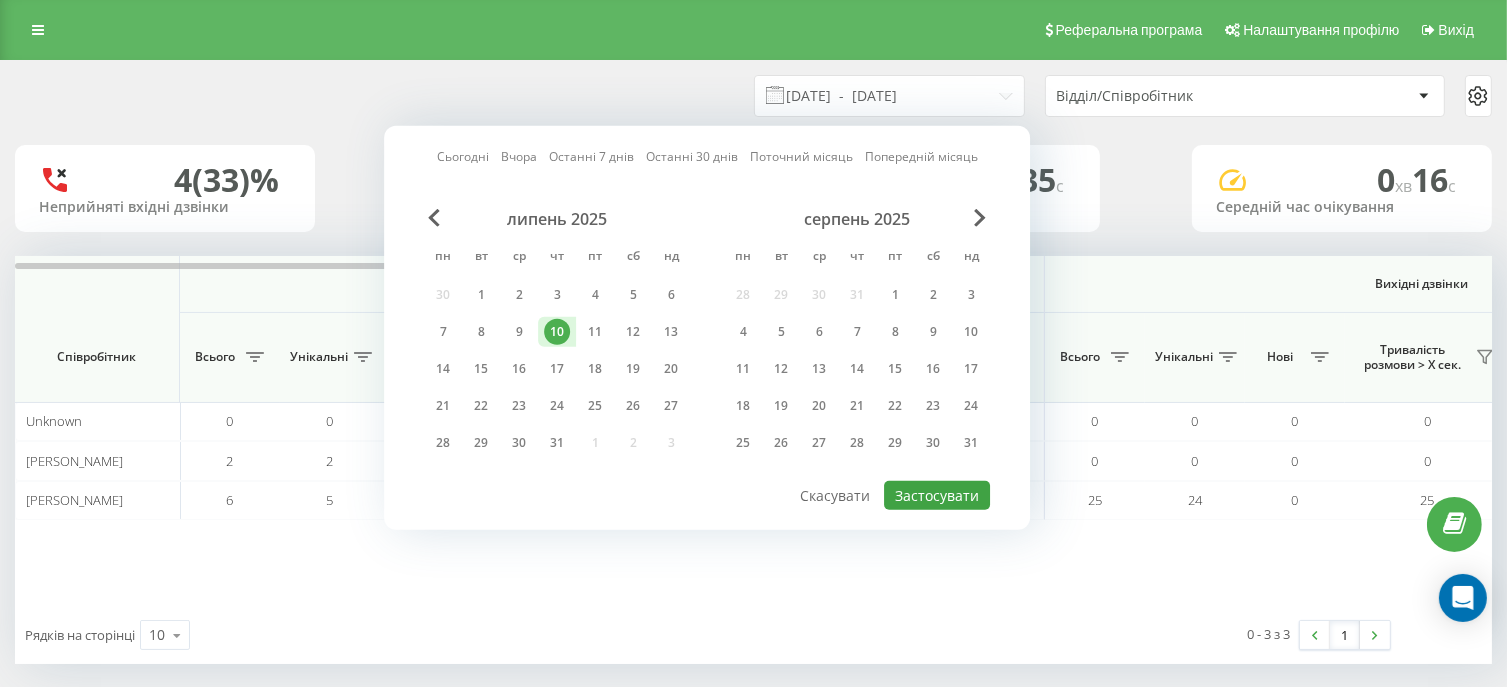 type on "[DATE]  -  [DATE]" 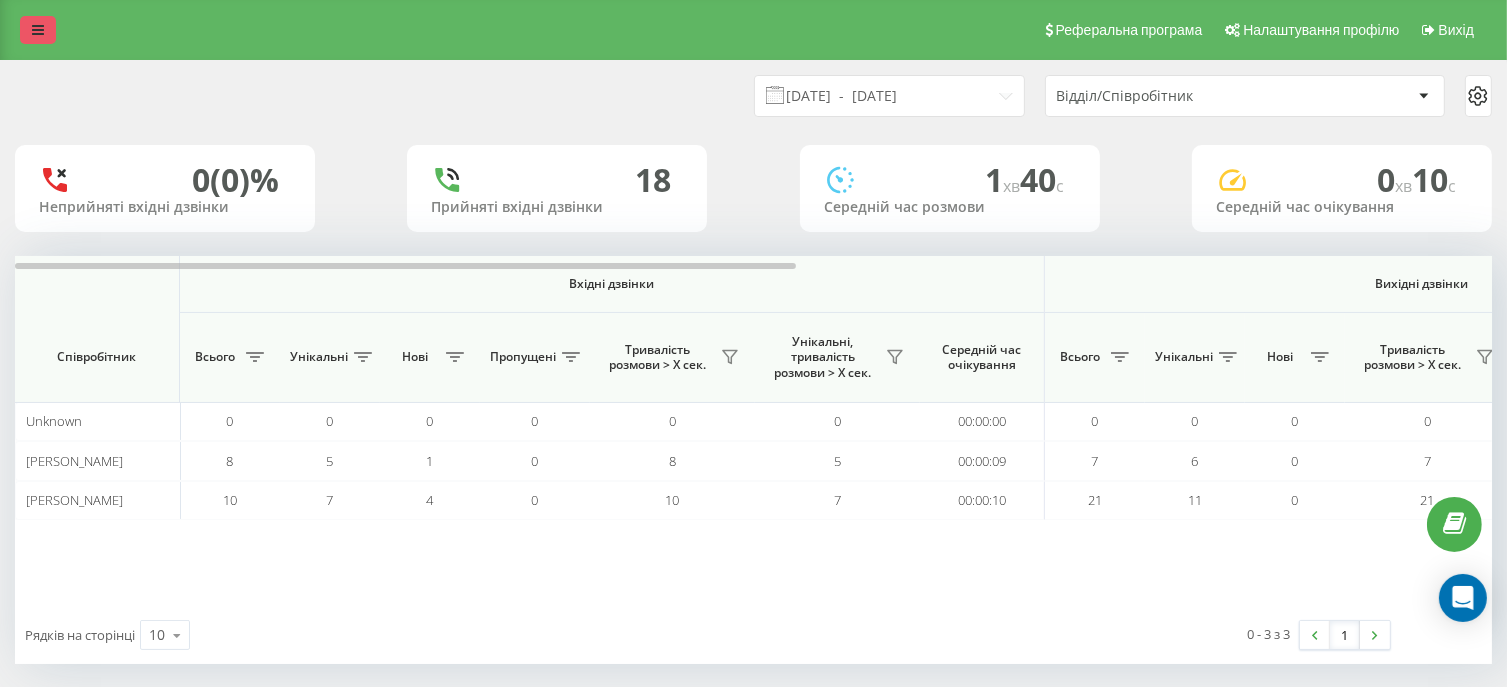 click at bounding box center [38, 30] 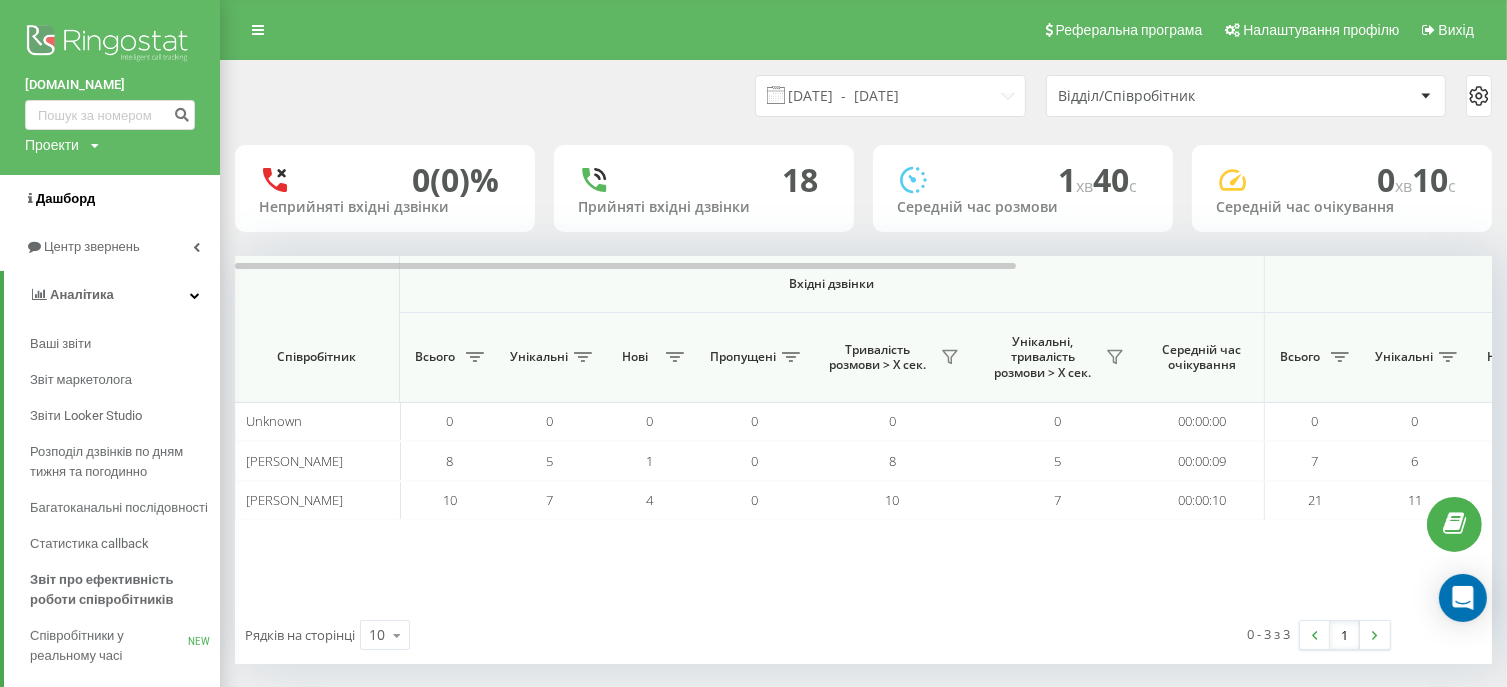 click on "Дашборд" at bounding box center [60, 199] 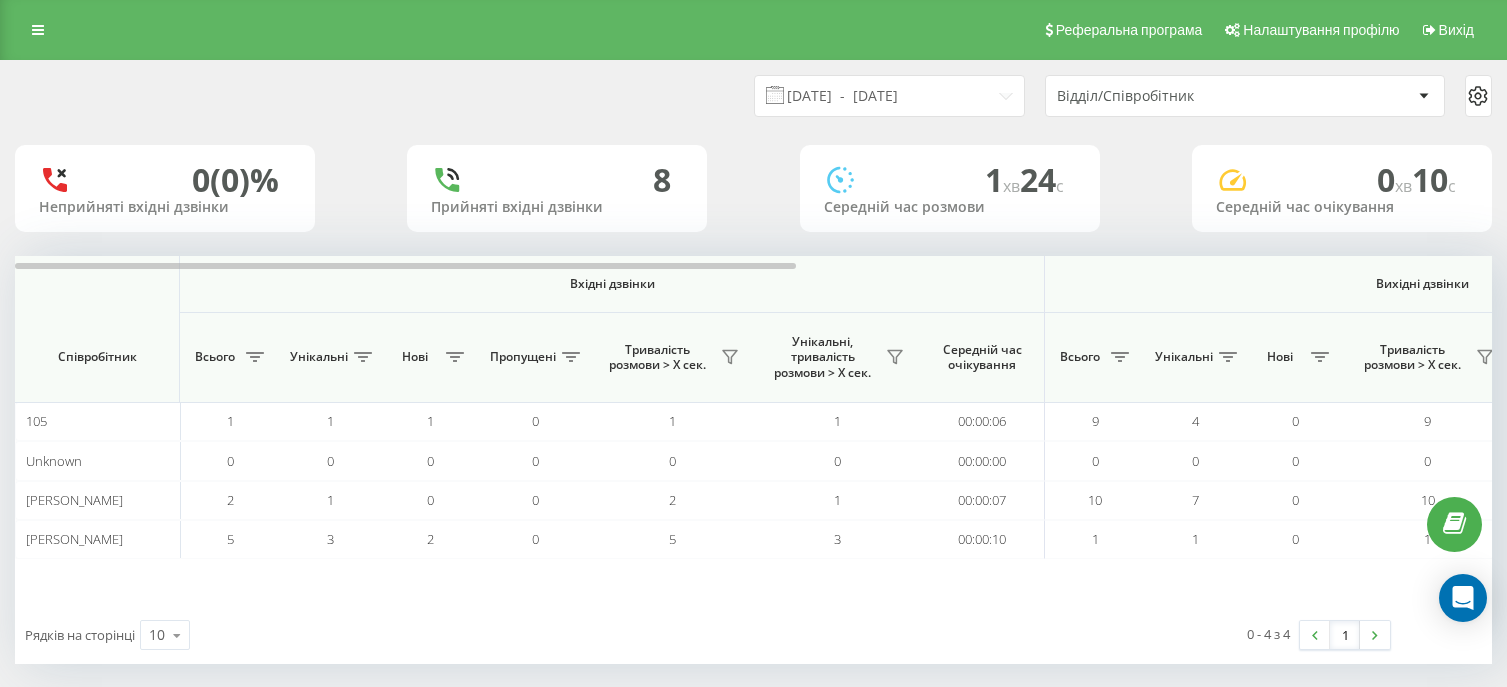 scroll, scrollTop: 0, scrollLeft: 0, axis: both 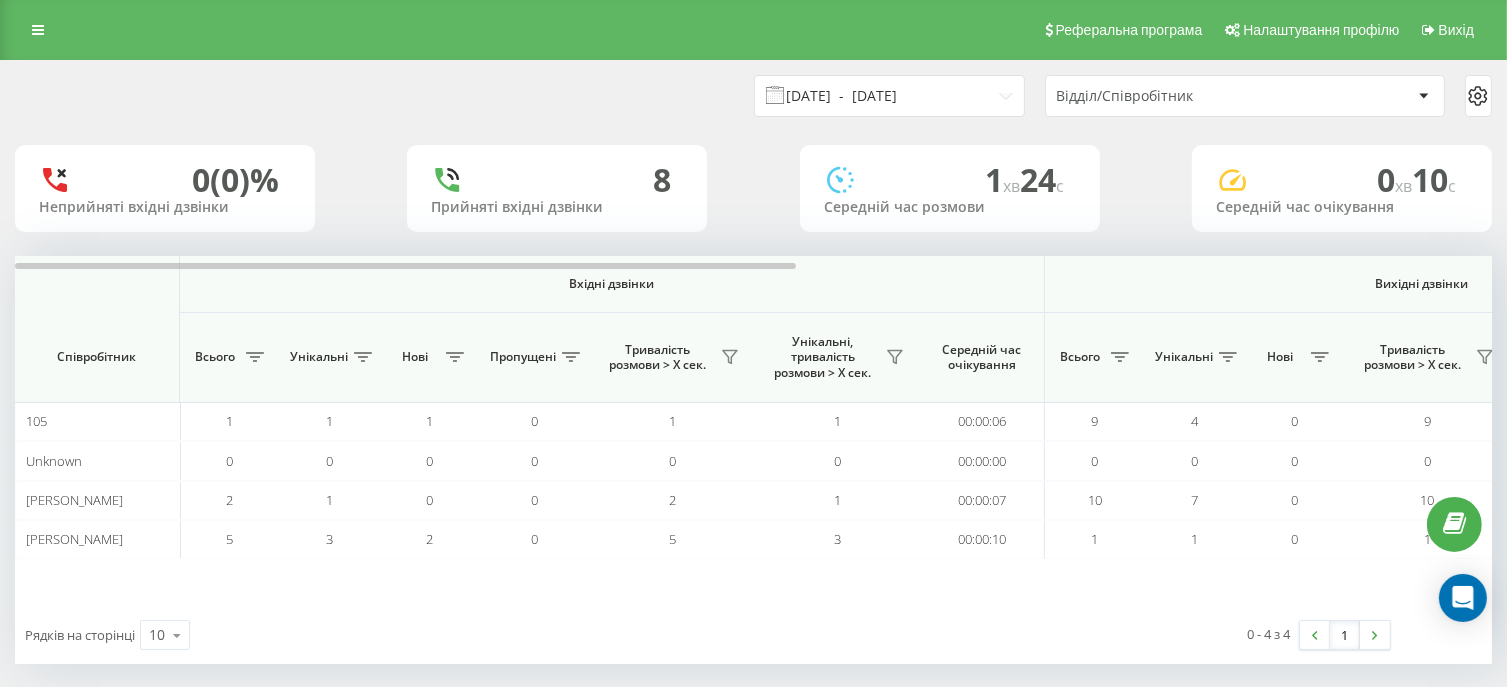 click on "[DATE]  -  [DATE]" at bounding box center [889, 96] 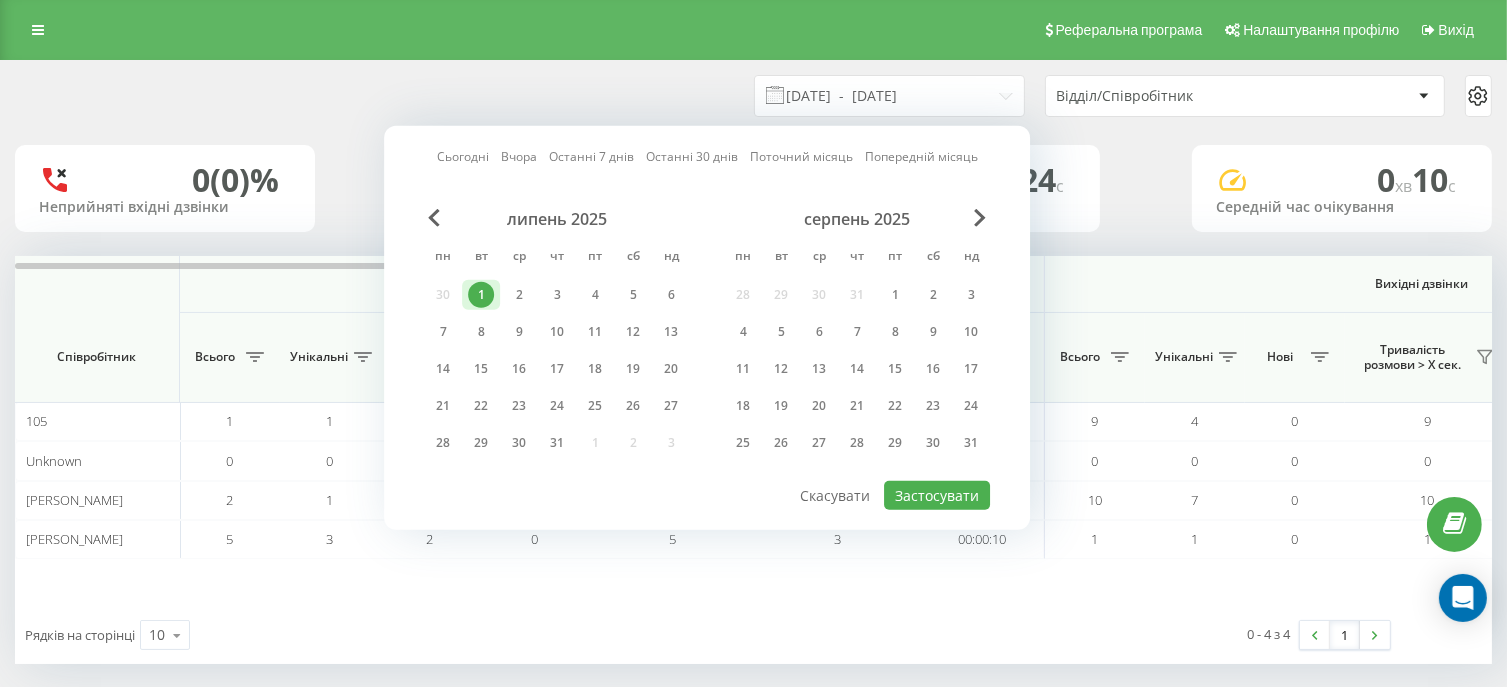click on "[DATE]  -  [DATE] Відділ/Співробітник" at bounding box center (753, 96) 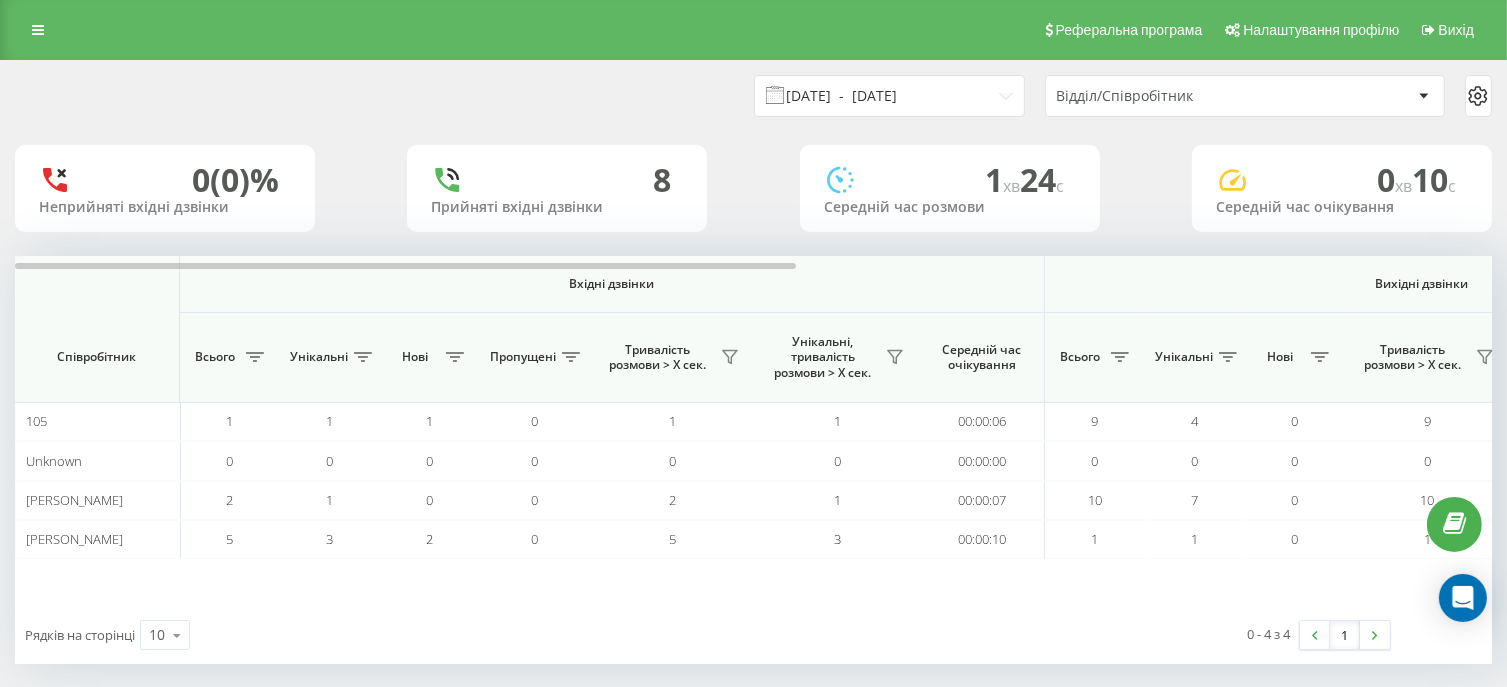 click on "[DATE]  -  [DATE]" at bounding box center [889, 96] 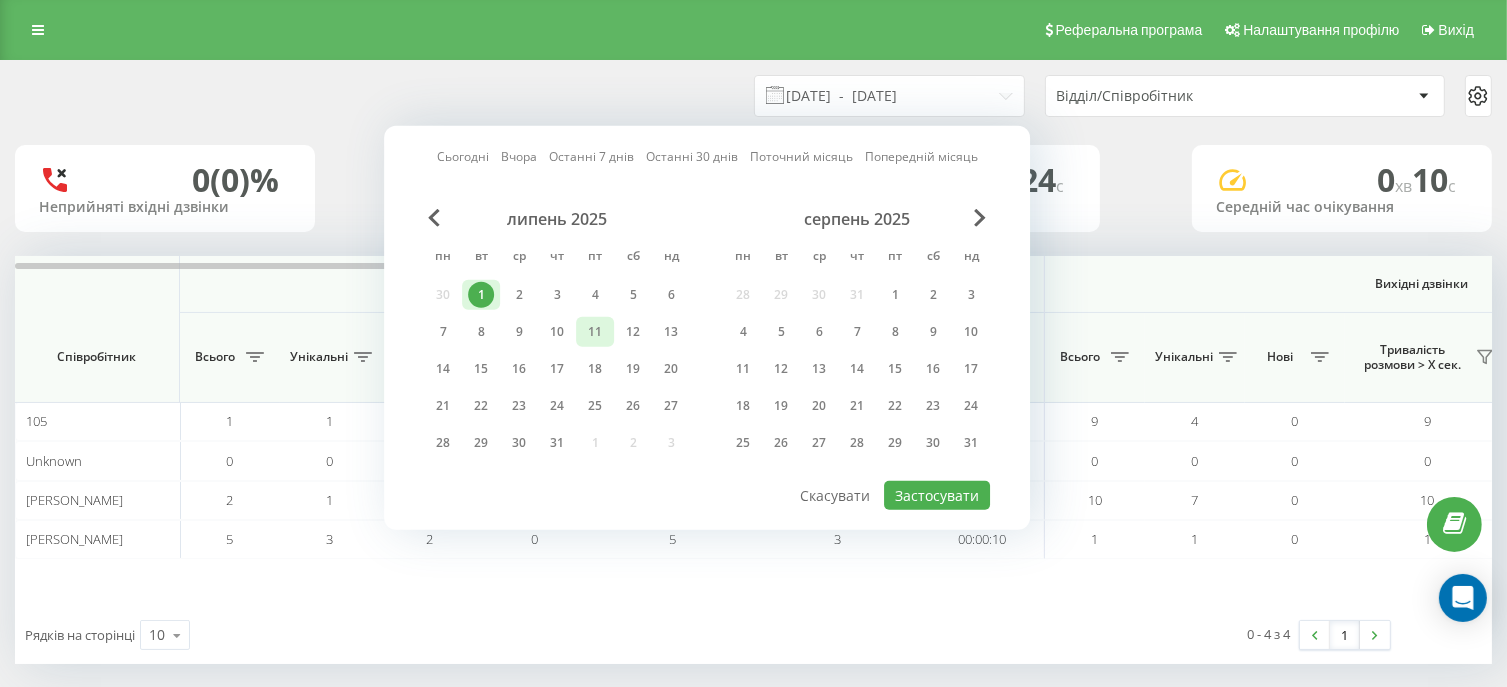 click on "11" at bounding box center (595, 332) 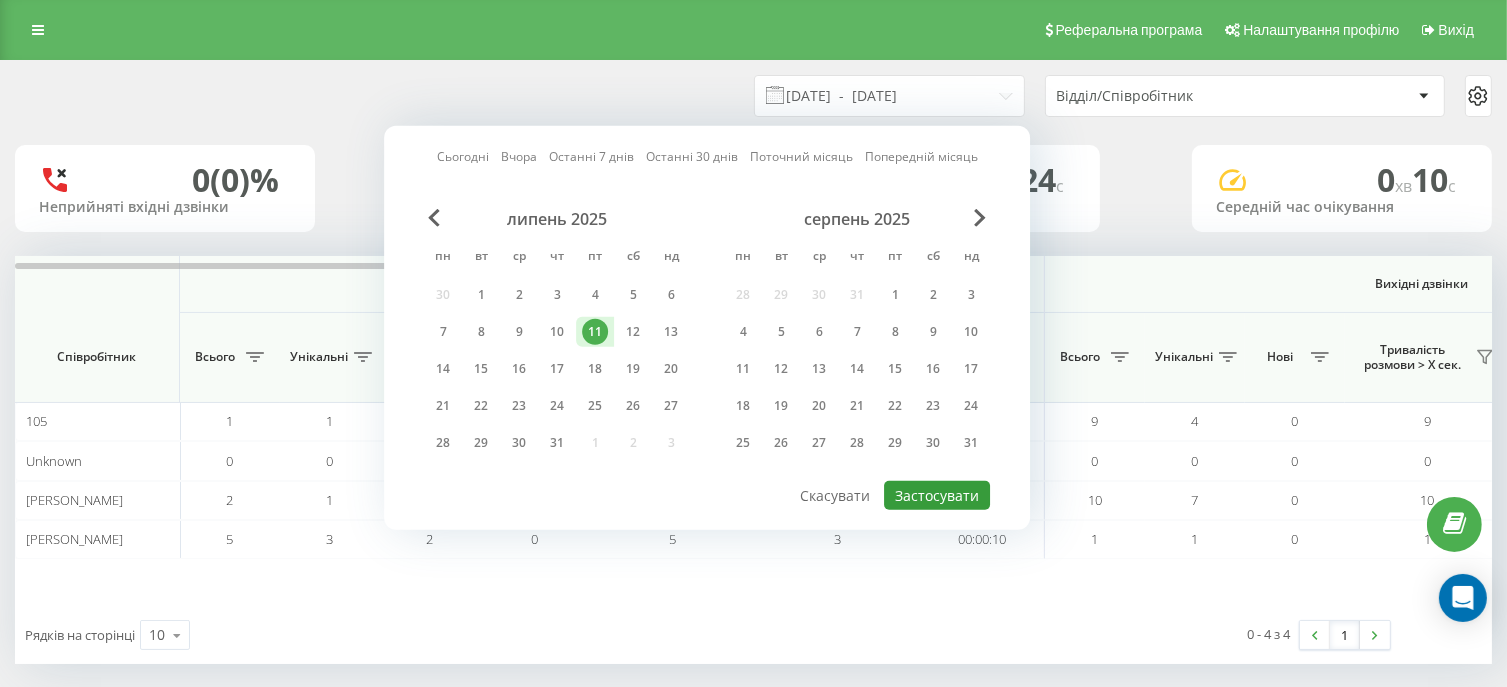 click on "Застосувати" at bounding box center [937, 495] 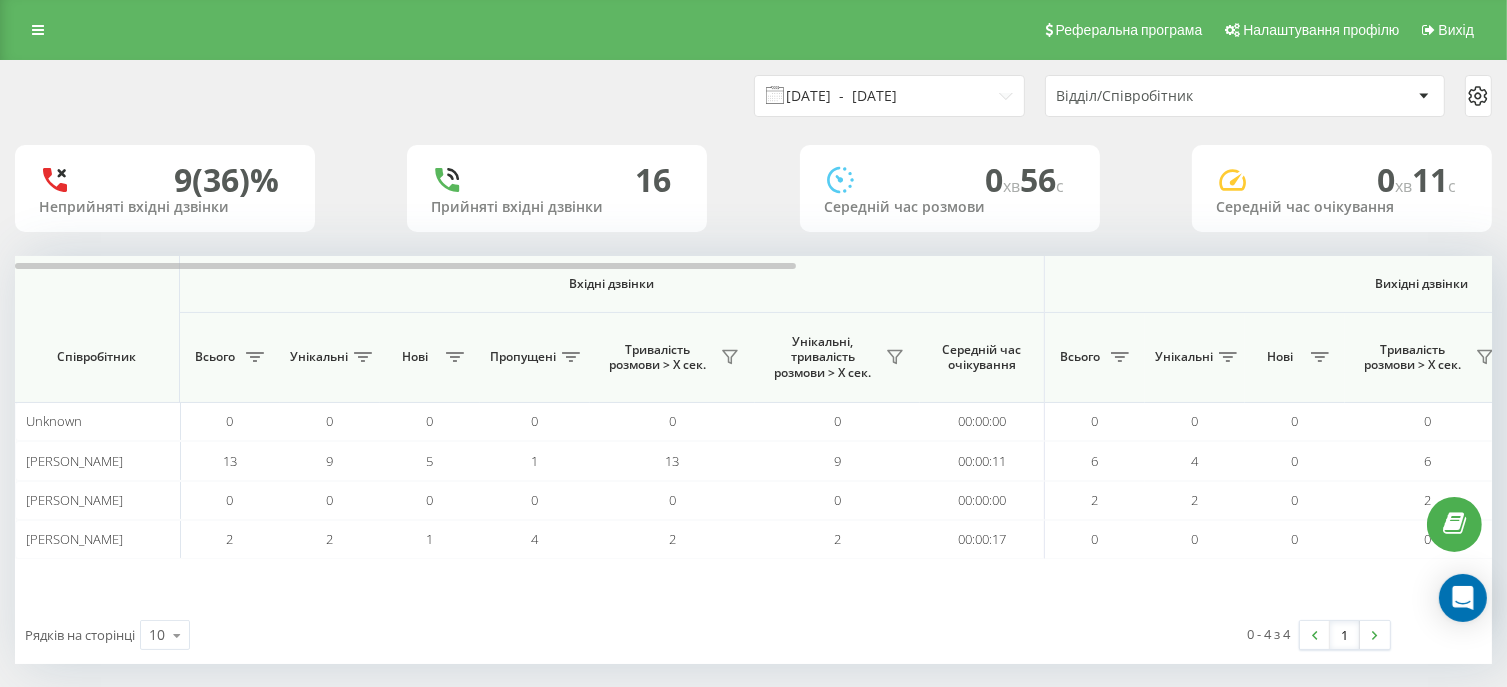 click on "[DATE]  -  [DATE]" at bounding box center [889, 96] 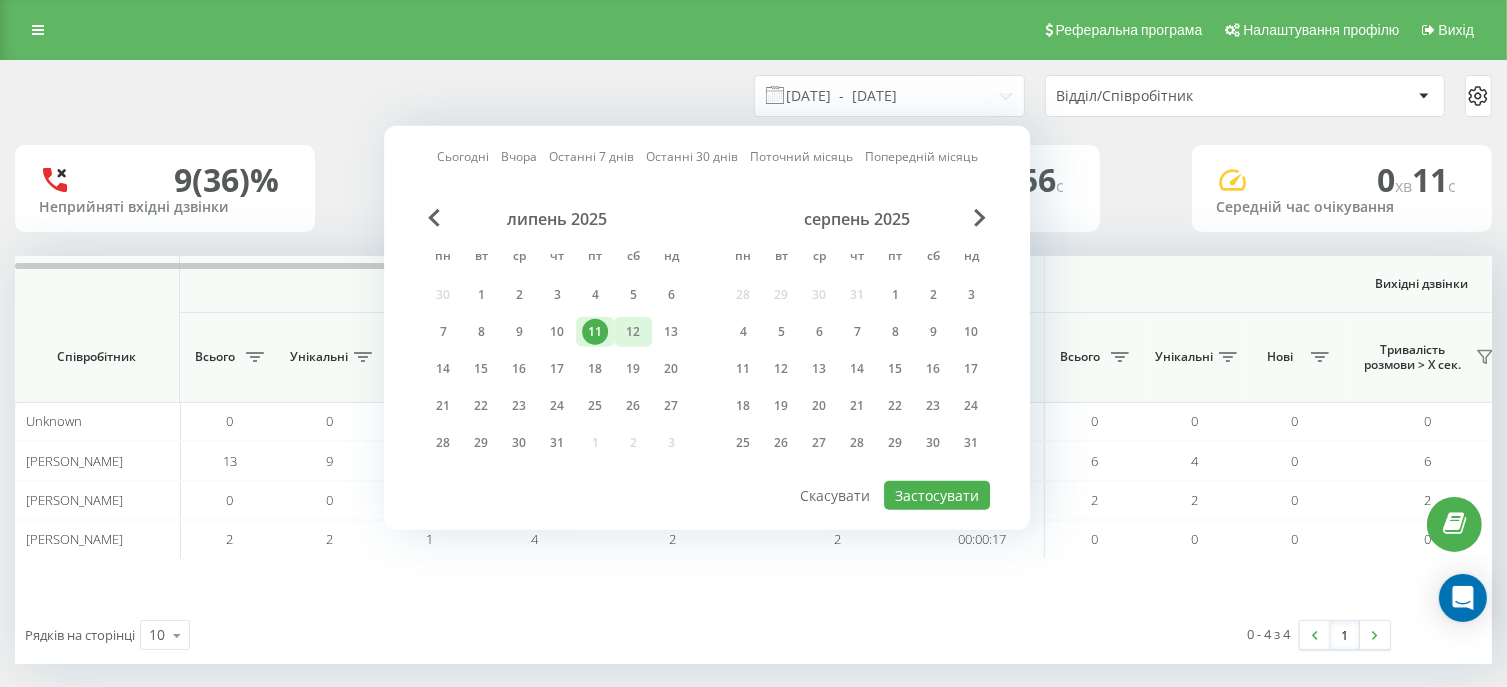 click on "12" at bounding box center [633, 332] 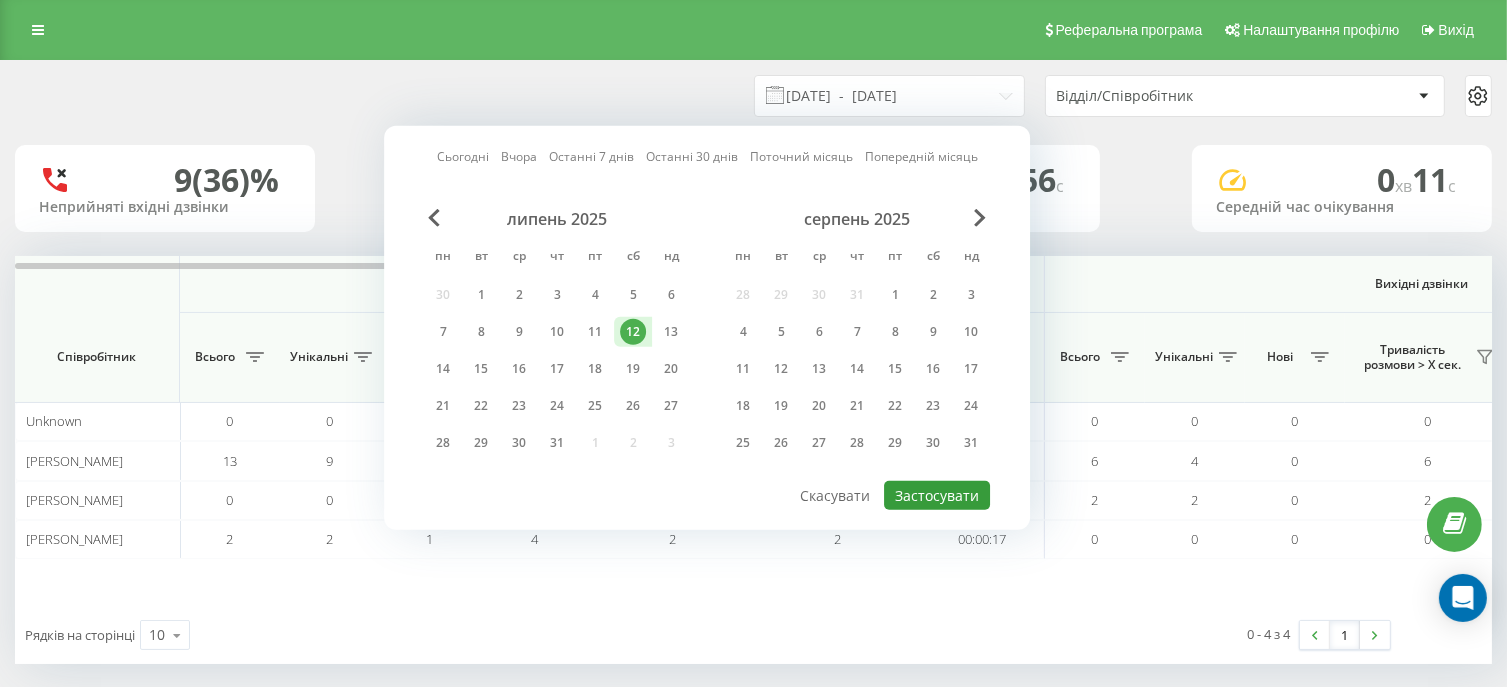 click on "Застосувати" at bounding box center [937, 495] 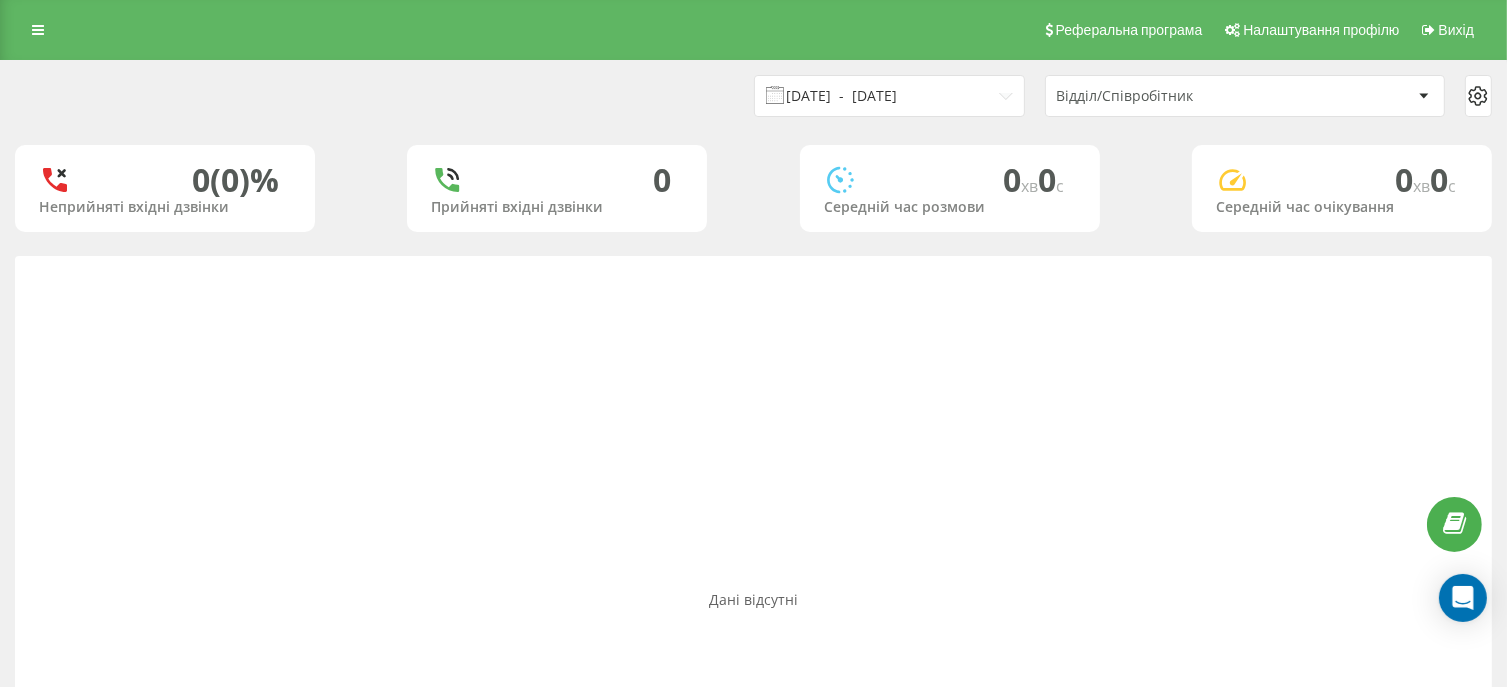 click on "12.07.2025  -  12.07.2025" at bounding box center [889, 96] 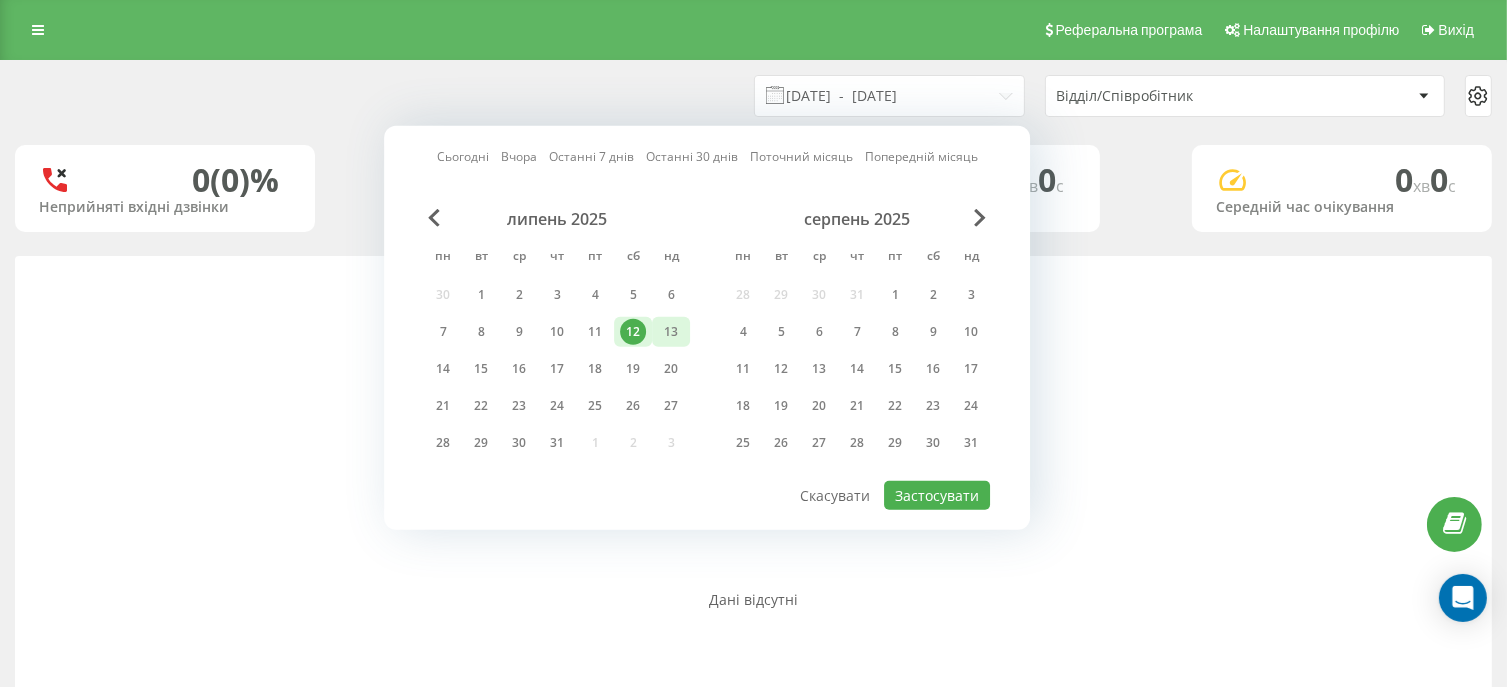 click on "13" at bounding box center (671, 332) 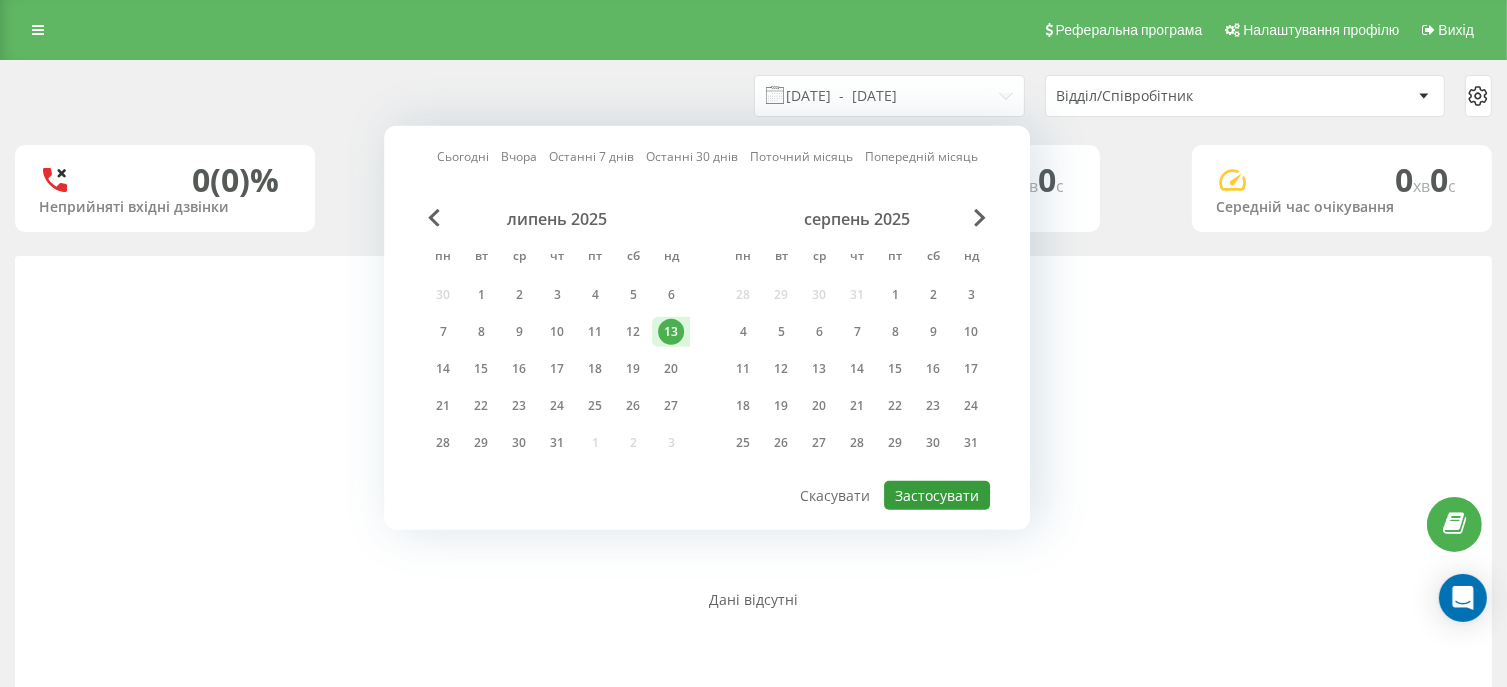 click on "Застосувати" at bounding box center [937, 495] 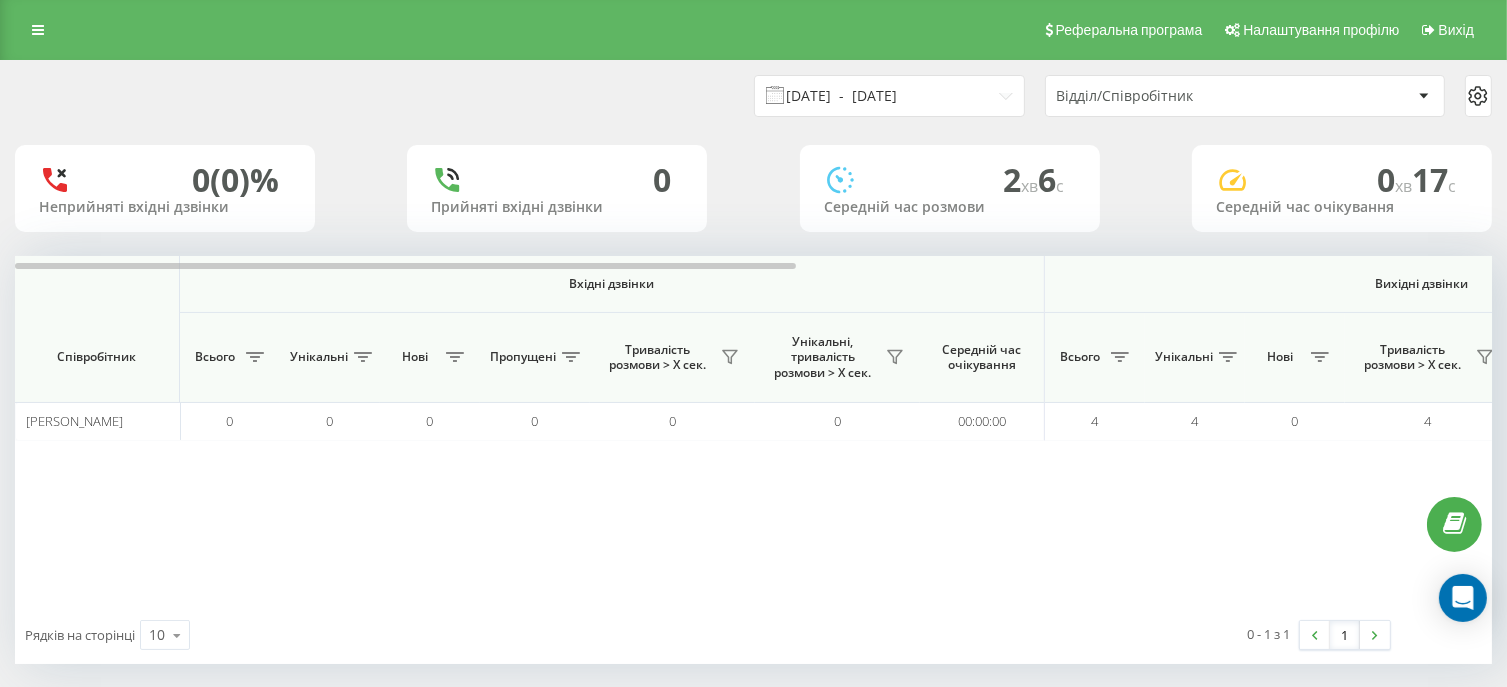 click on "13.07.2025  -  13.07.2025" at bounding box center (889, 96) 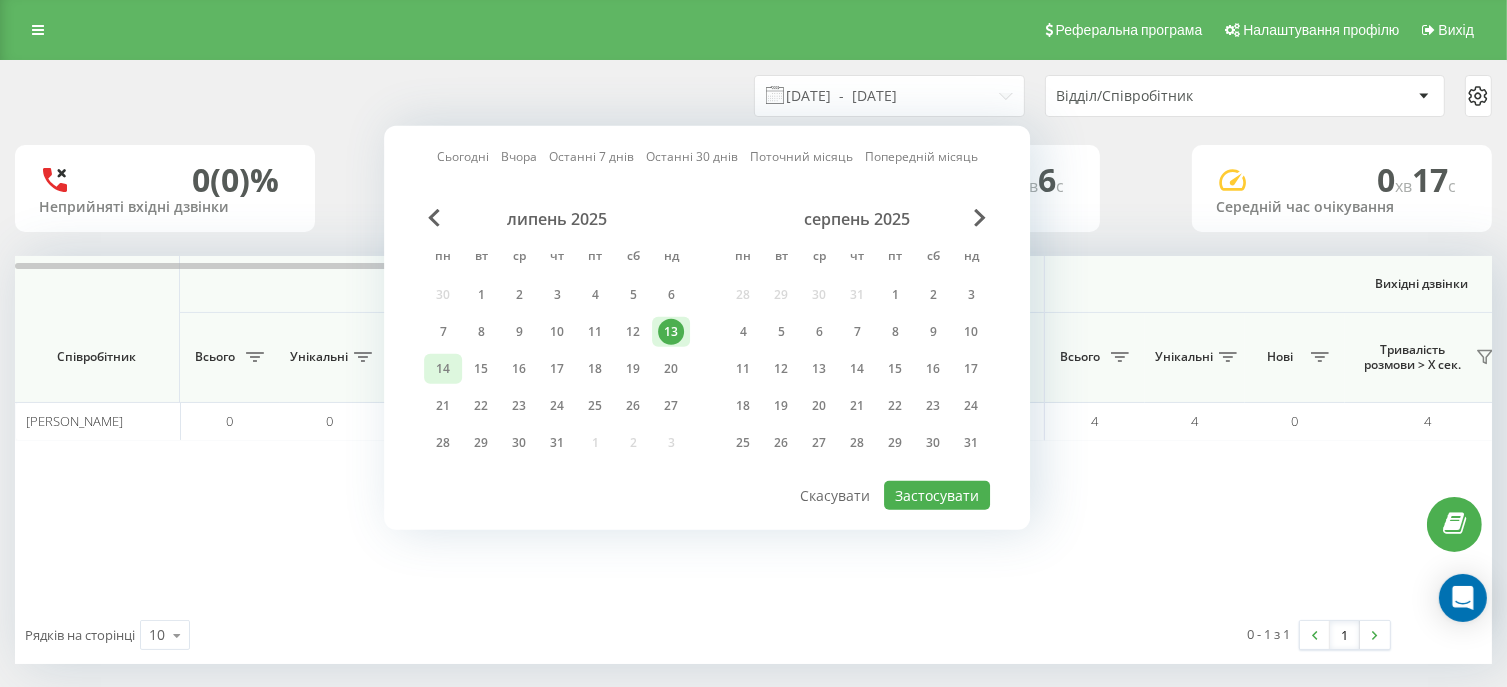 click on "14" at bounding box center [443, 369] 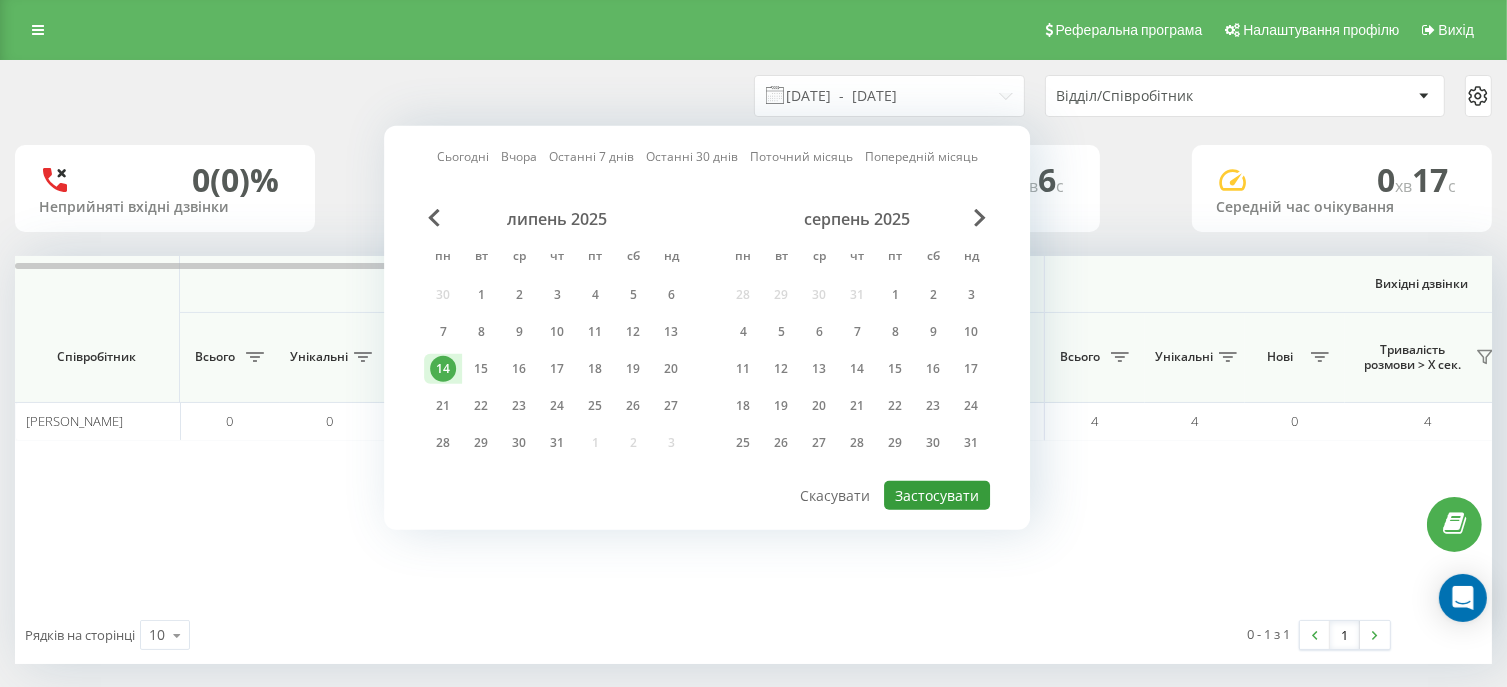 click on "Застосувати" at bounding box center [937, 495] 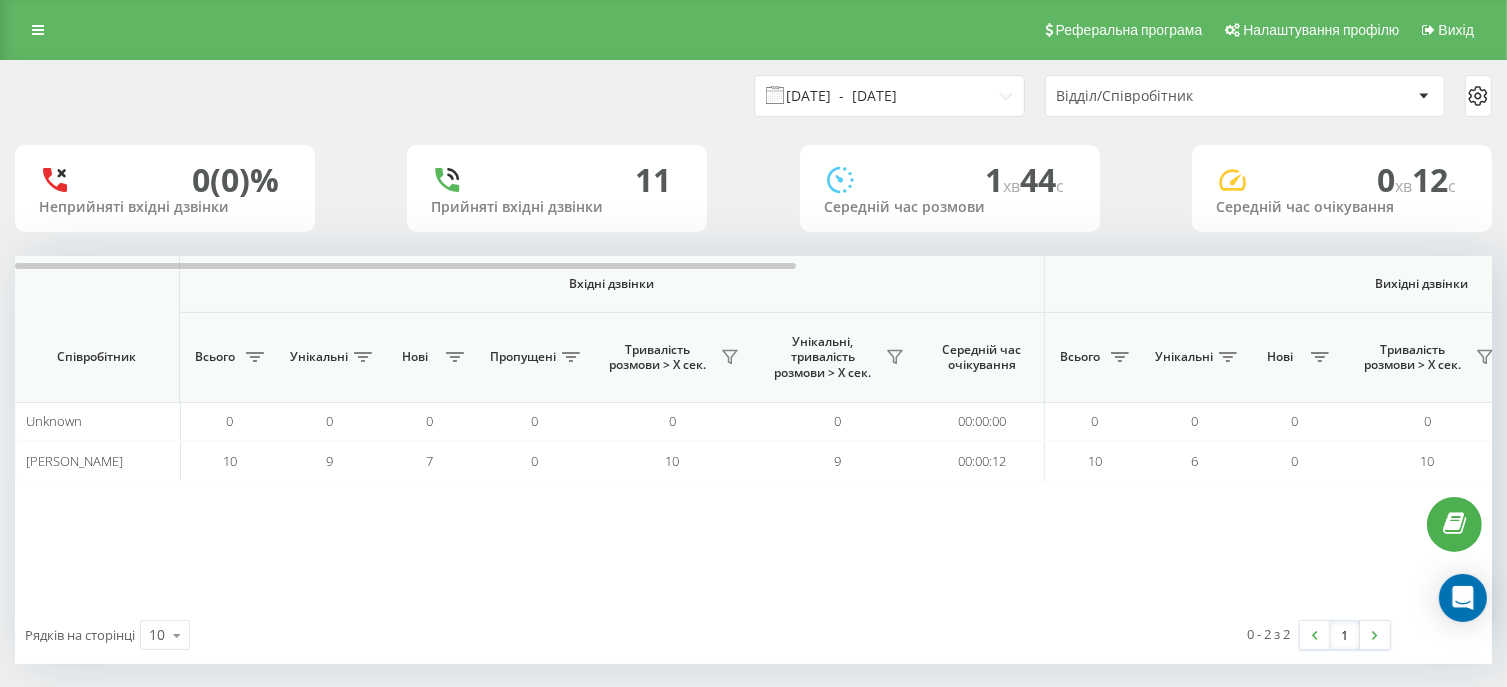 click on "14.07.2025  -  14.07.2025" at bounding box center [889, 96] 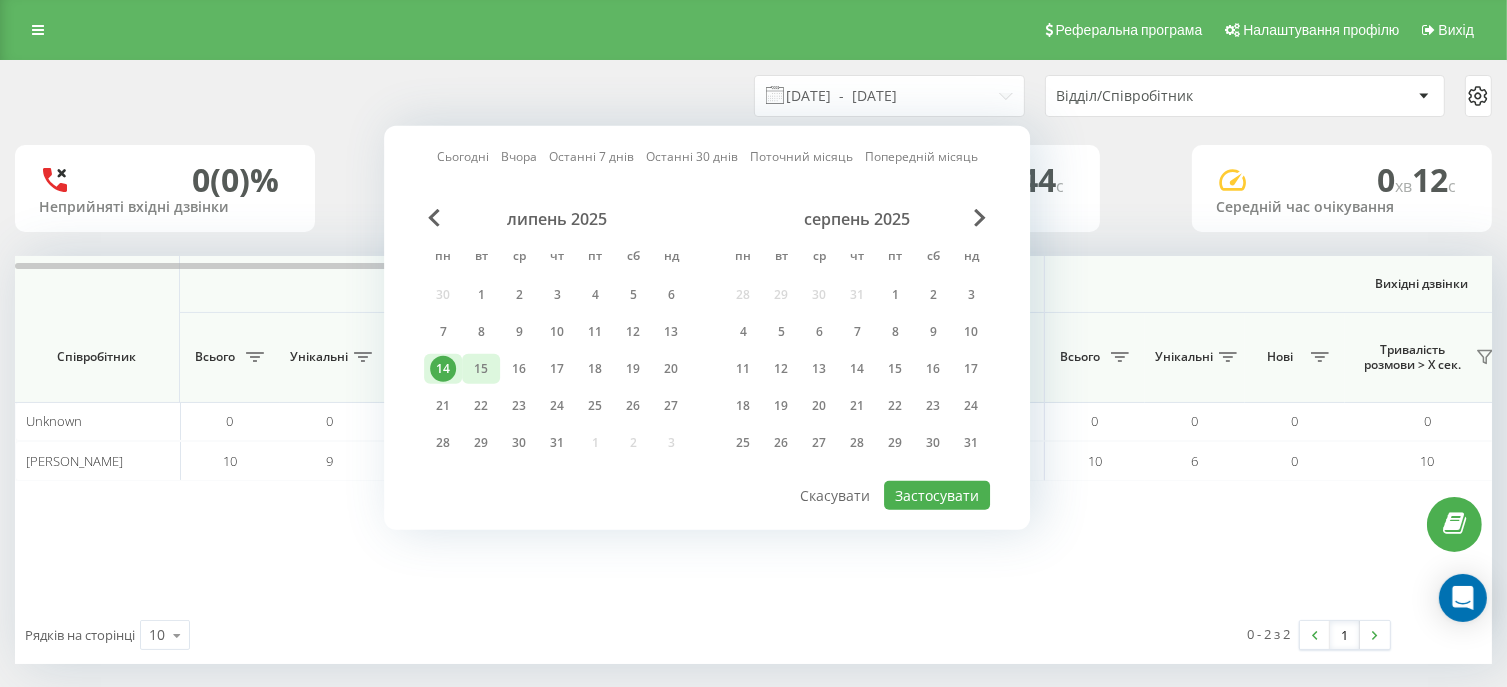 click on "15" at bounding box center (481, 369) 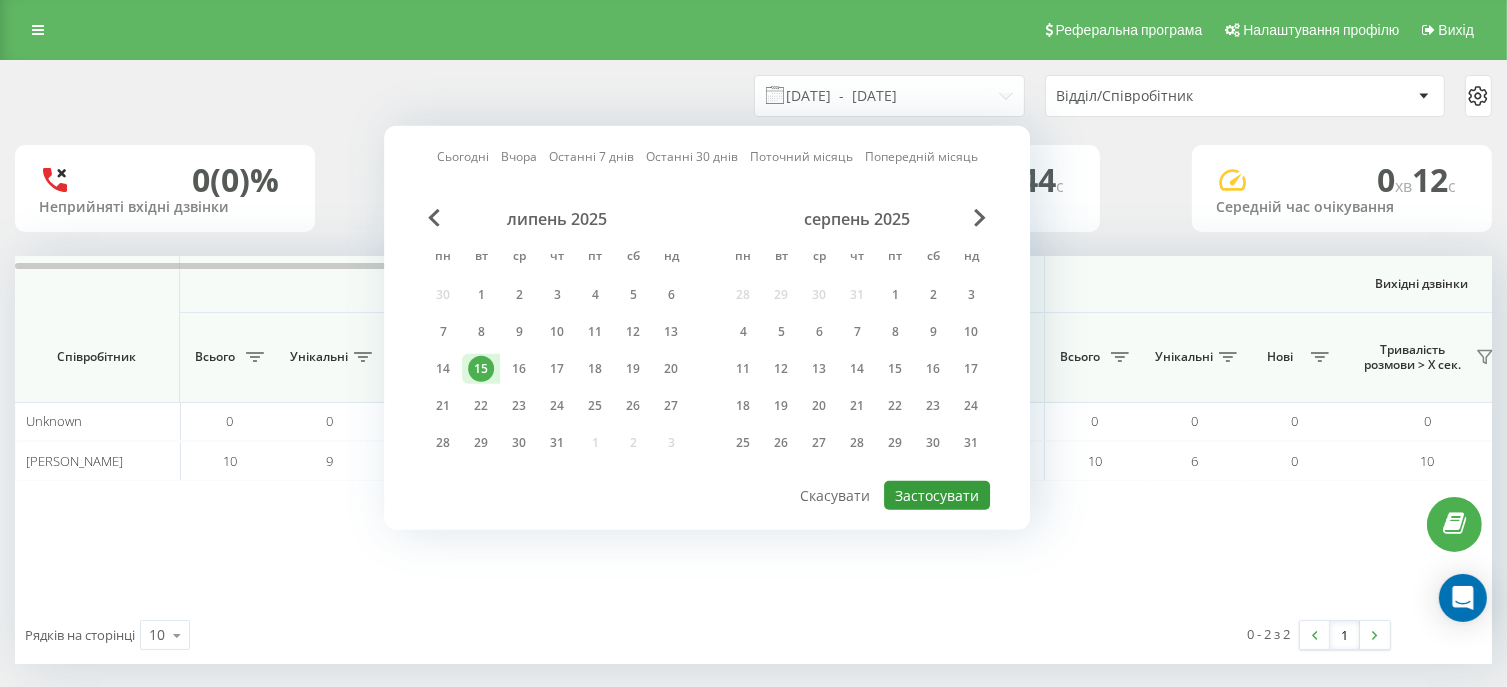click on "Застосувати" at bounding box center [937, 495] 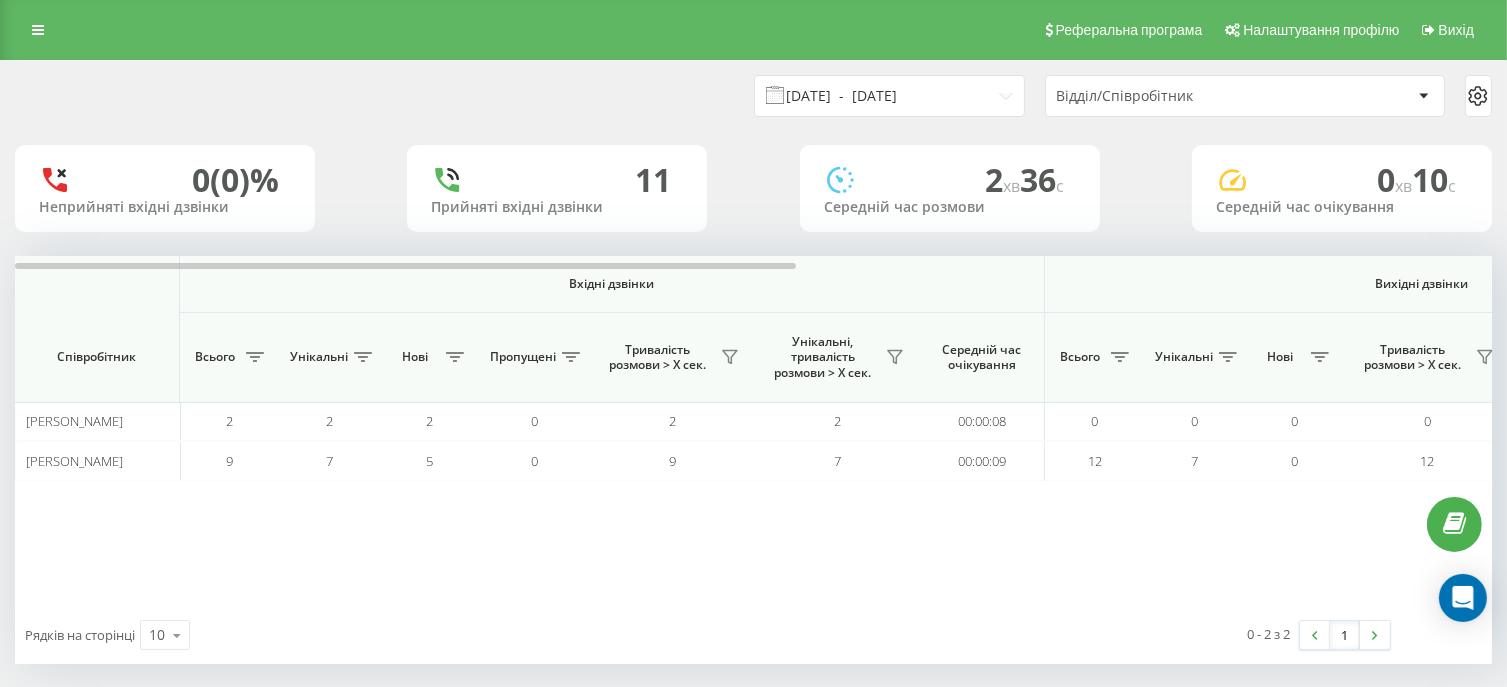 click on "15.07.2025  -  15.07.2025" at bounding box center (889, 96) 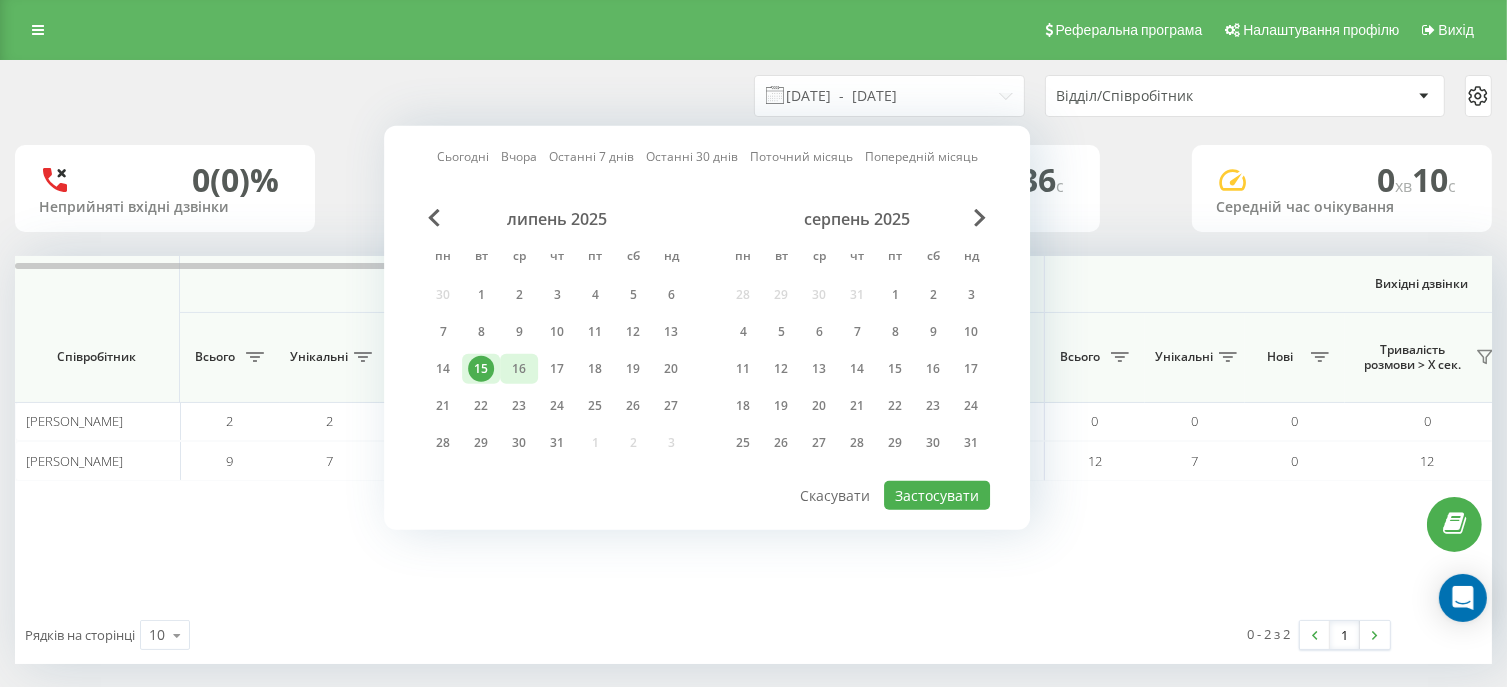 click on "16" at bounding box center [519, 369] 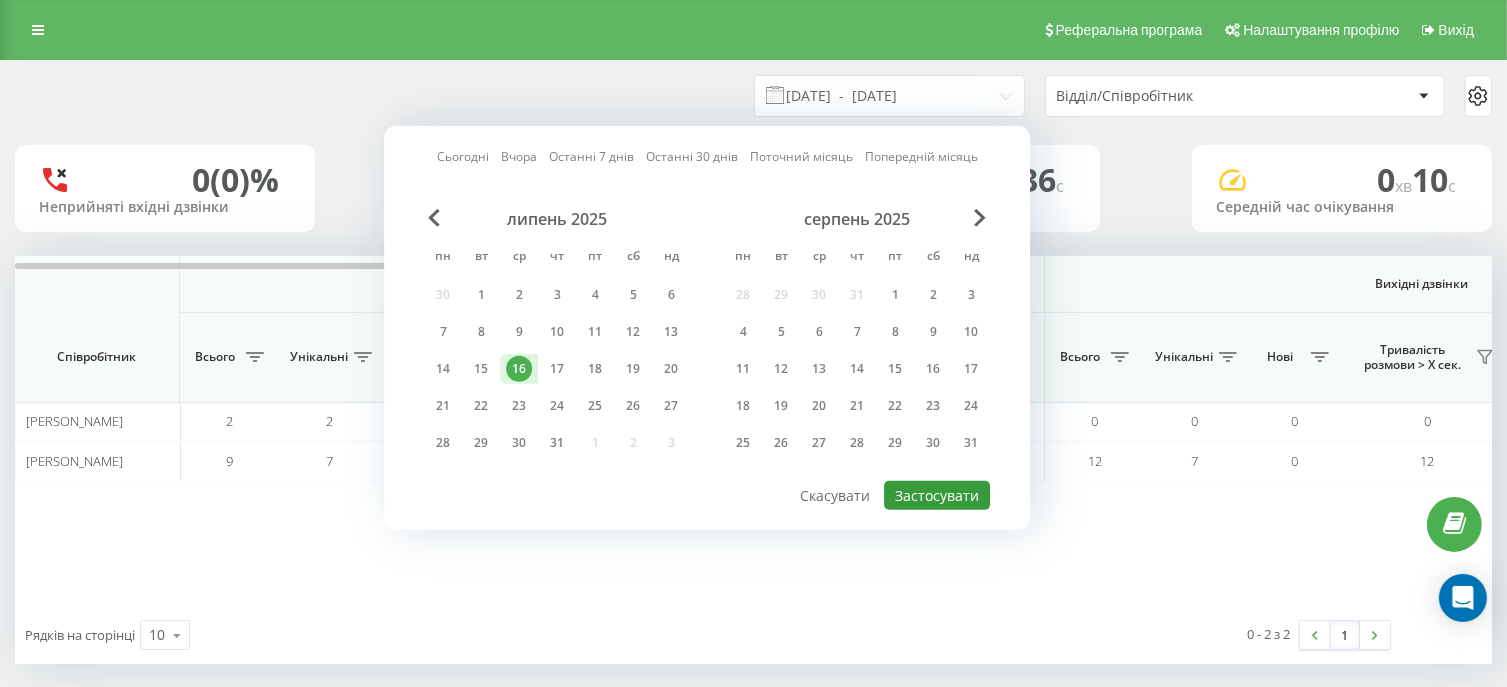 click on "Застосувати" at bounding box center [937, 495] 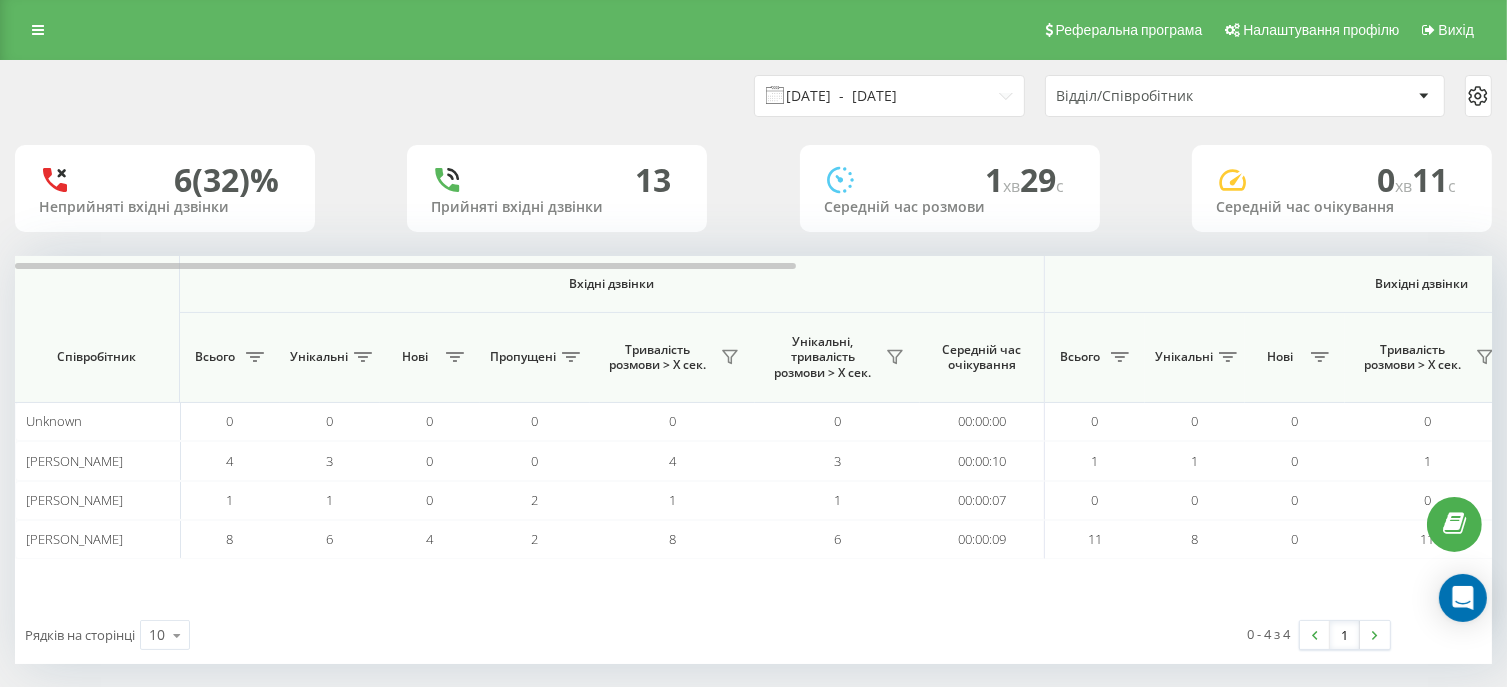click on "16.07.2025  -  16.07.2025" at bounding box center [889, 96] 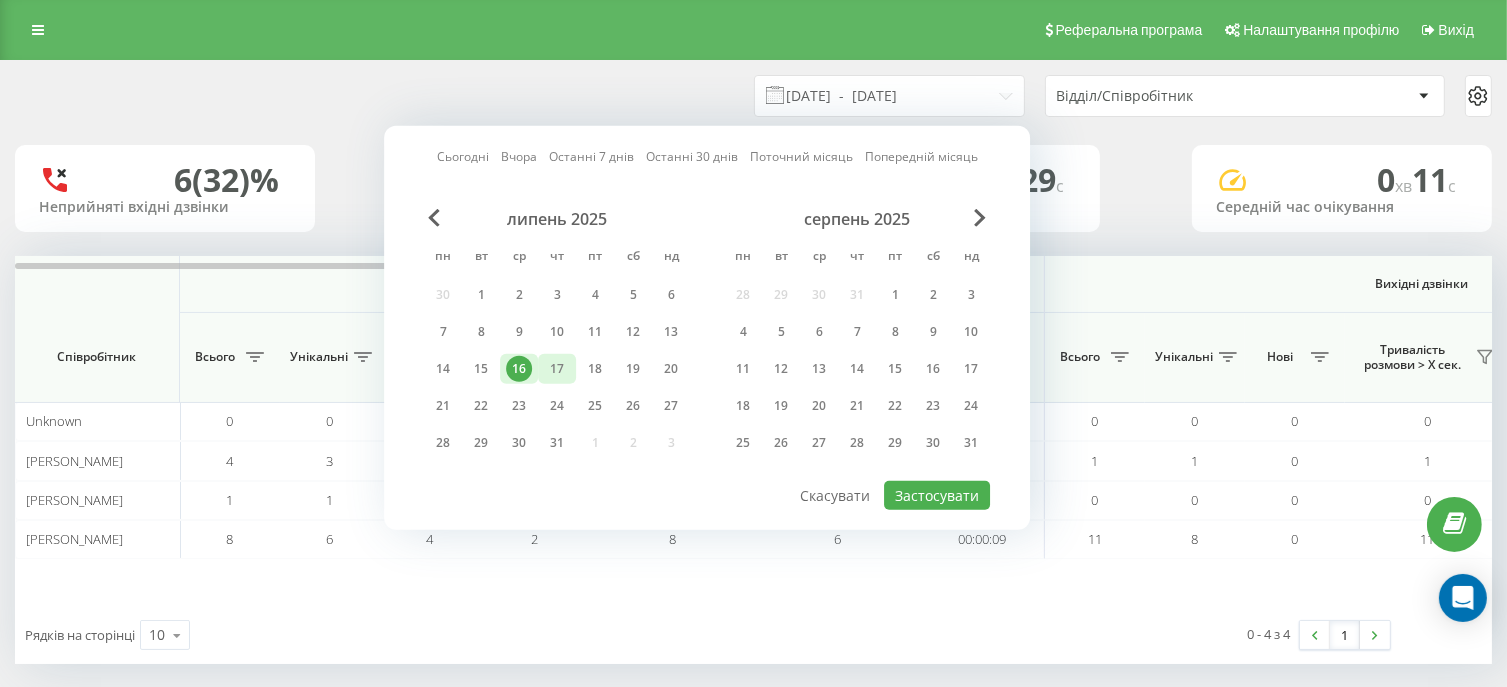 click on "17" at bounding box center [557, 369] 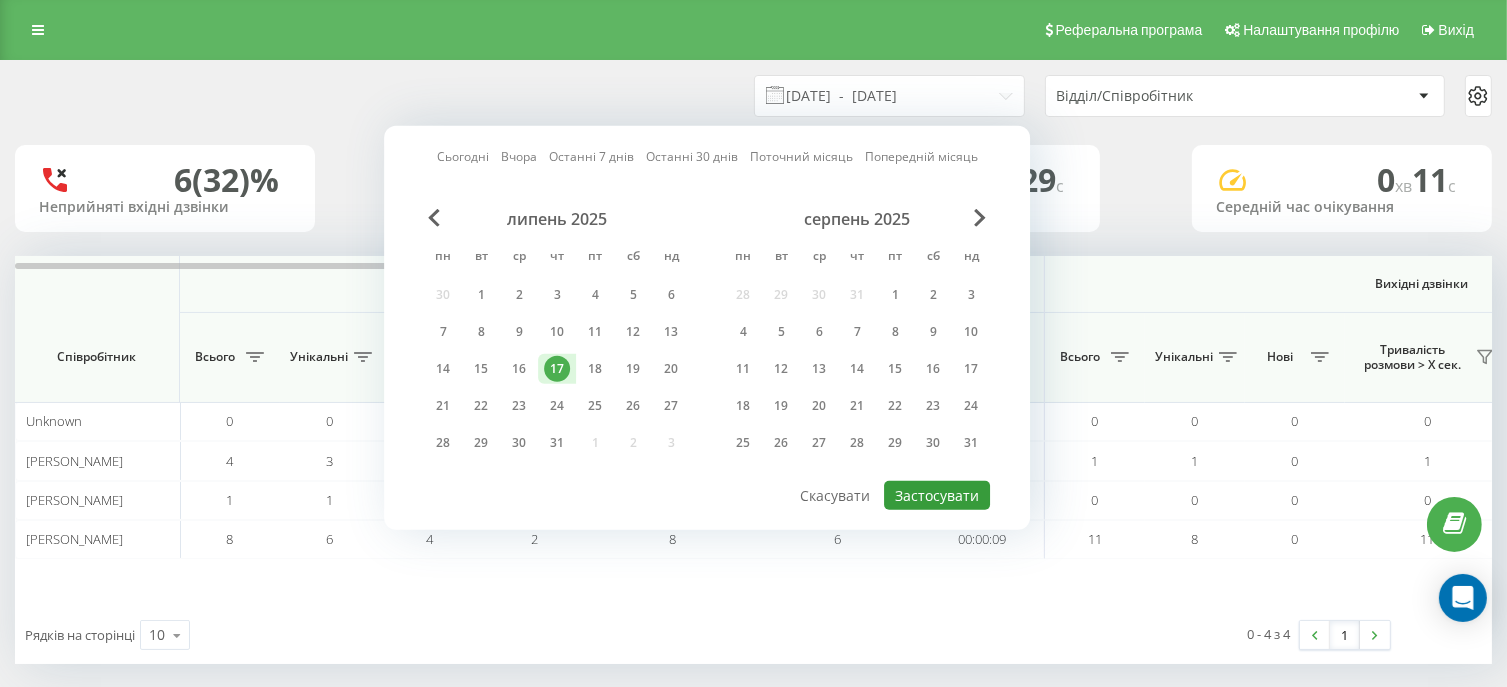 click on "Застосувати" at bounding box center [937, 495] 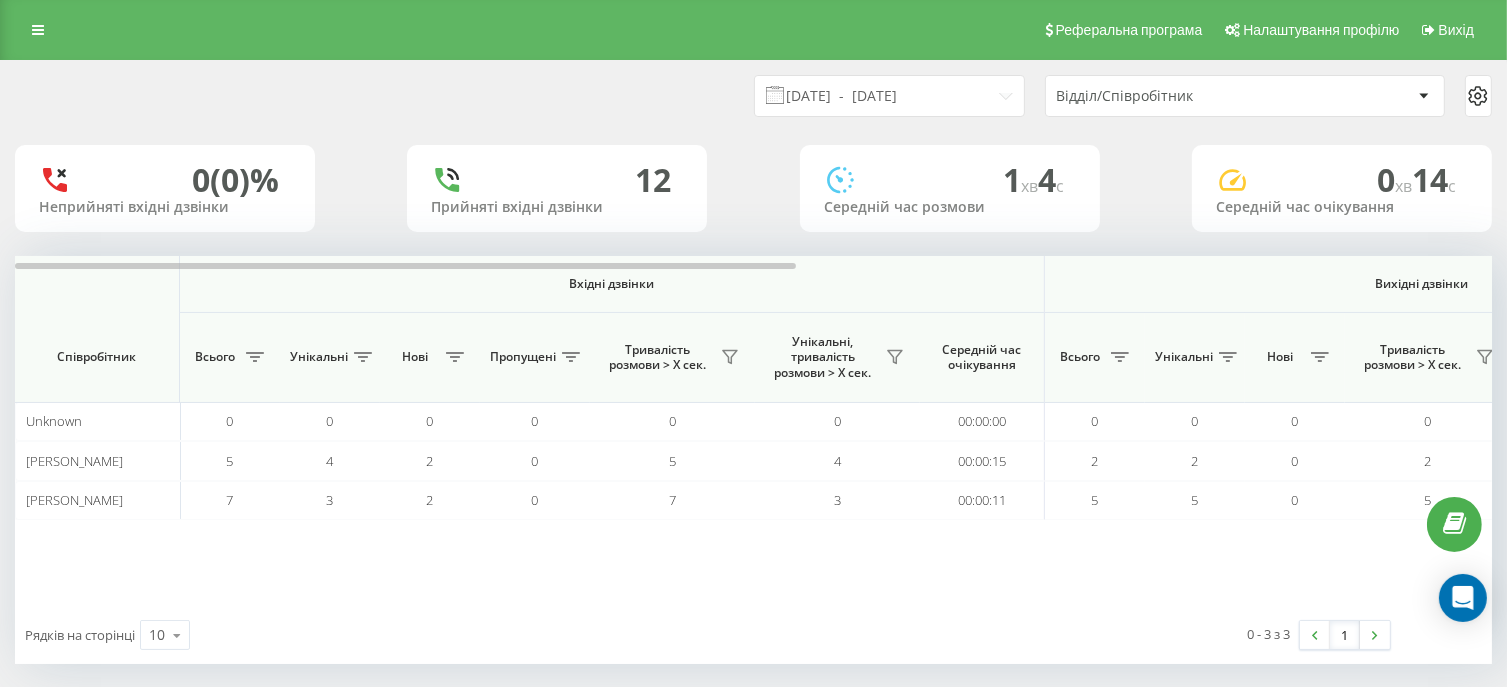 click on "0  (0)% Неприйняті вхідні дзвінки 12 Прийняті вхідні дзвінки 1 хв  4 c Середній час розмови 0 хв  14 c Середній час очікування" at bounding box center [753, 188] 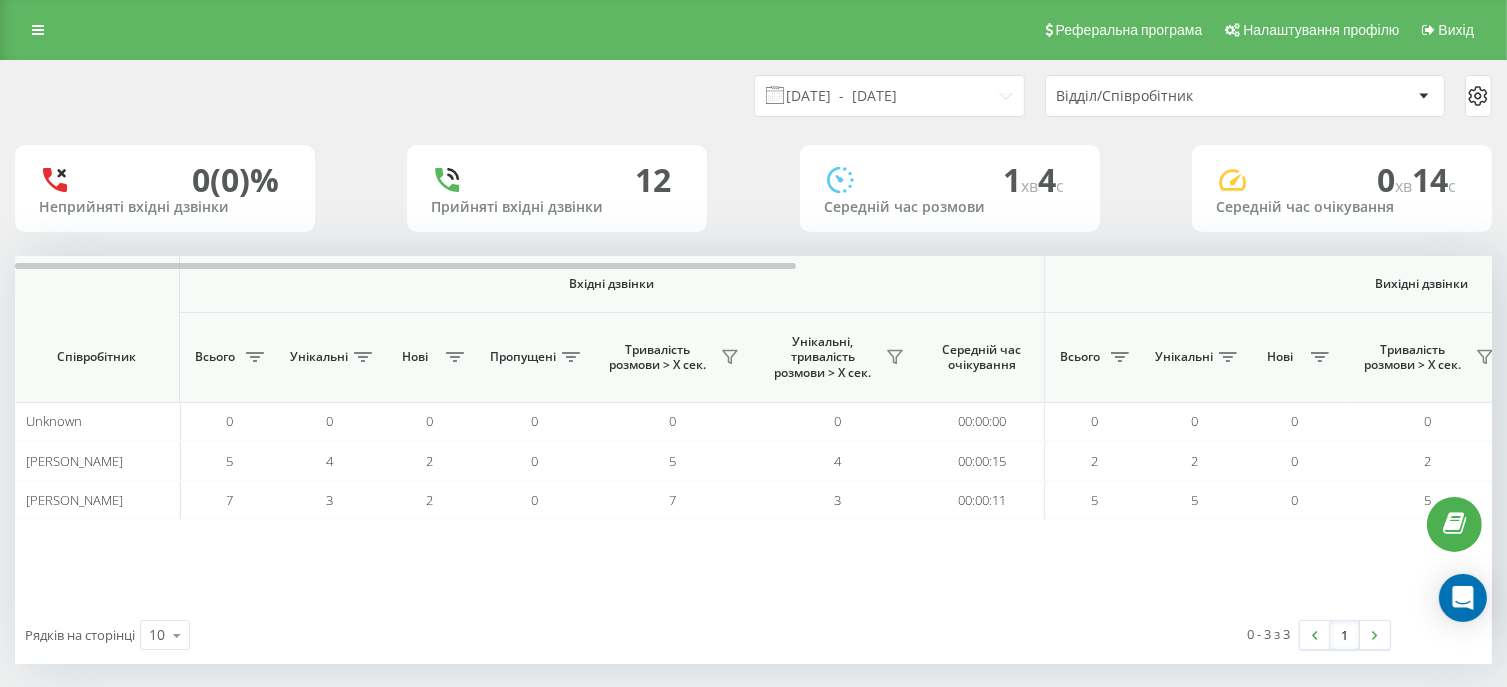 click on "12" at bounding box center (557, 180) 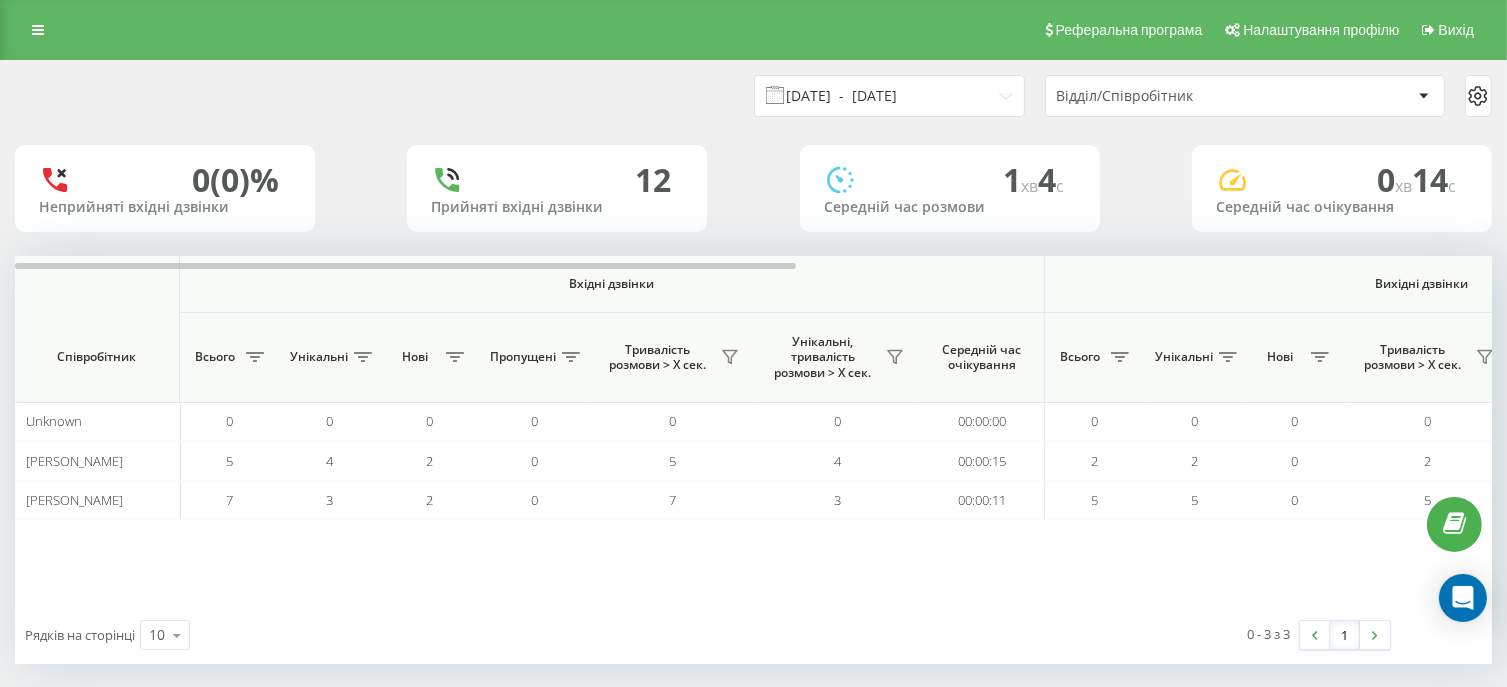 click on "17.07.2025  -  17.07.2025" at bounding box center [889, 96] 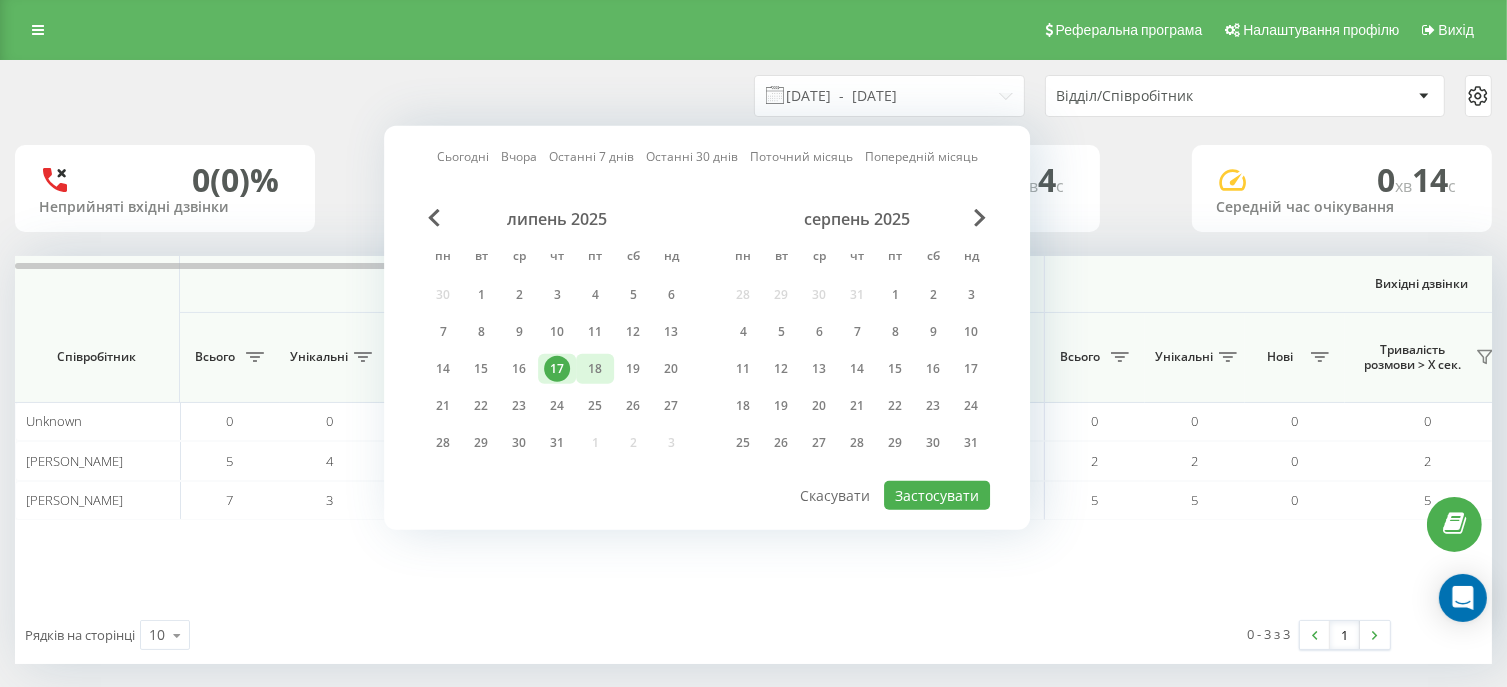 click on "18" at bounding box center (595, 369) 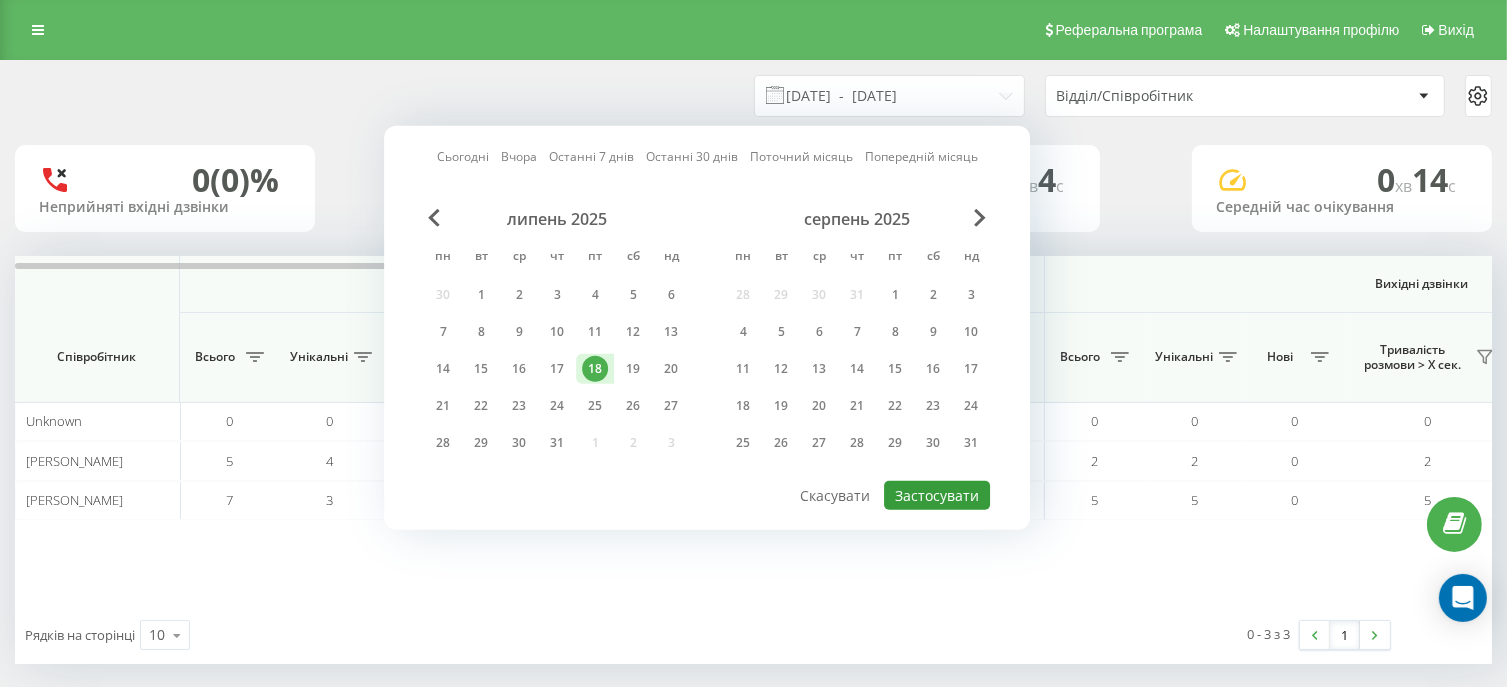 click on "Застосувати" at bounding box center [937, 495] 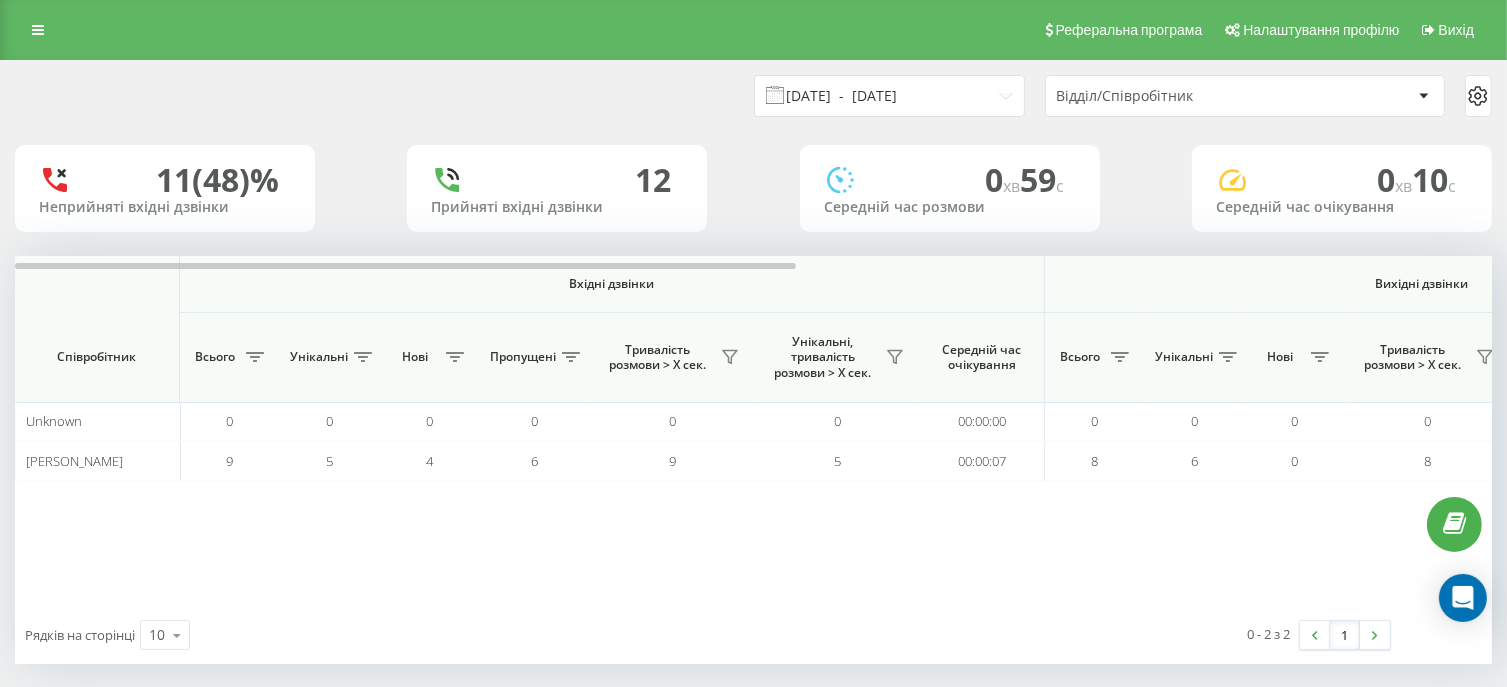 click on "[DATE]  -  [DATE]" at bounding box center (889, 96) 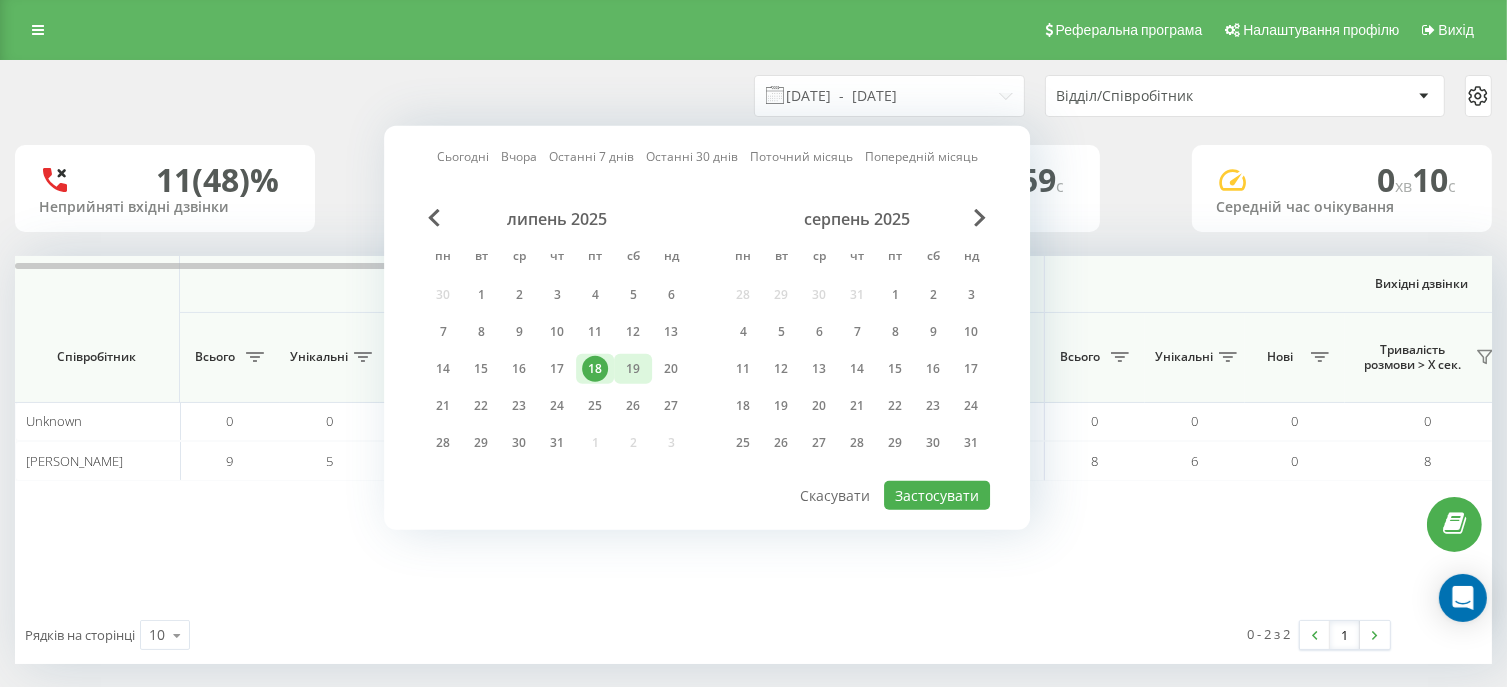 click on "19" at bounding box center [633, 369] 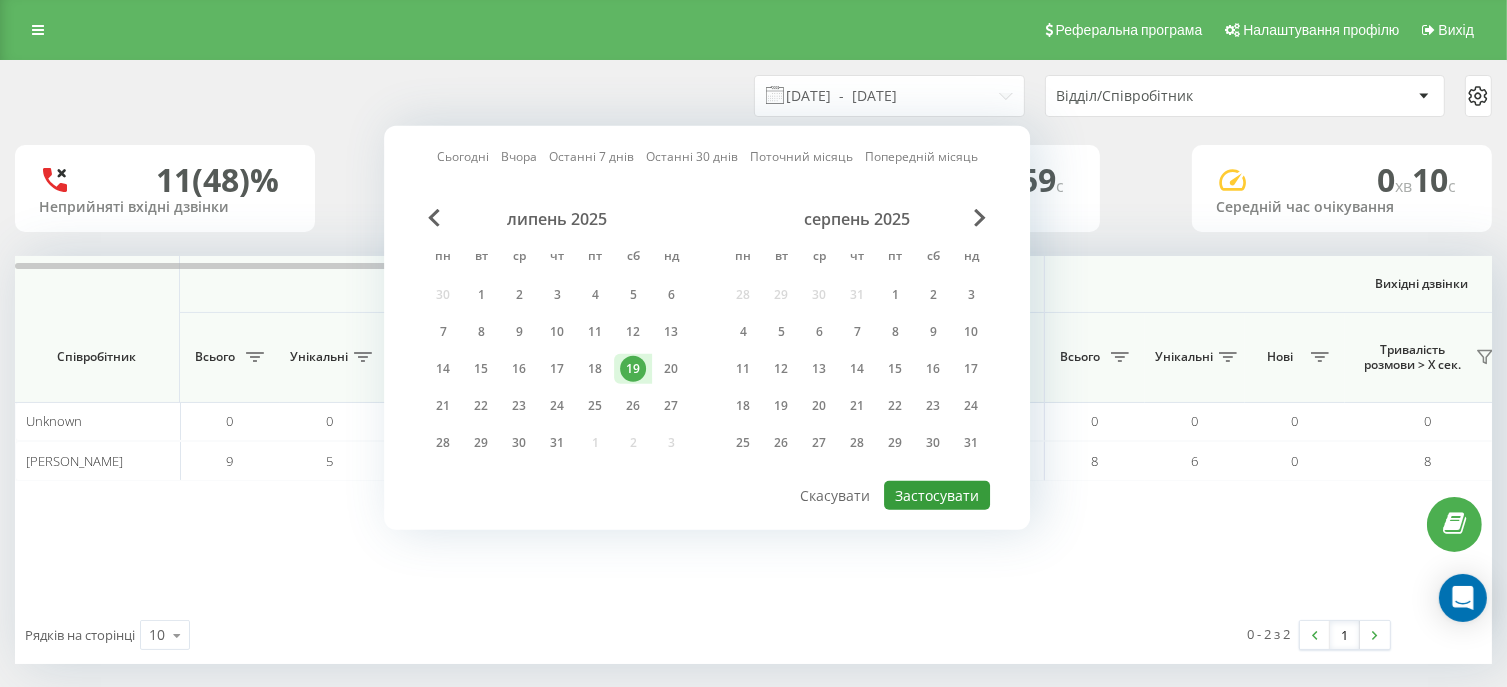 click on "Застосувати" at bounding box center (937, 495) 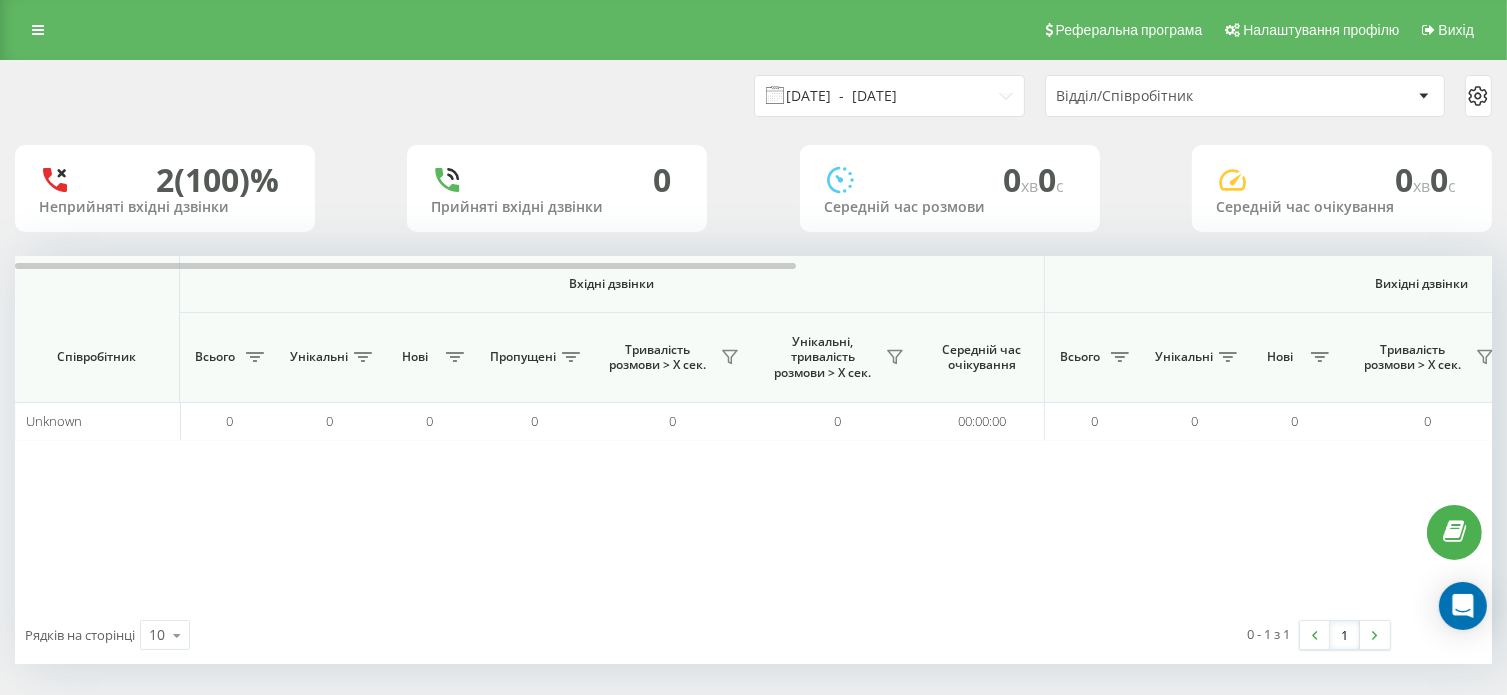click on "19.07.2025  -  19.07.2025" at bounding box center [889, 96] 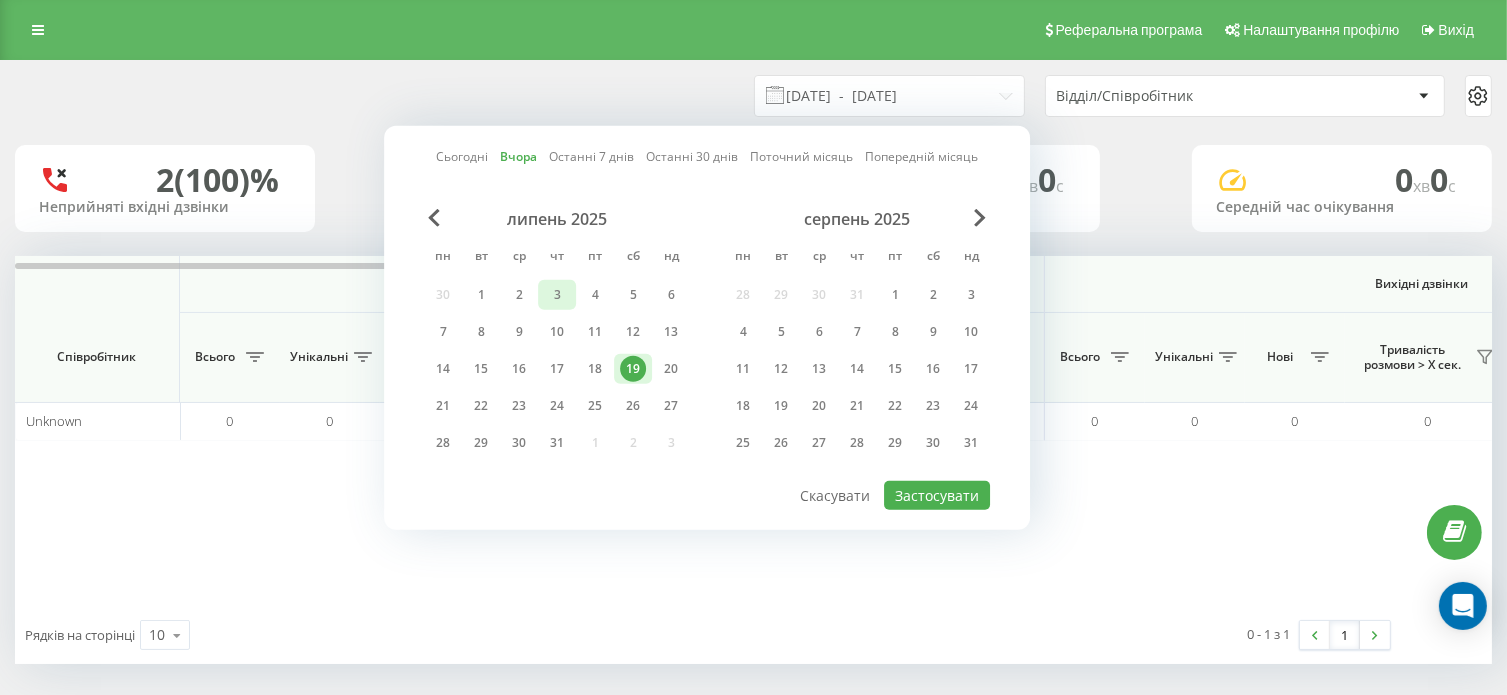 click on "3" at bounding box center (557, 295) 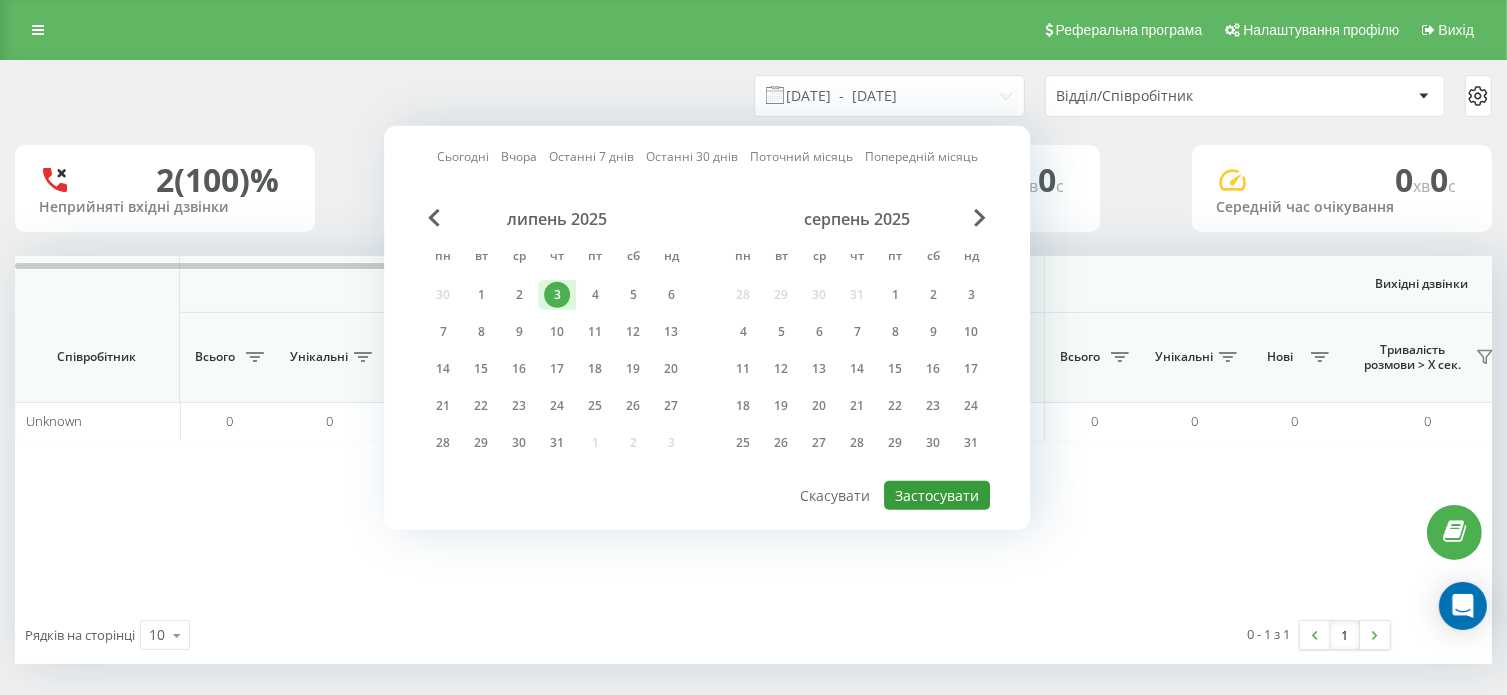 click on "Застосувати" at bounding box center (937, 495) 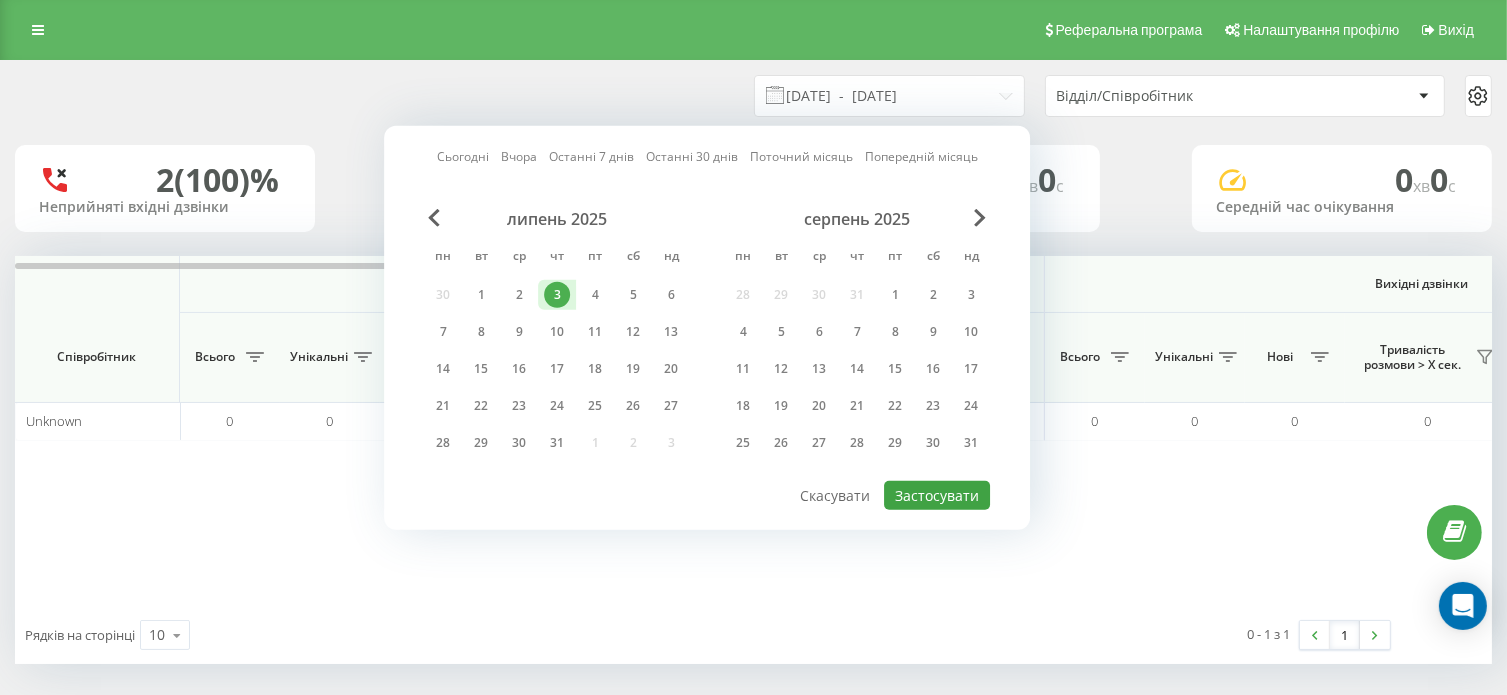 type on "03.07.2025  -  03.07.2025" 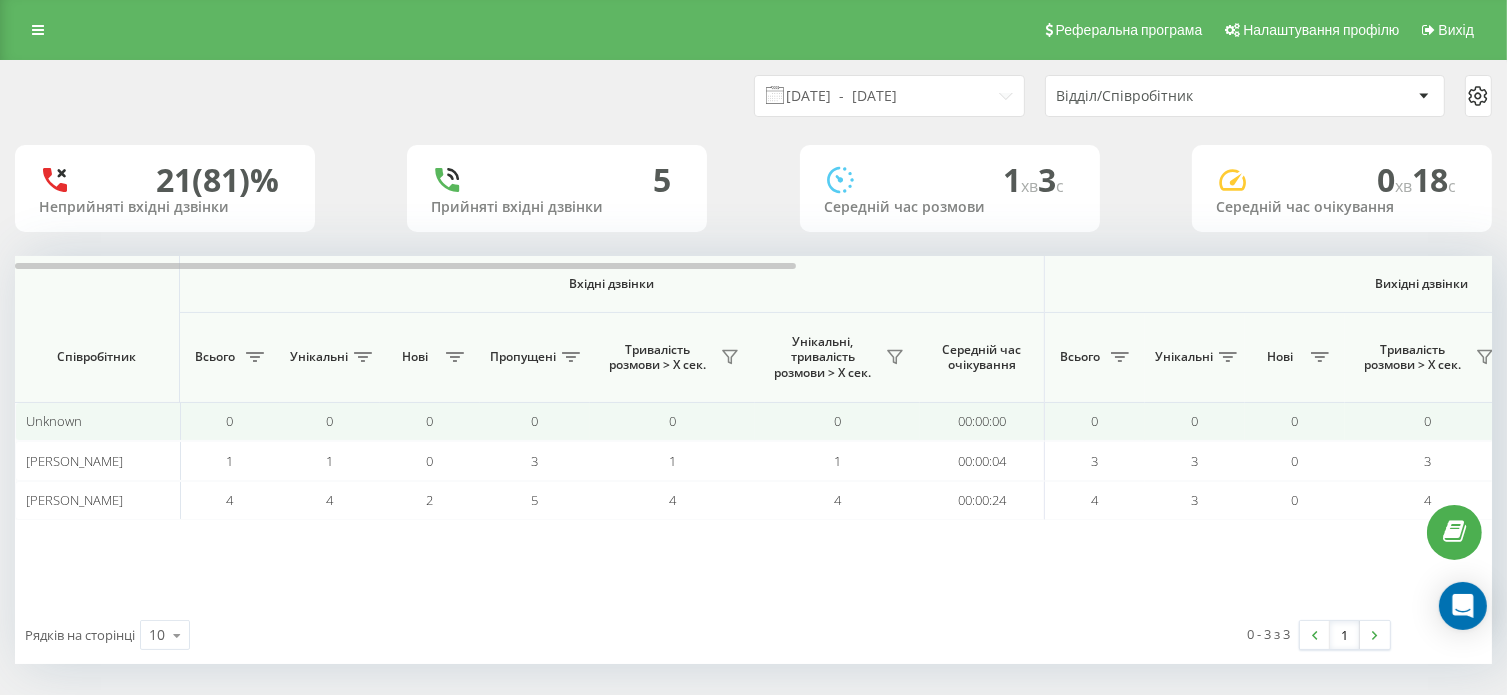 scroll, scrollTop: 0, scrollLeft: 0, axis: both 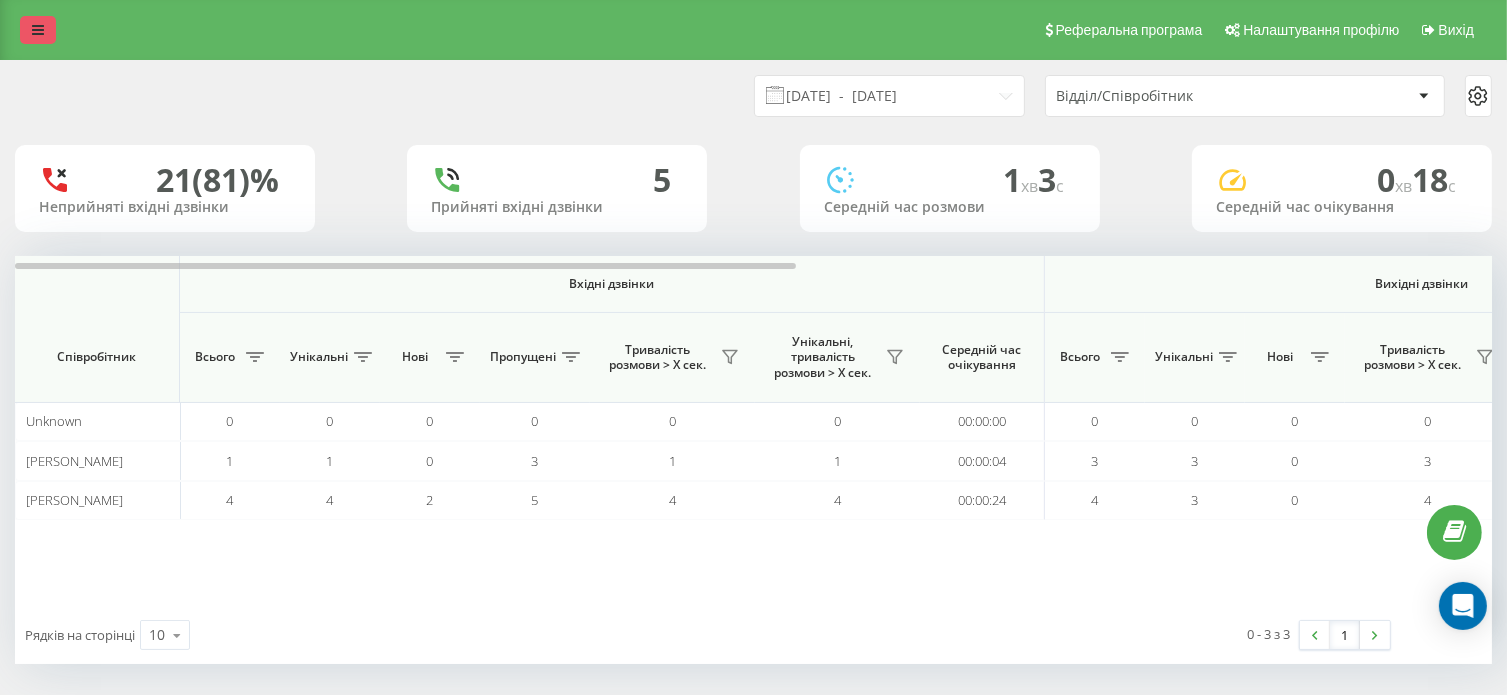 click at bounding box center (38, 30) 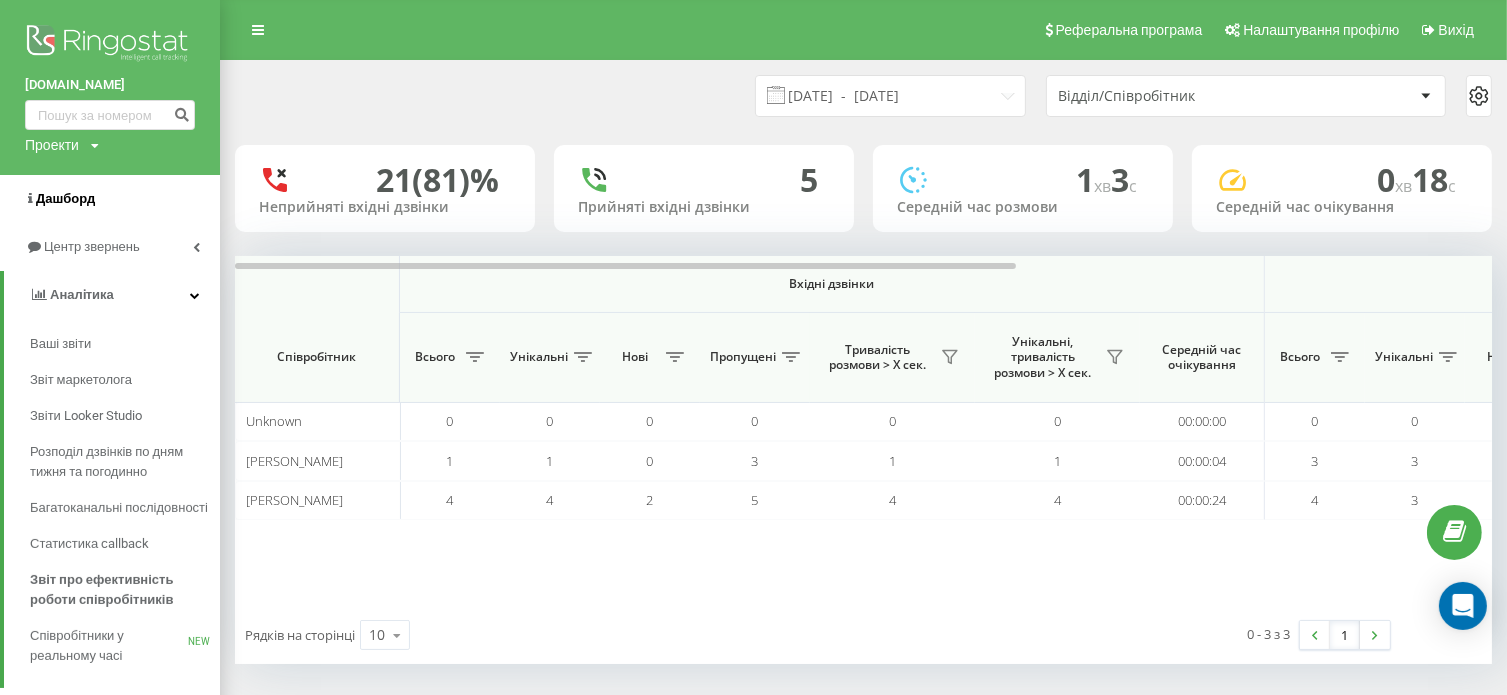 click on "Дашборд" at bounding box center [65, 198] 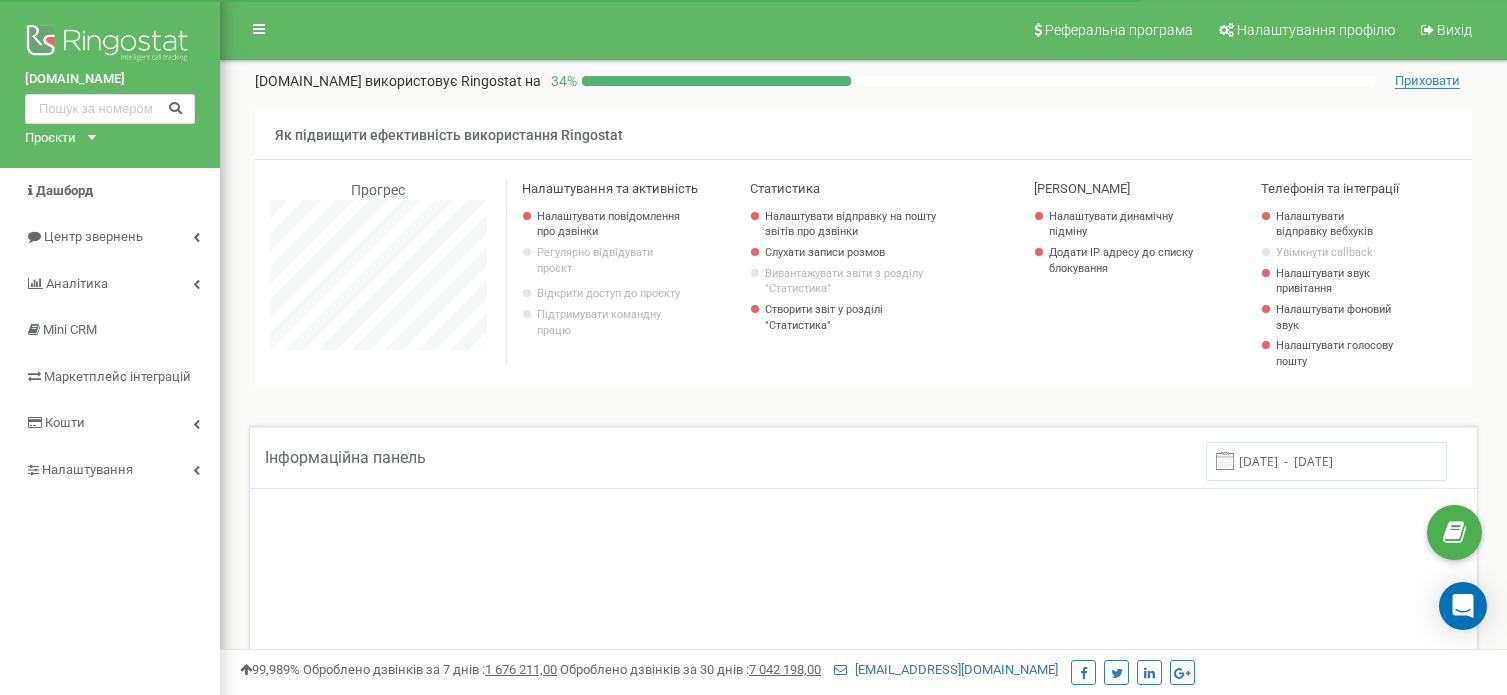 scroll, scrollTop: 0, scrollLeft: 0, axis: both 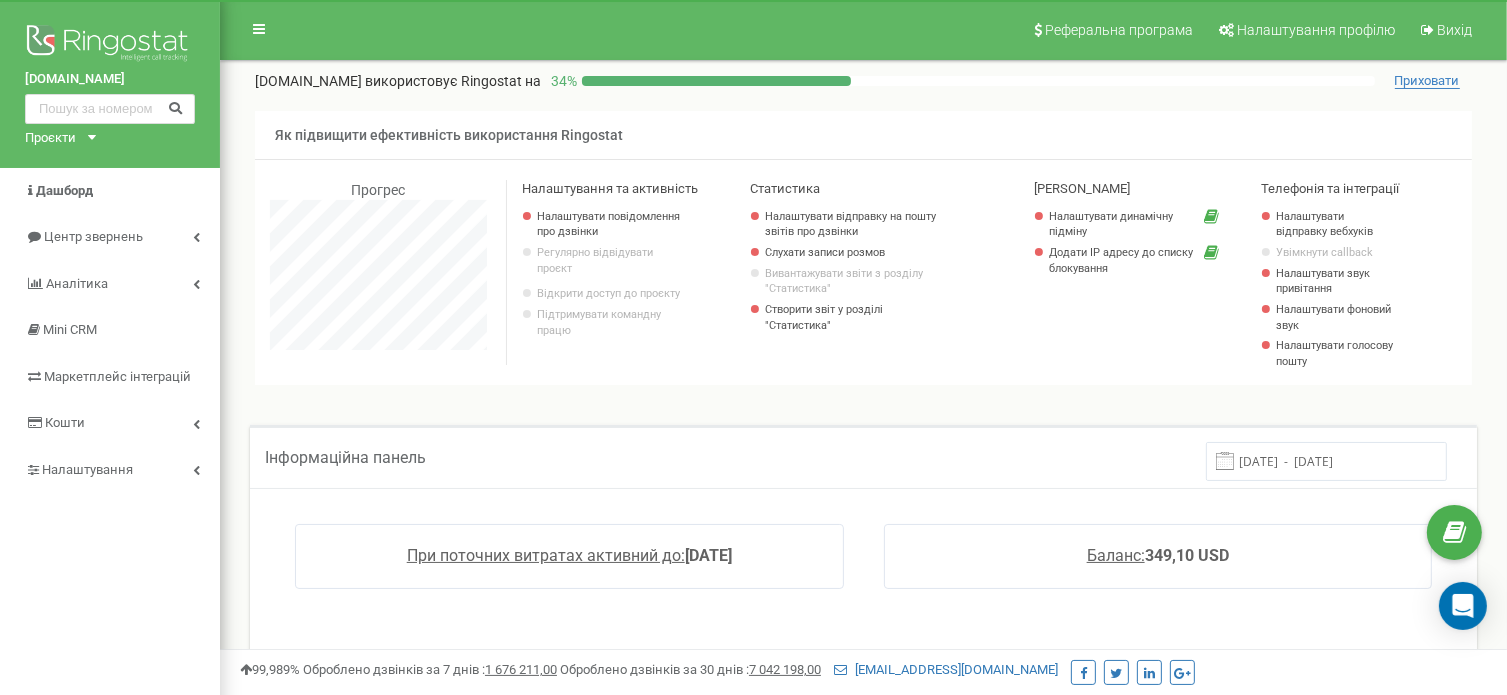 click on "13.07.2025  -  20.07.2025" at bounding box center (1326, 461) 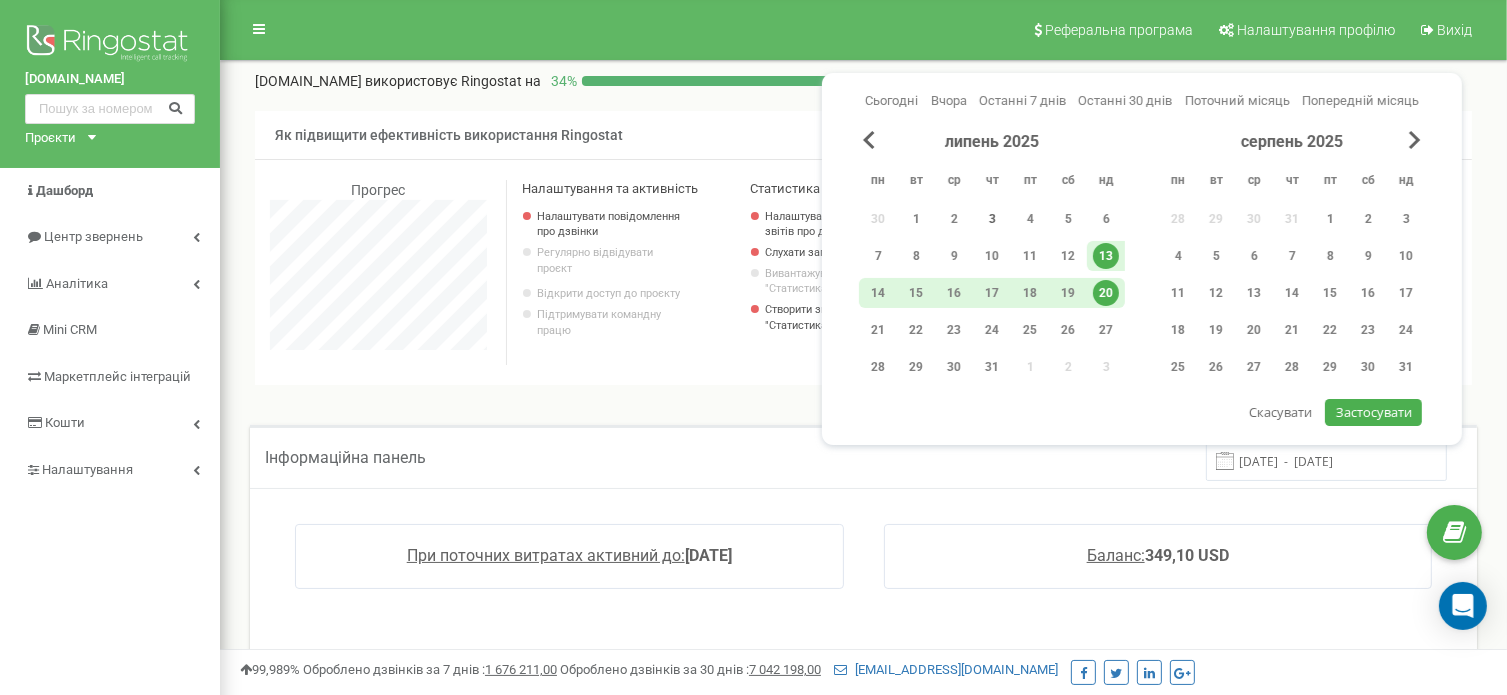 click on "3" at bounding box center [992, 219] 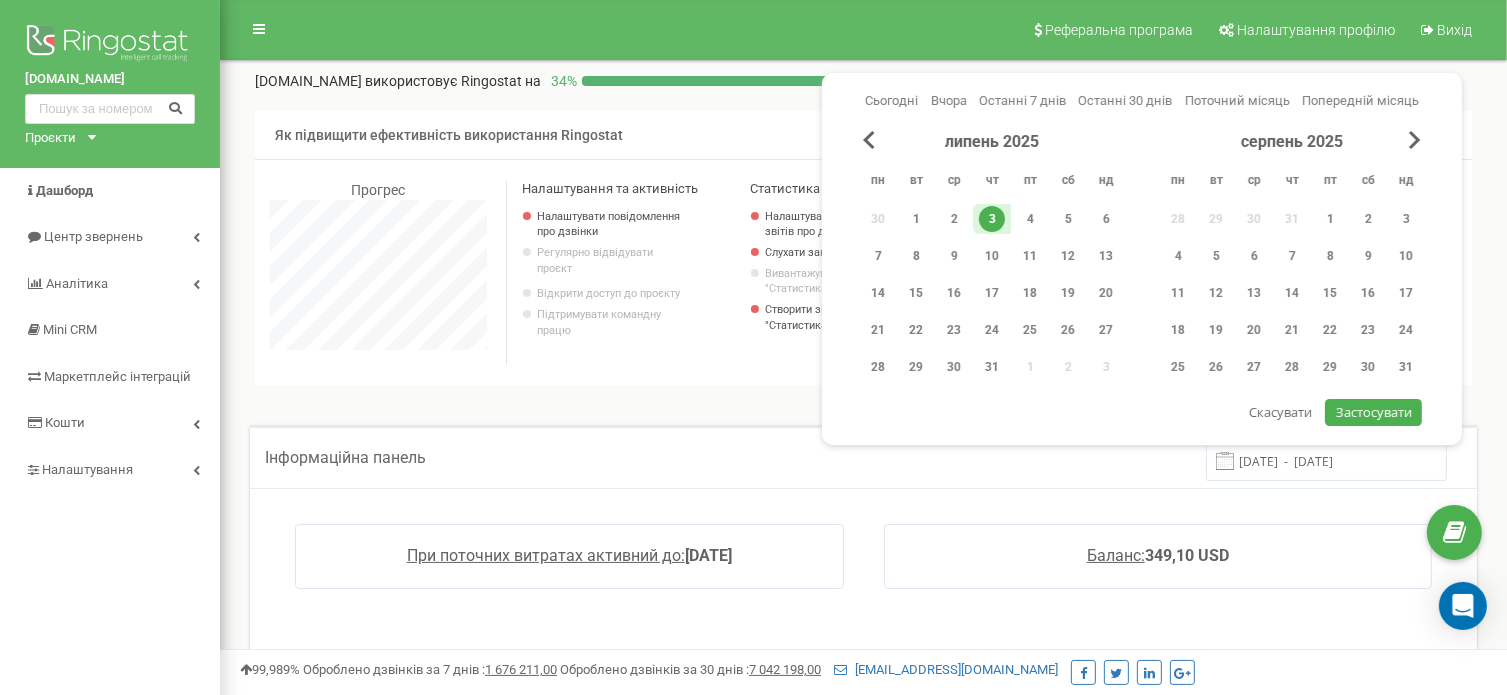 click on "3" at bounding box center [992, 219] 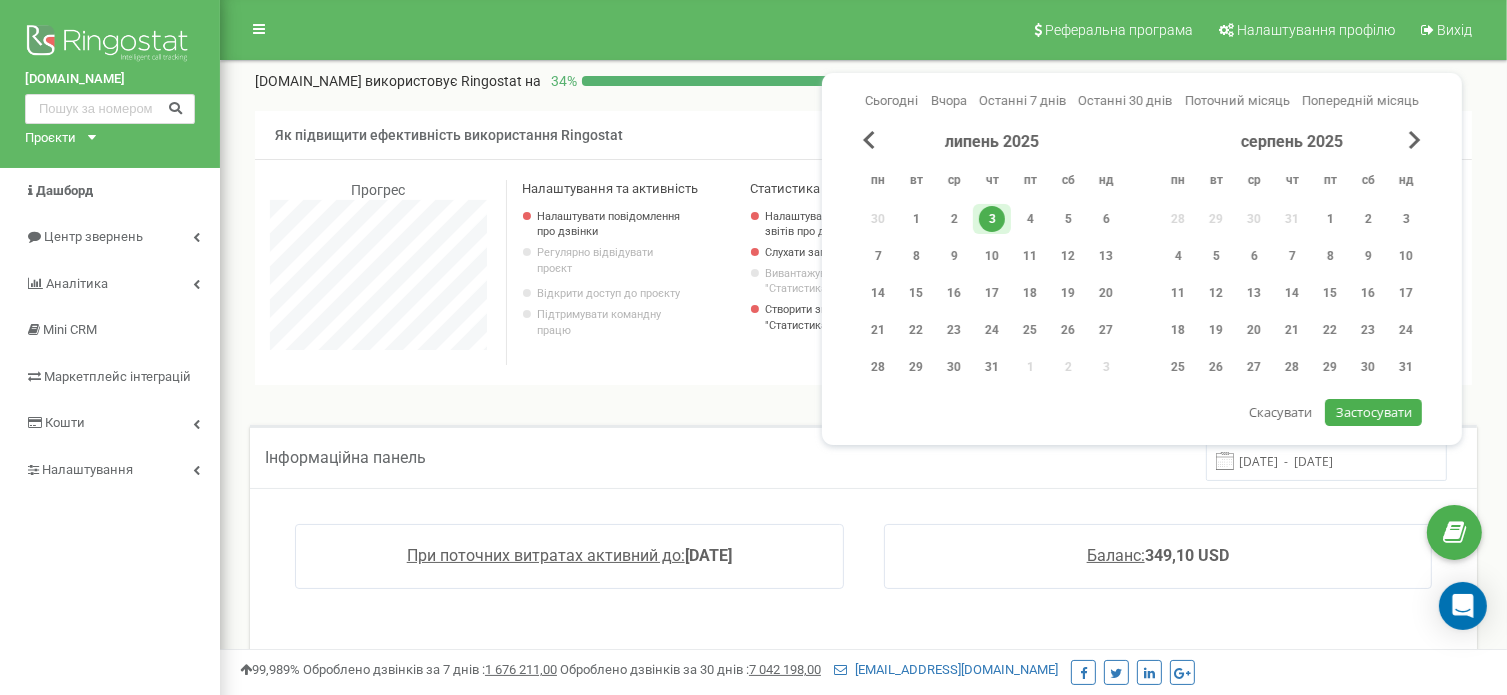 click on "3" at bounding box center (992, 219) 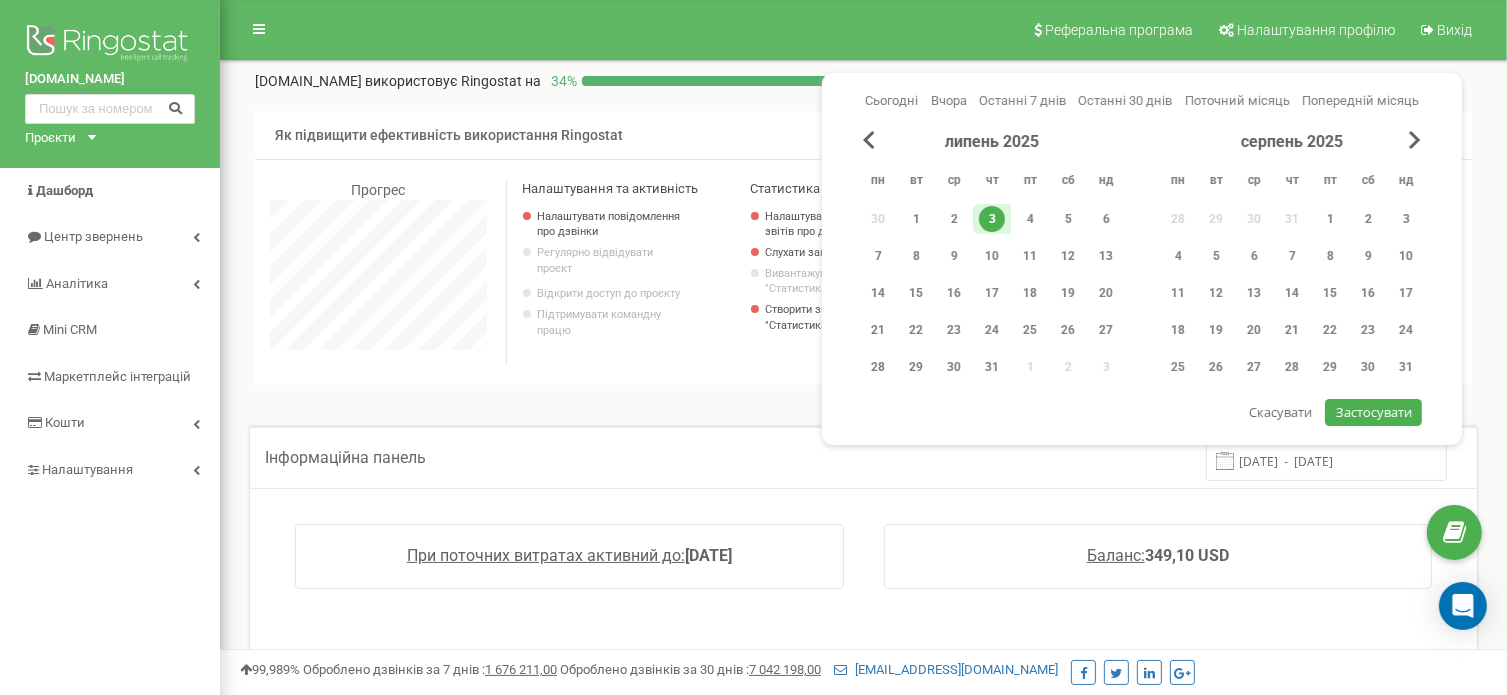 click on "3" at bounding box center [992, 219] 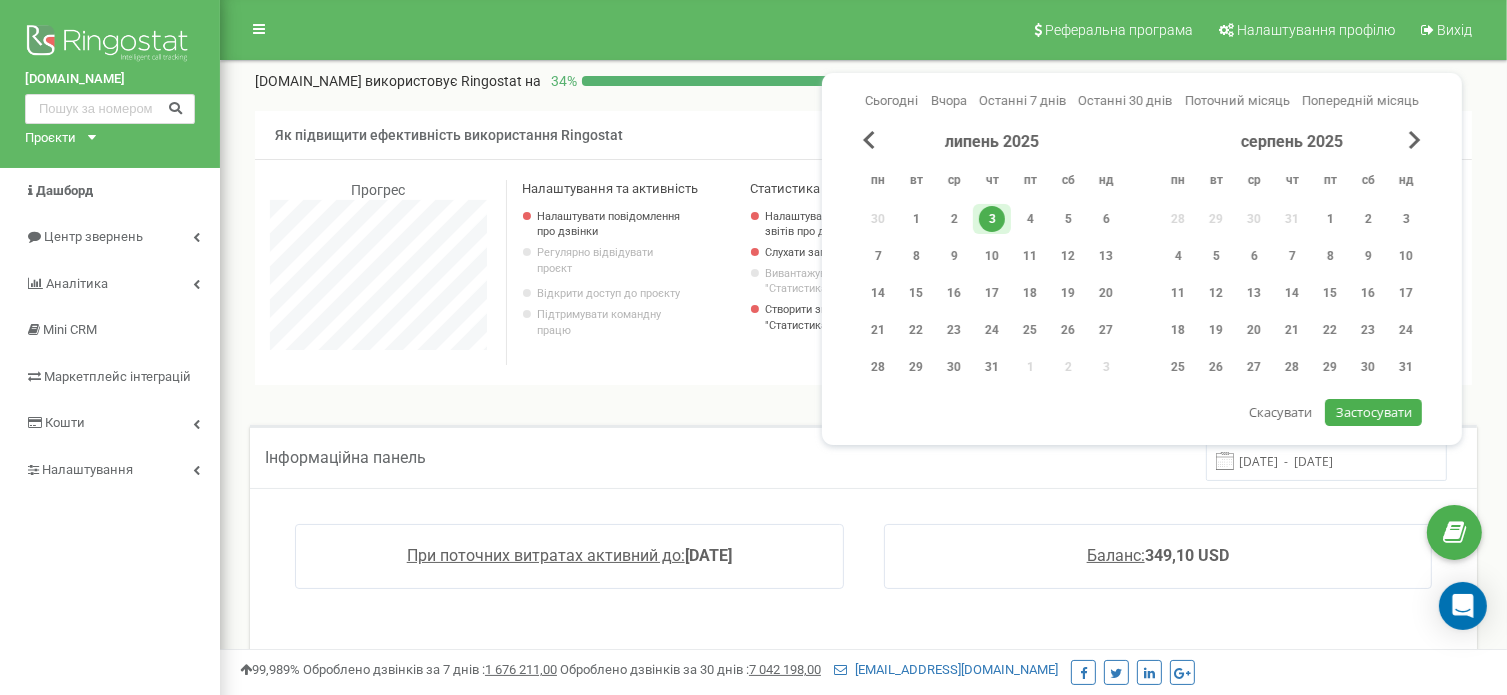 click on "3" at bounding box center (992, 219) 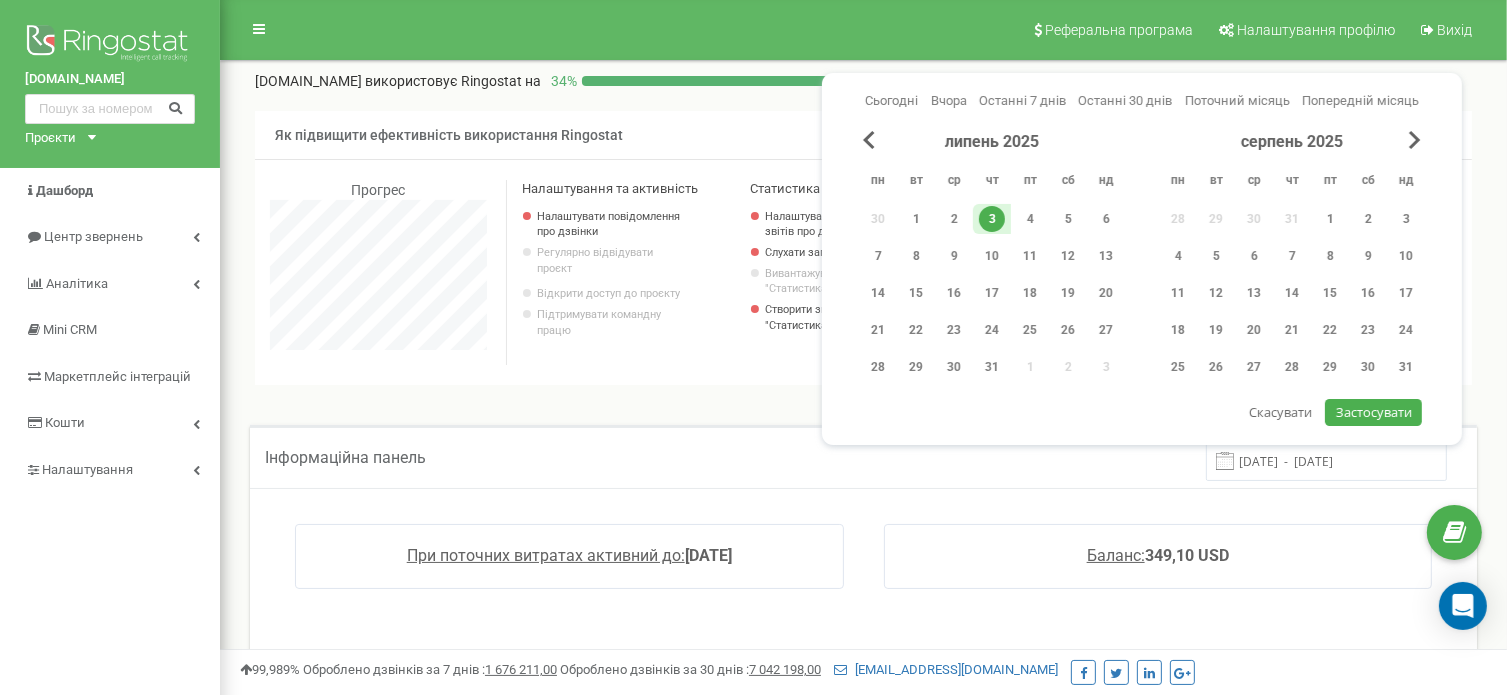 click on "3" at bounding box center [992, 219] 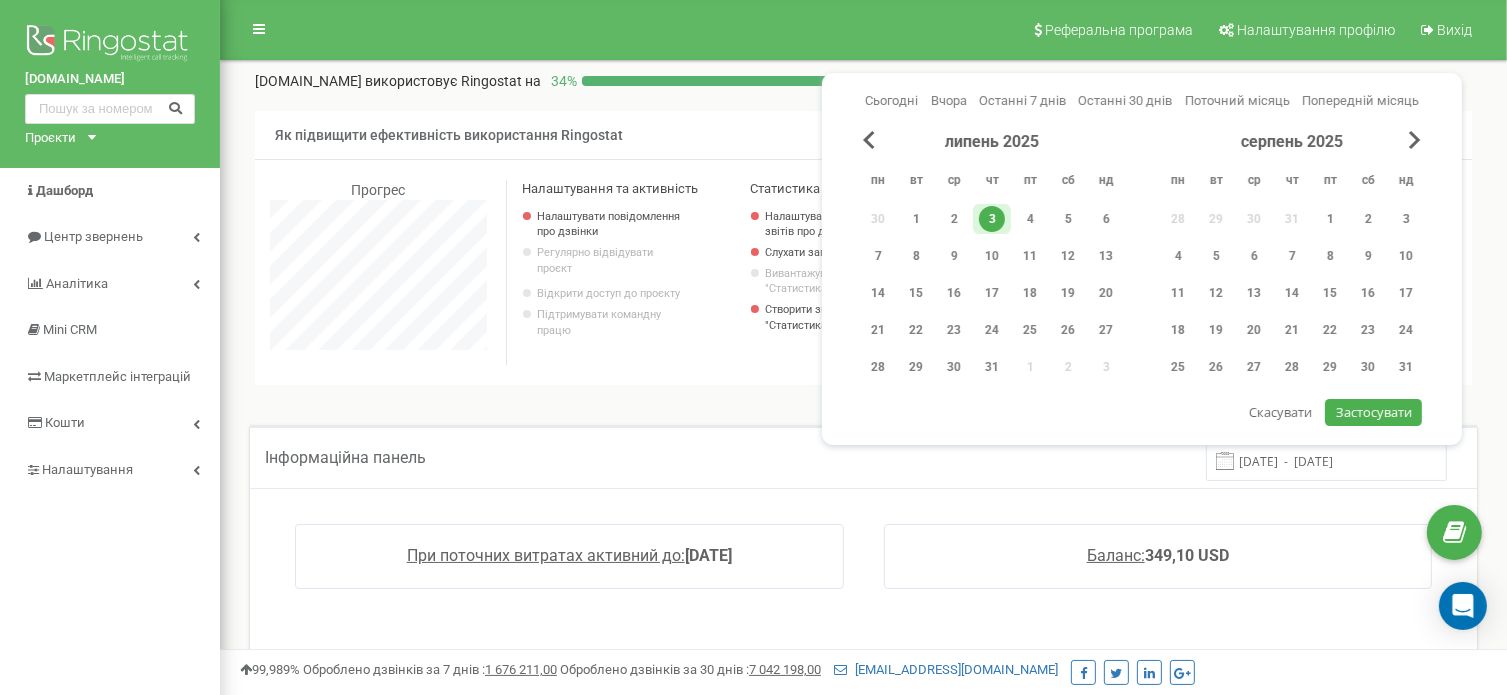 click on "Застосувати" at bounding box center (1373, 412) 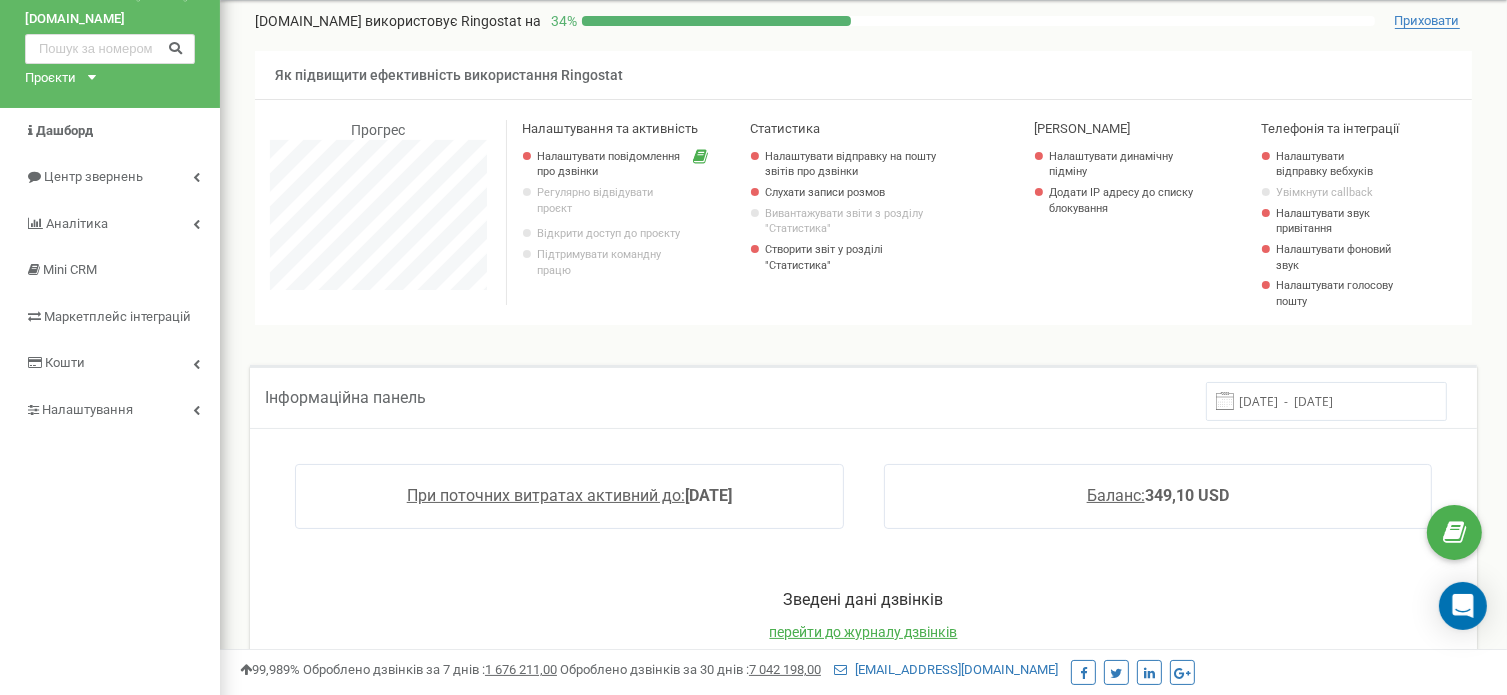 scroll, scrollTop: 0, scrollLeft: 0, axis: both 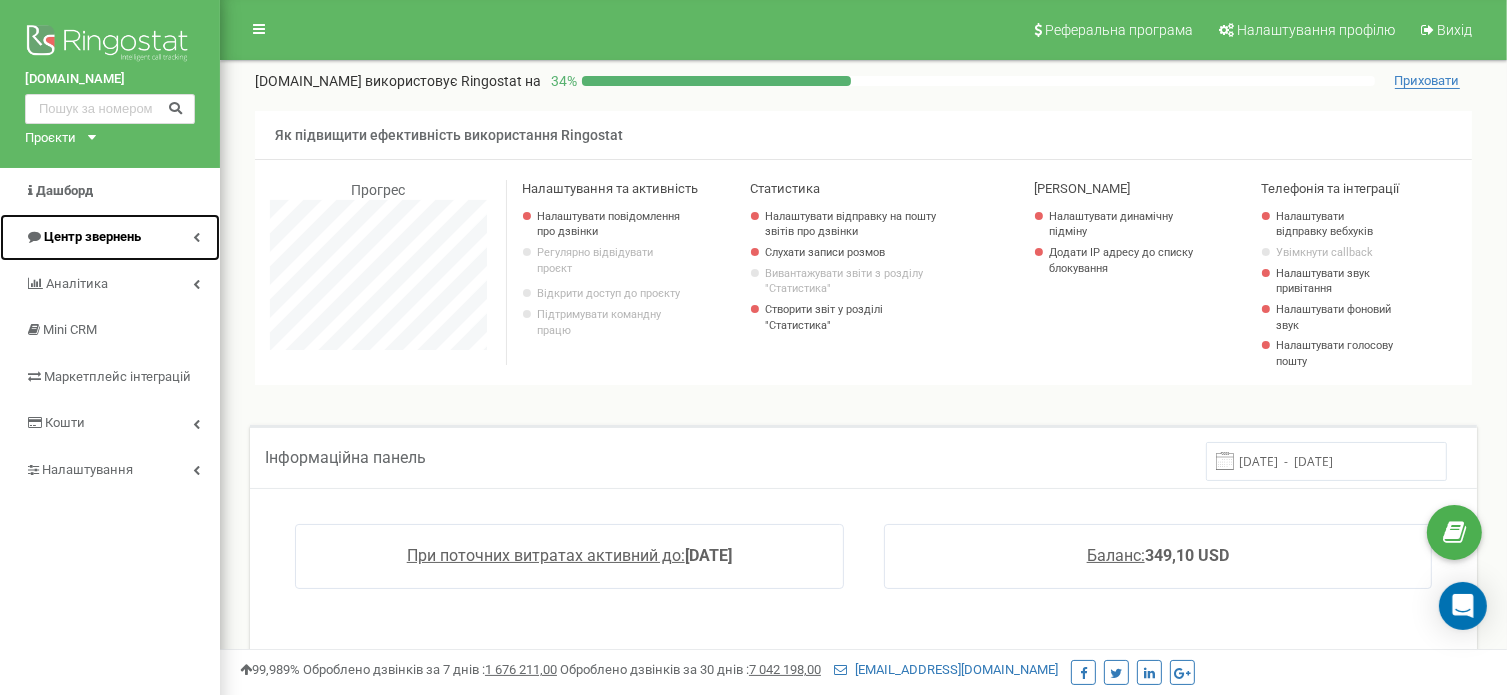 click on "Центр звернень" at bounding box center (92, 236) 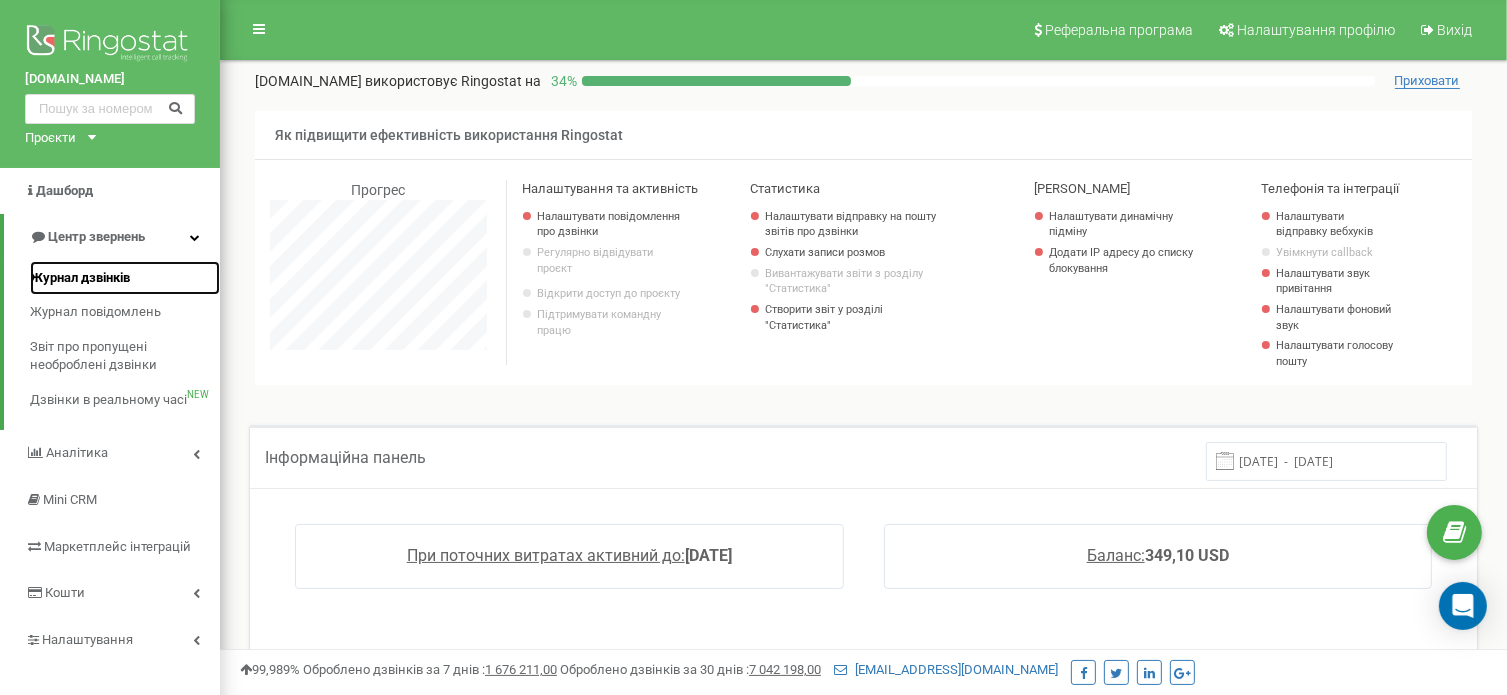 click on "Журнал дзвінків" at bounding box center [80, 278] 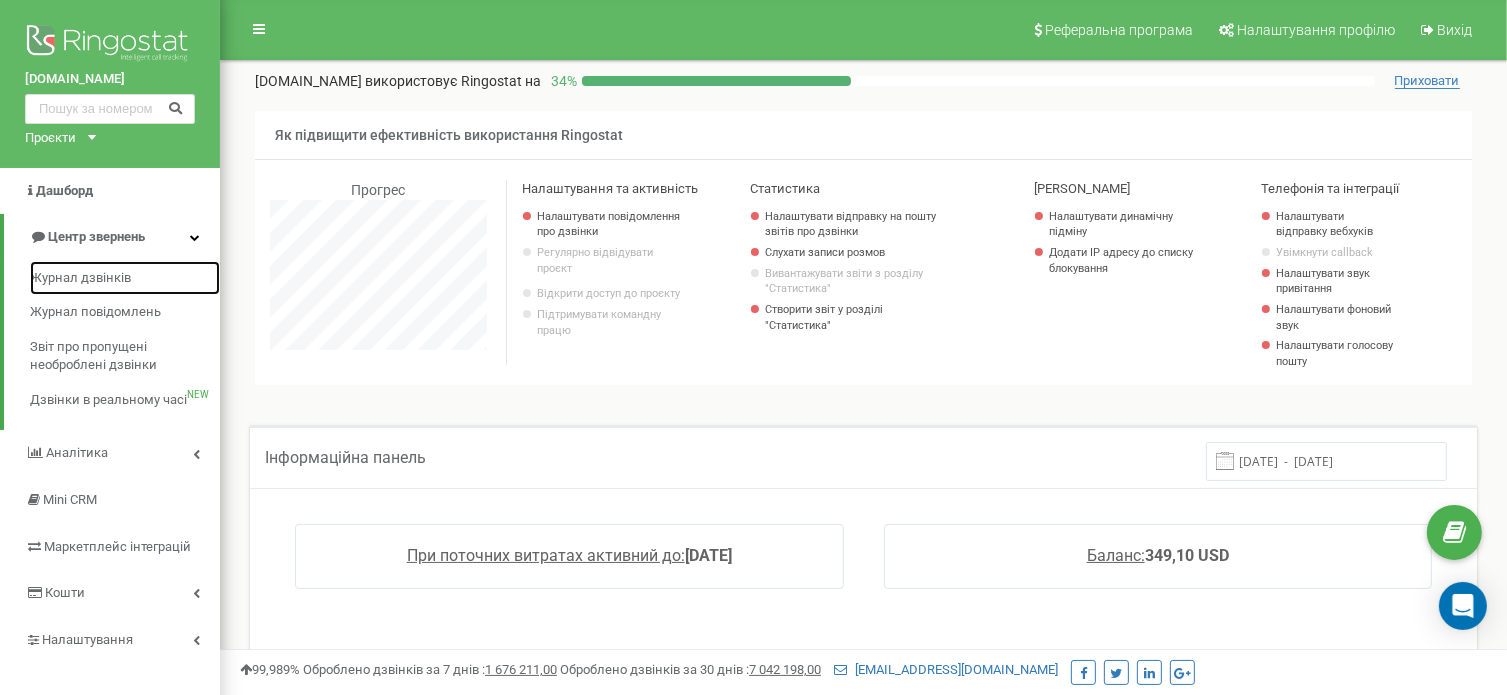 scroll, scrollTop: 55, scrollLeft: 0, axis: vertical 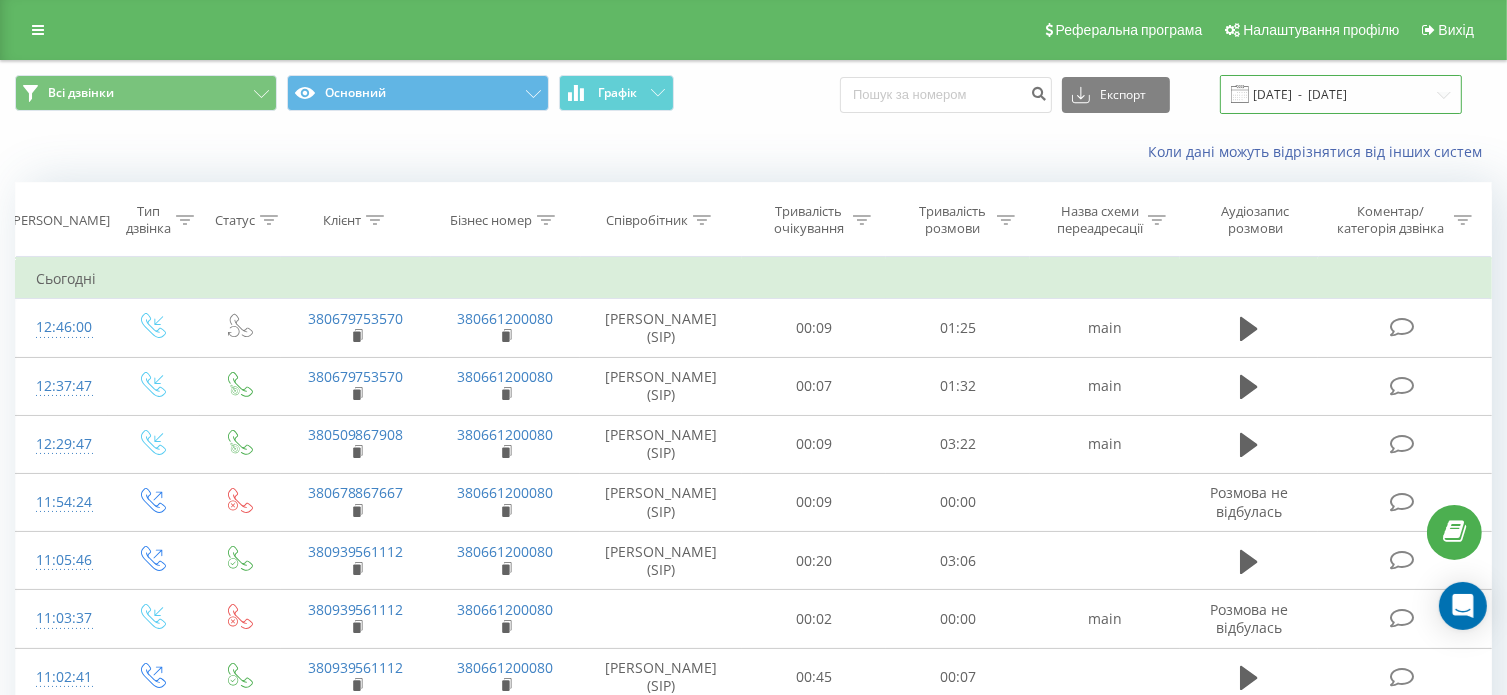 click on "20.06.2025  -  20.07.2025" at bounding box center (1341, 94) 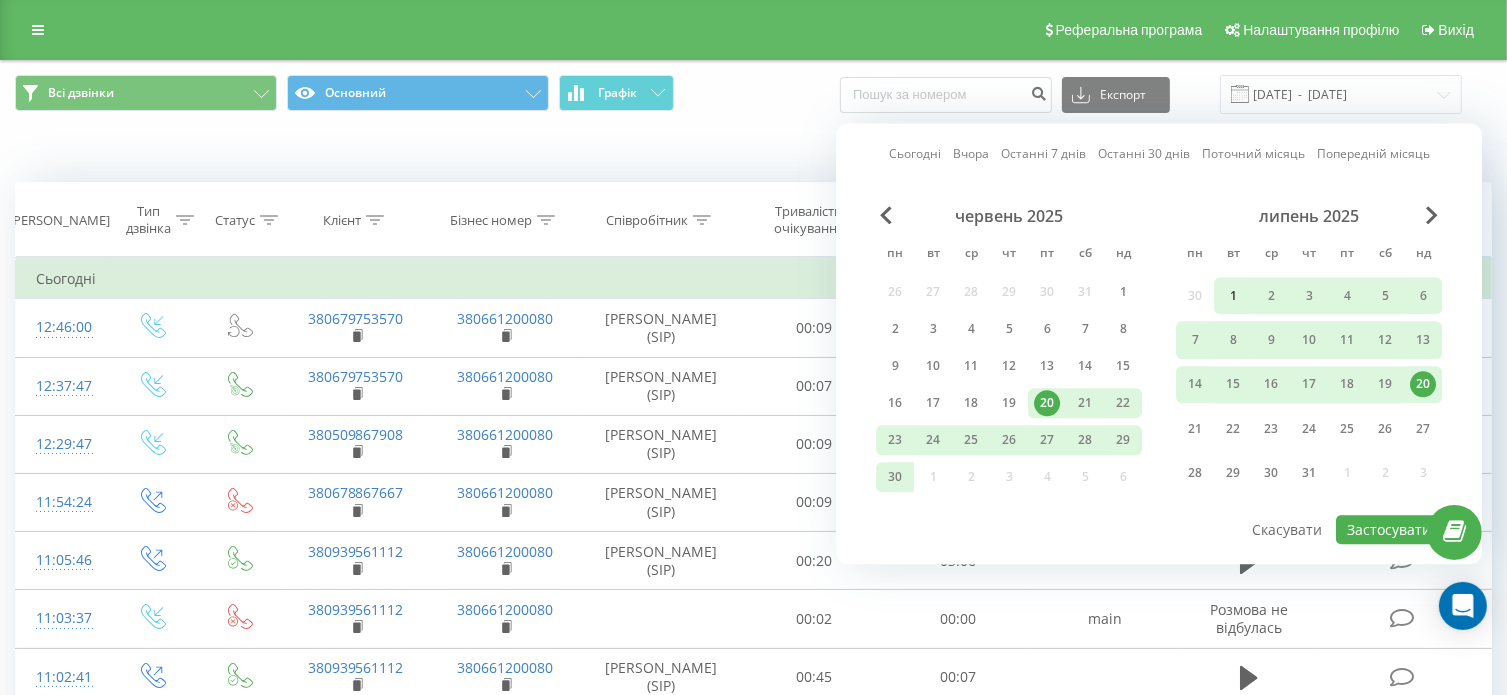 click on "1" at bounding box center [1233, 296] 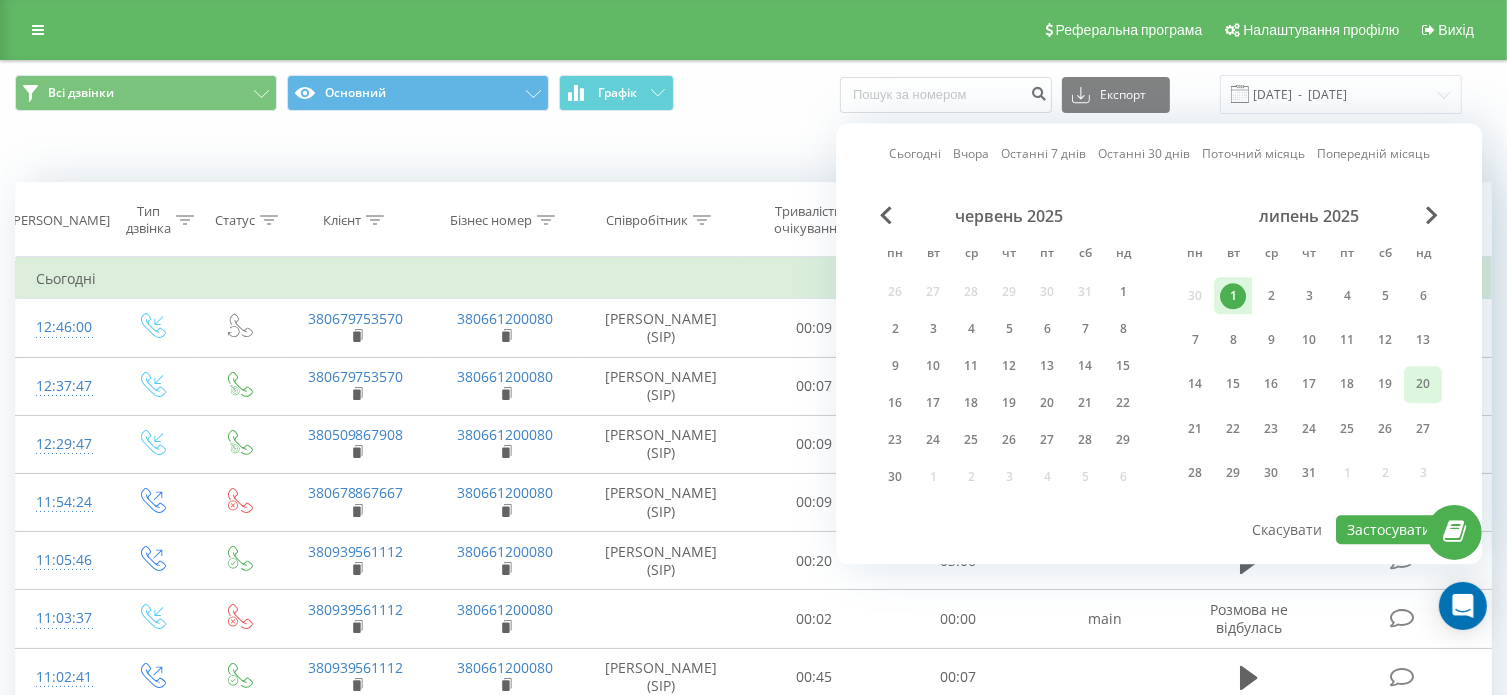 click on "20" at bounding box center (1423, 385) 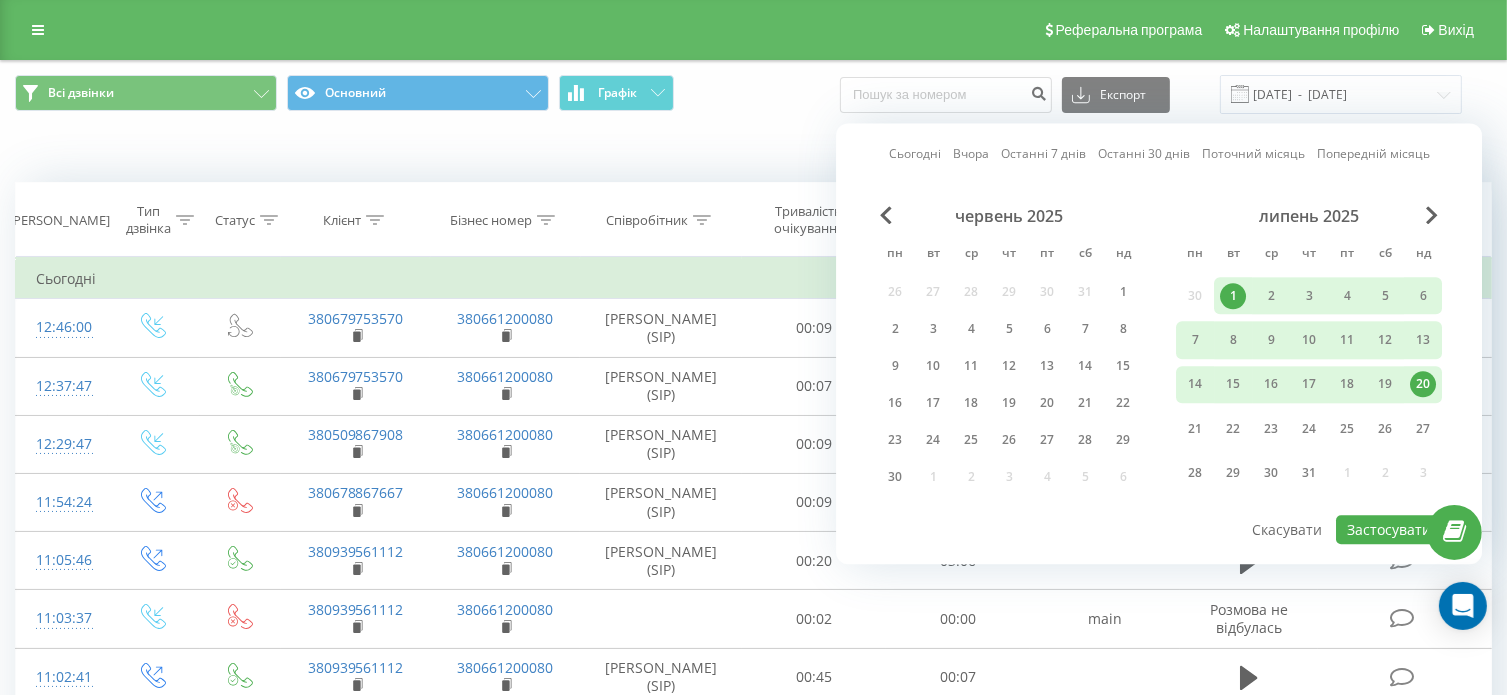 click on "липень 2025 пн вт ср чт пт сб нд 30 1 2 3 4 5 6 7 8 9 10 11 12 13 14 15 16 17 18 19 20 21 22 23 24 25 26 27 28 29 30 31 1 2 3" at bounding box center [1309, 352] 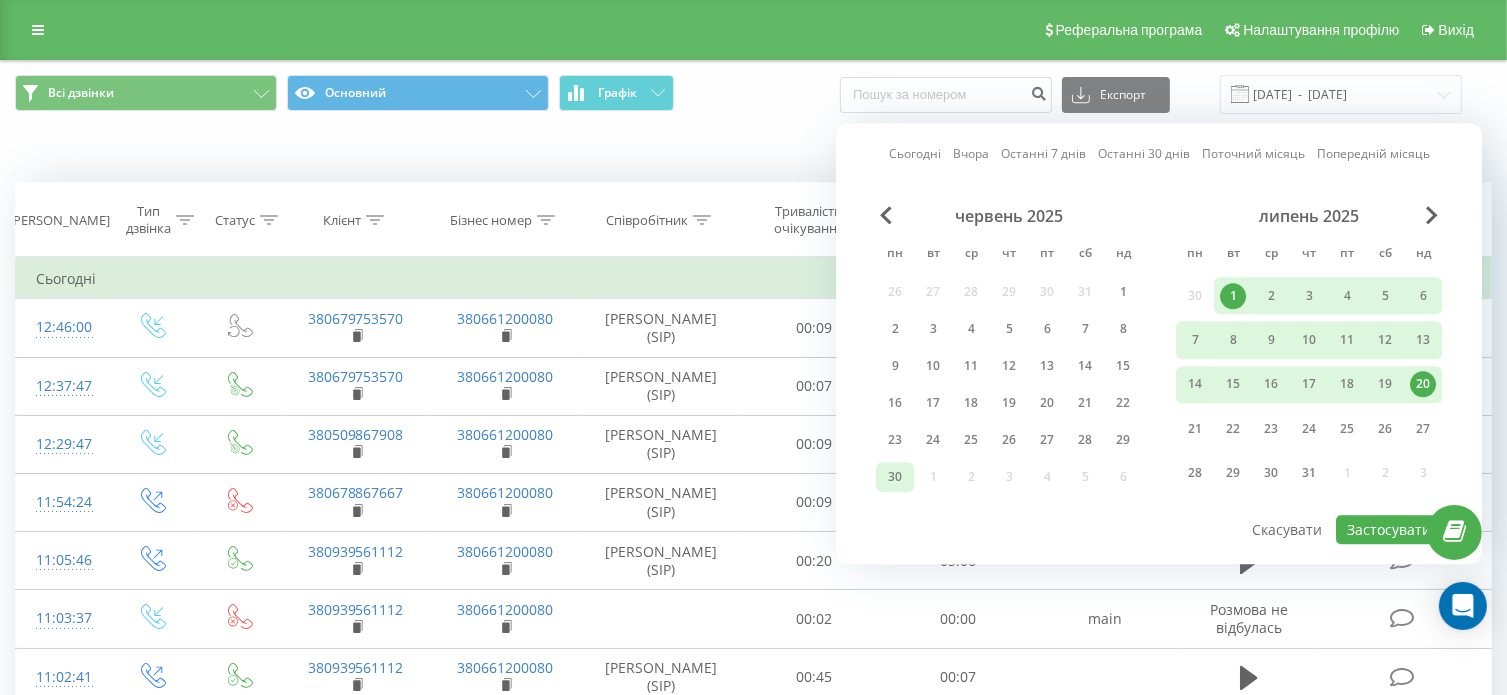 click on "30" at bounding box center (895, 477) 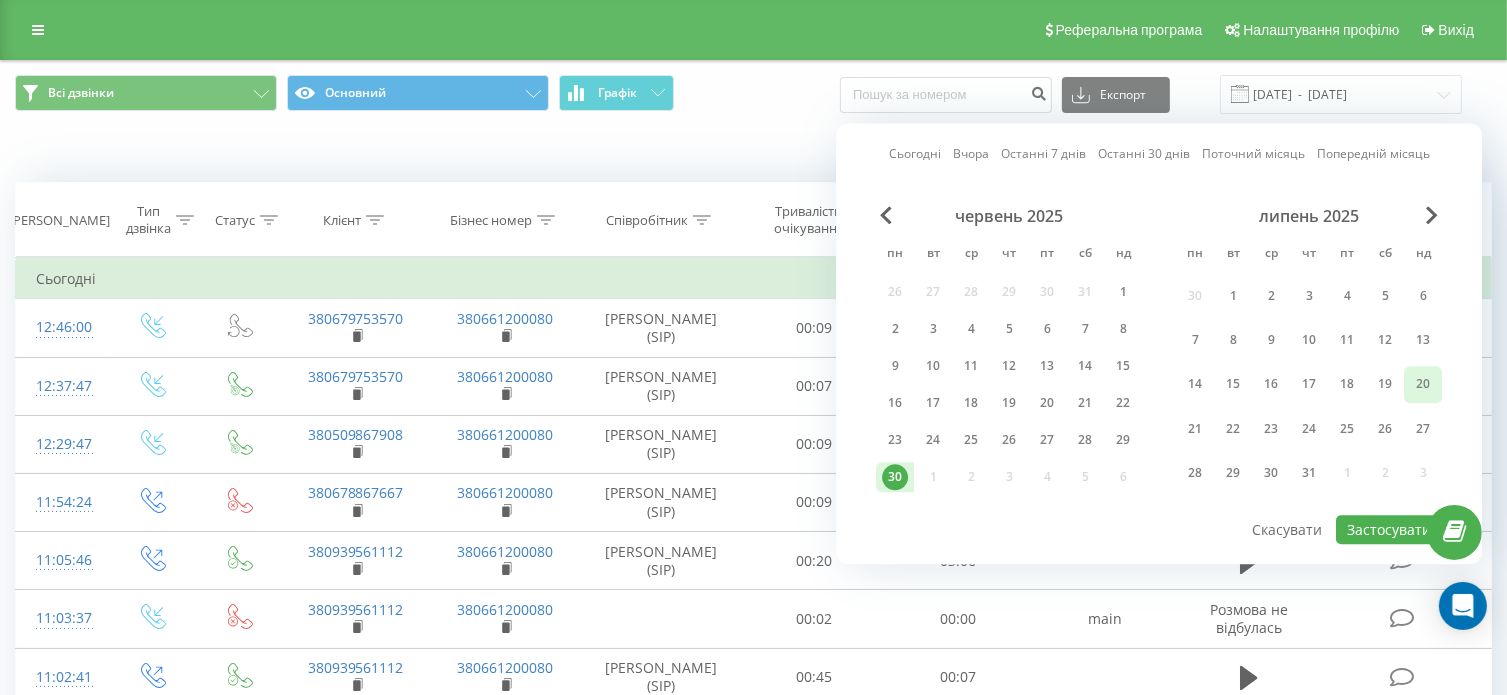 click on "20" at bounding box center [1423, 385] 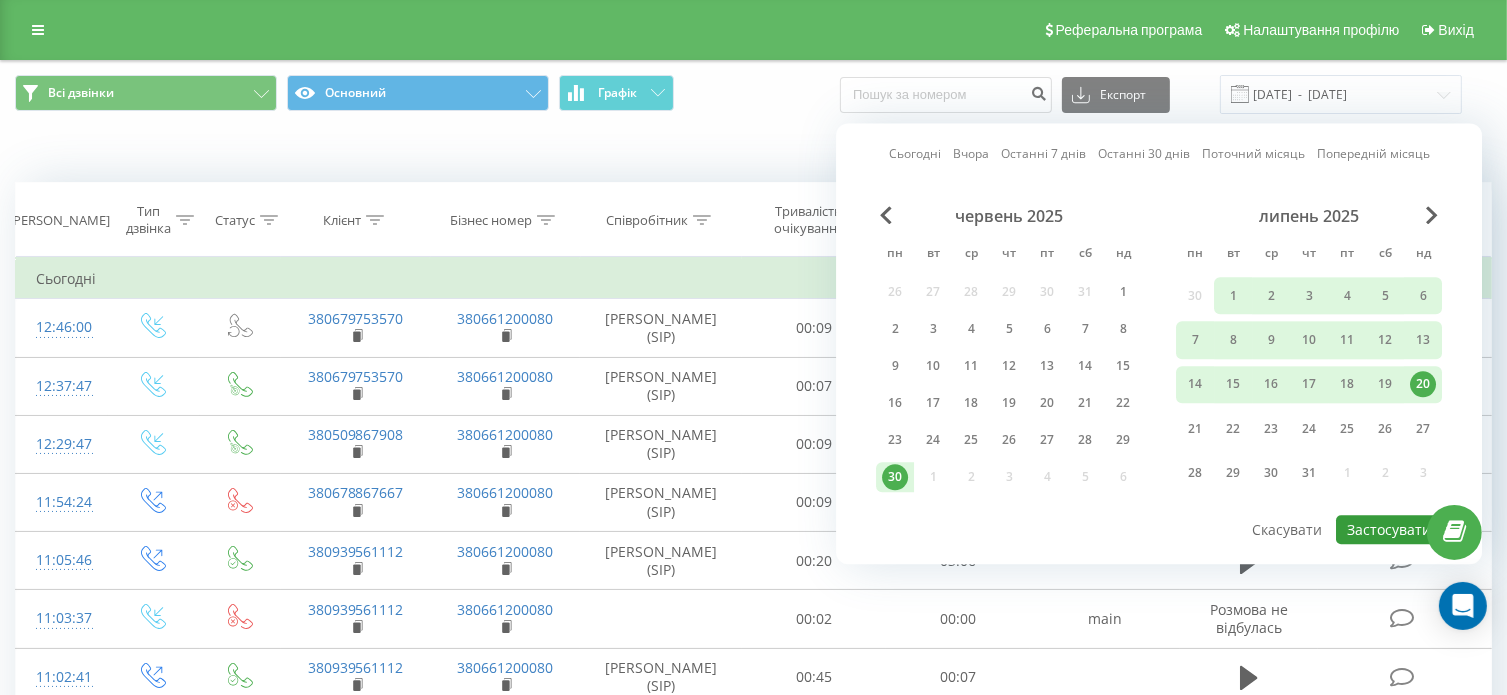 click on "Застосувати" at bounding box center [1389, 529] 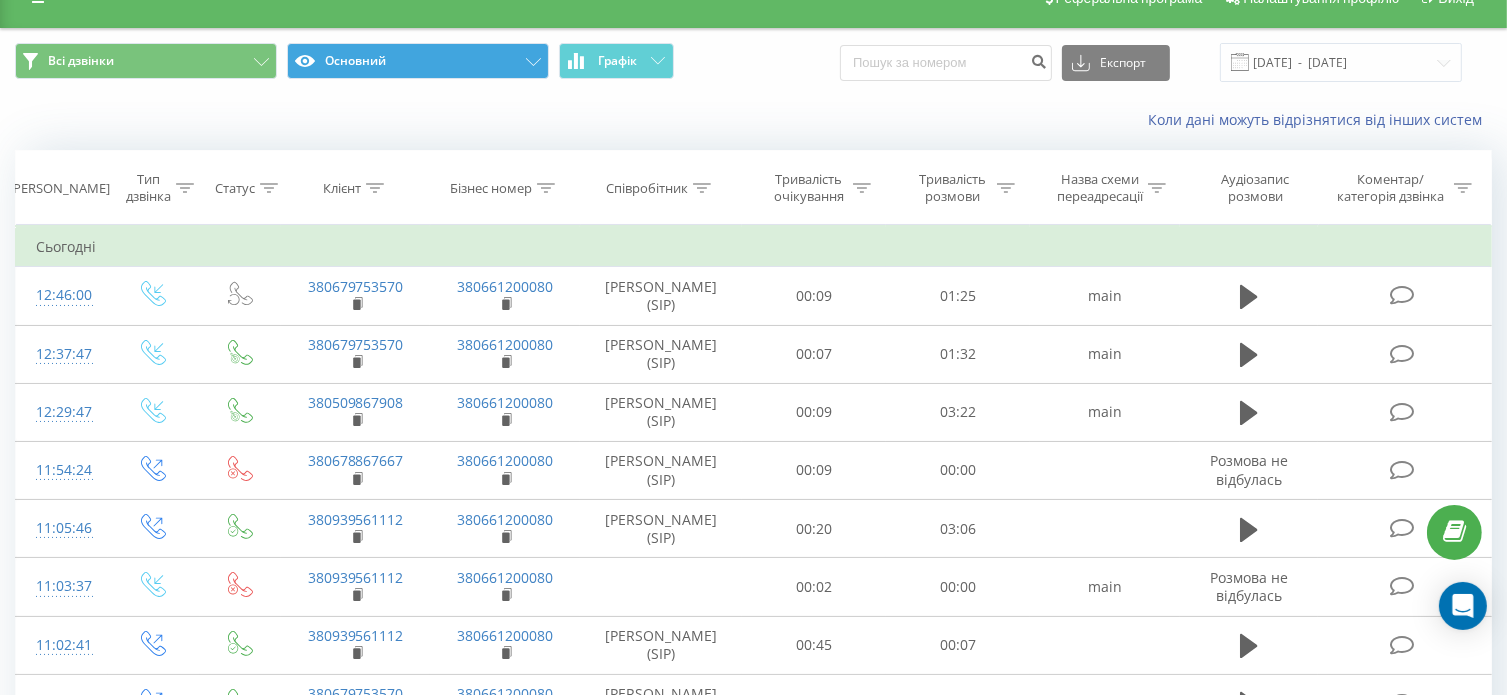 scroll, scrollTop: 0, scrollLeft: 0, axis: both 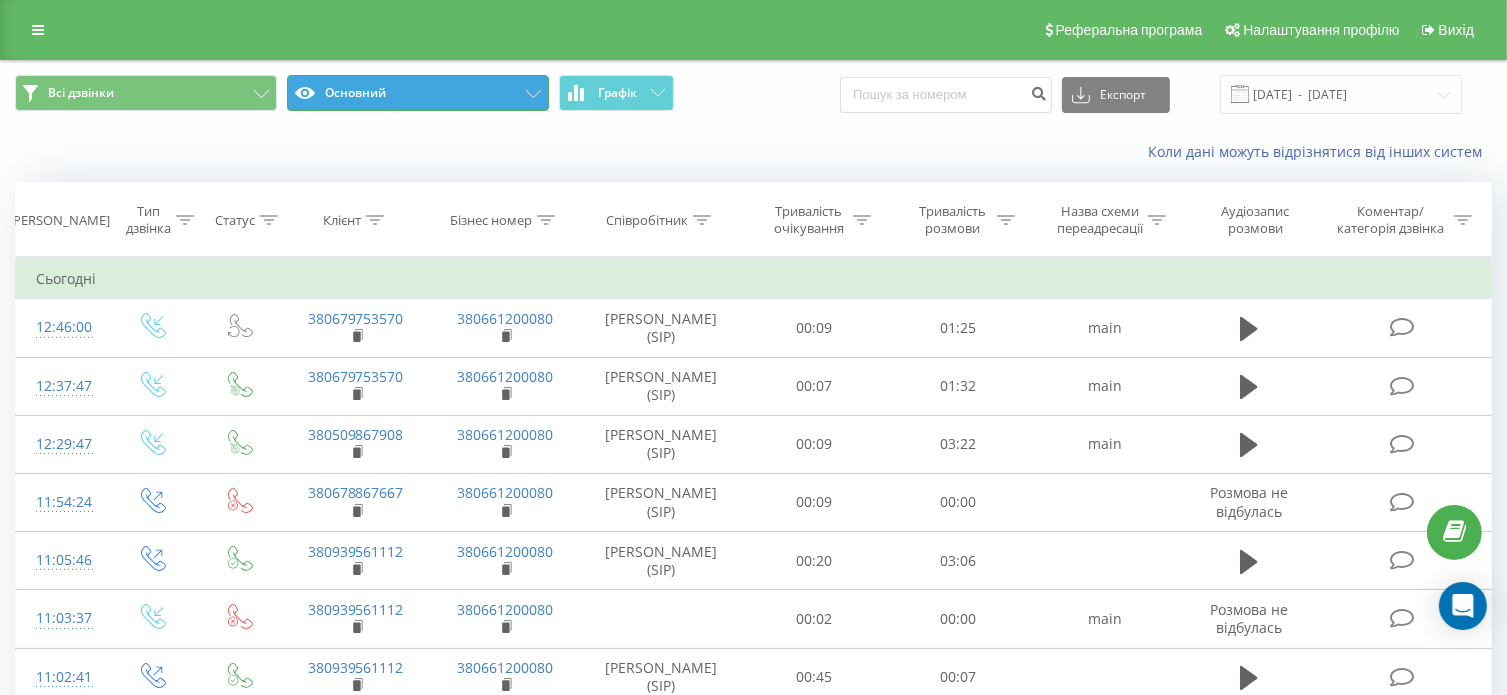 click on "Основний" at bounding box center (418, 93) 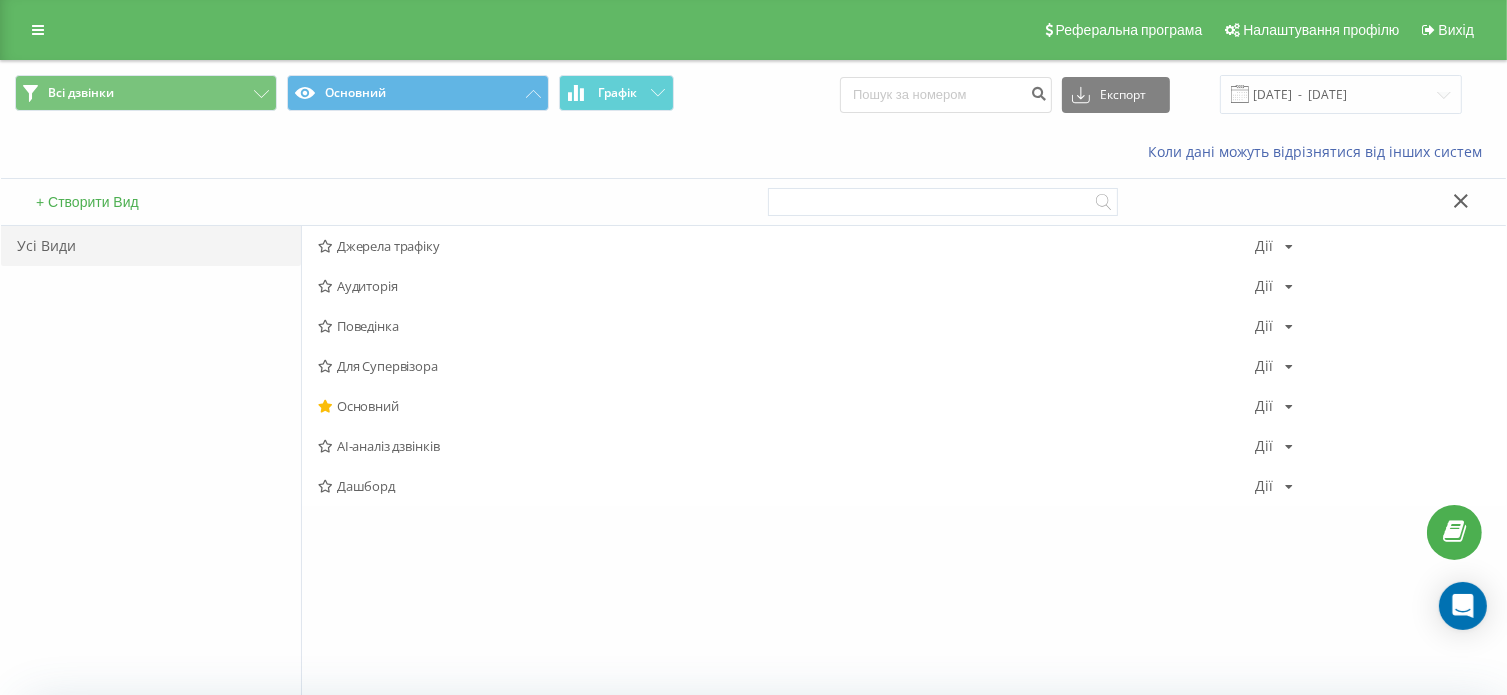 click on "Для Супервізора" at bounding box center (787, 366) 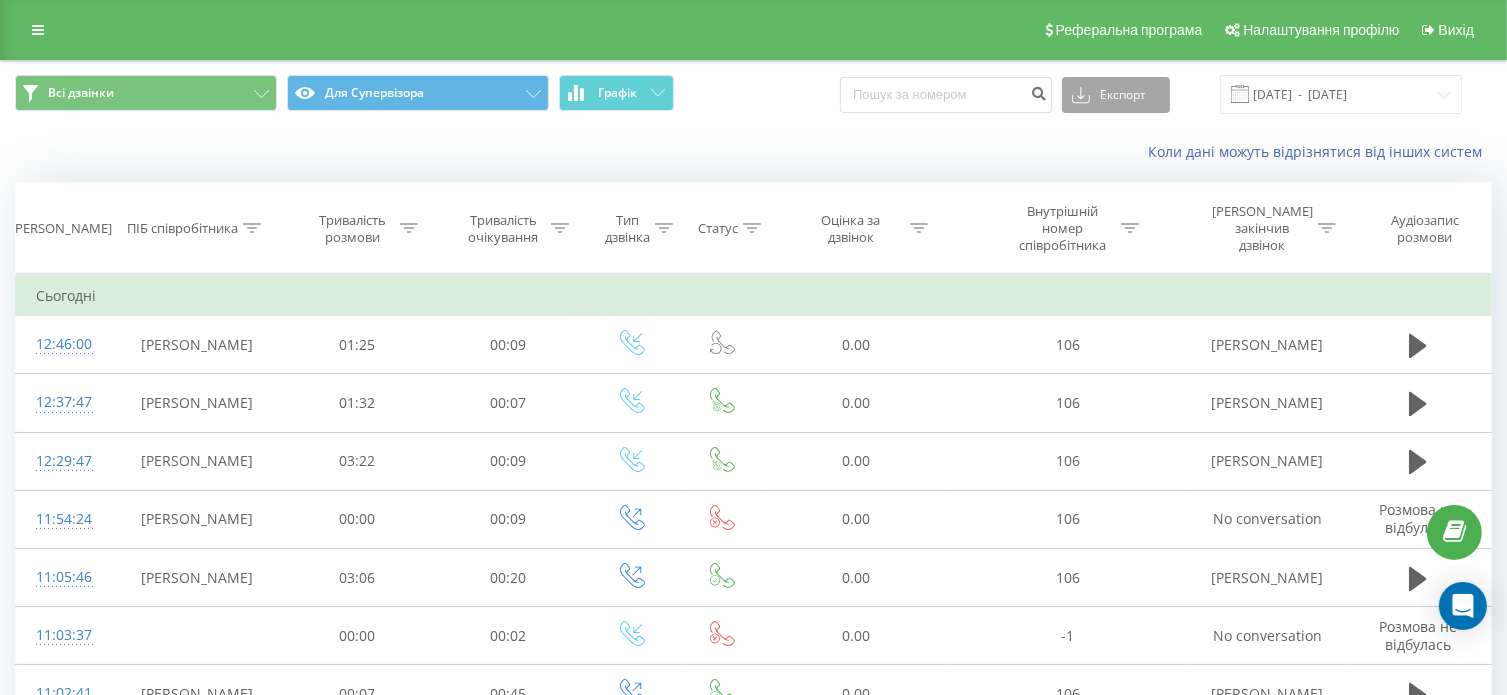 click on "Експорт" at bounding box center (1116, 95) 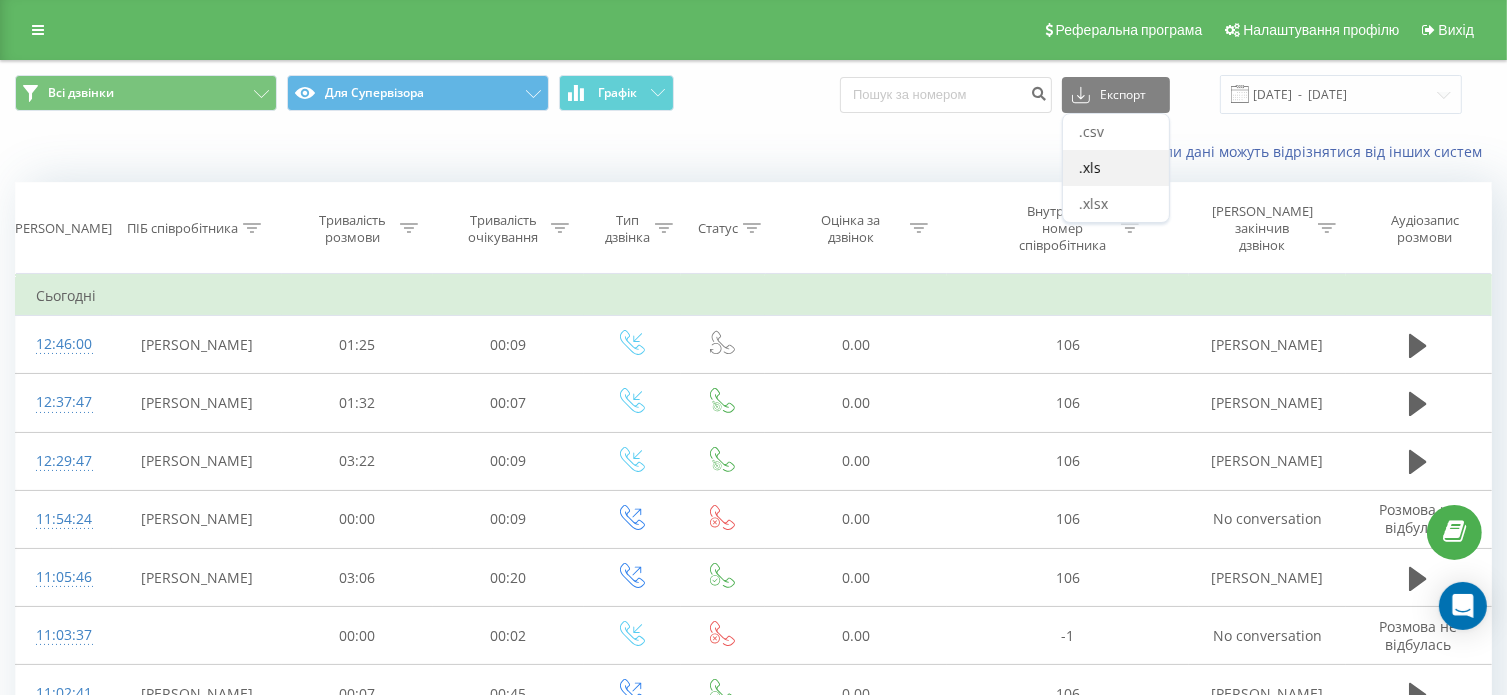 click on ".xls" at bounding box center [1116, 168] 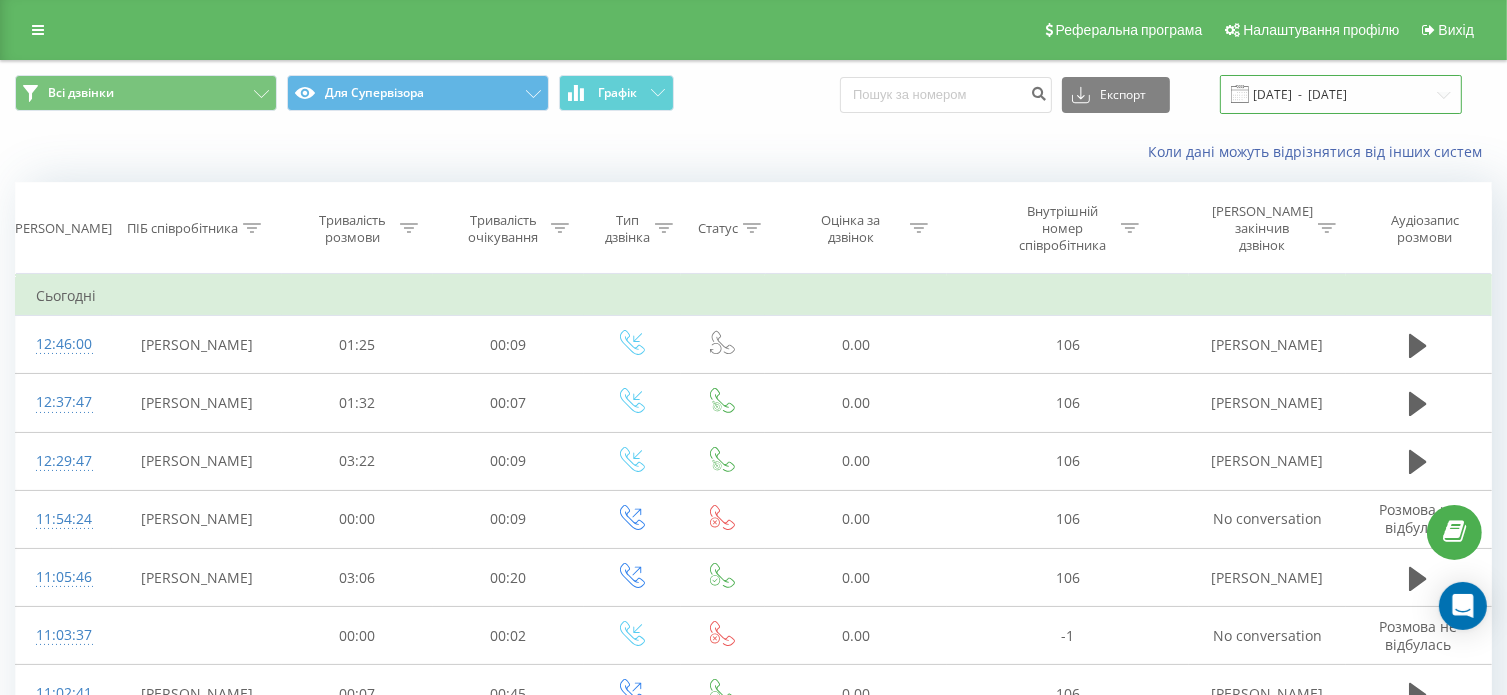 click on "30.06.2025  -  20.07.2025" at bounding box center [1341, 94] 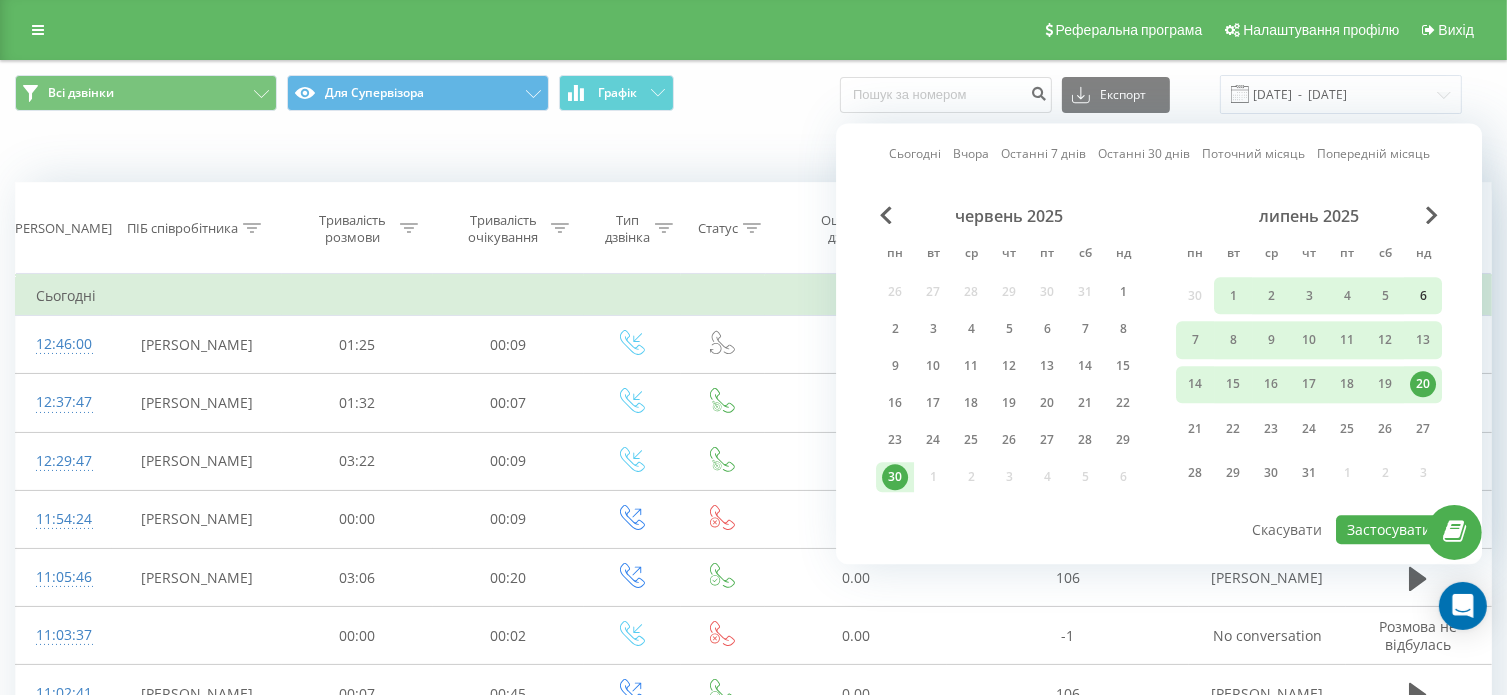 click on "6" at bounding box center [1423, 296] 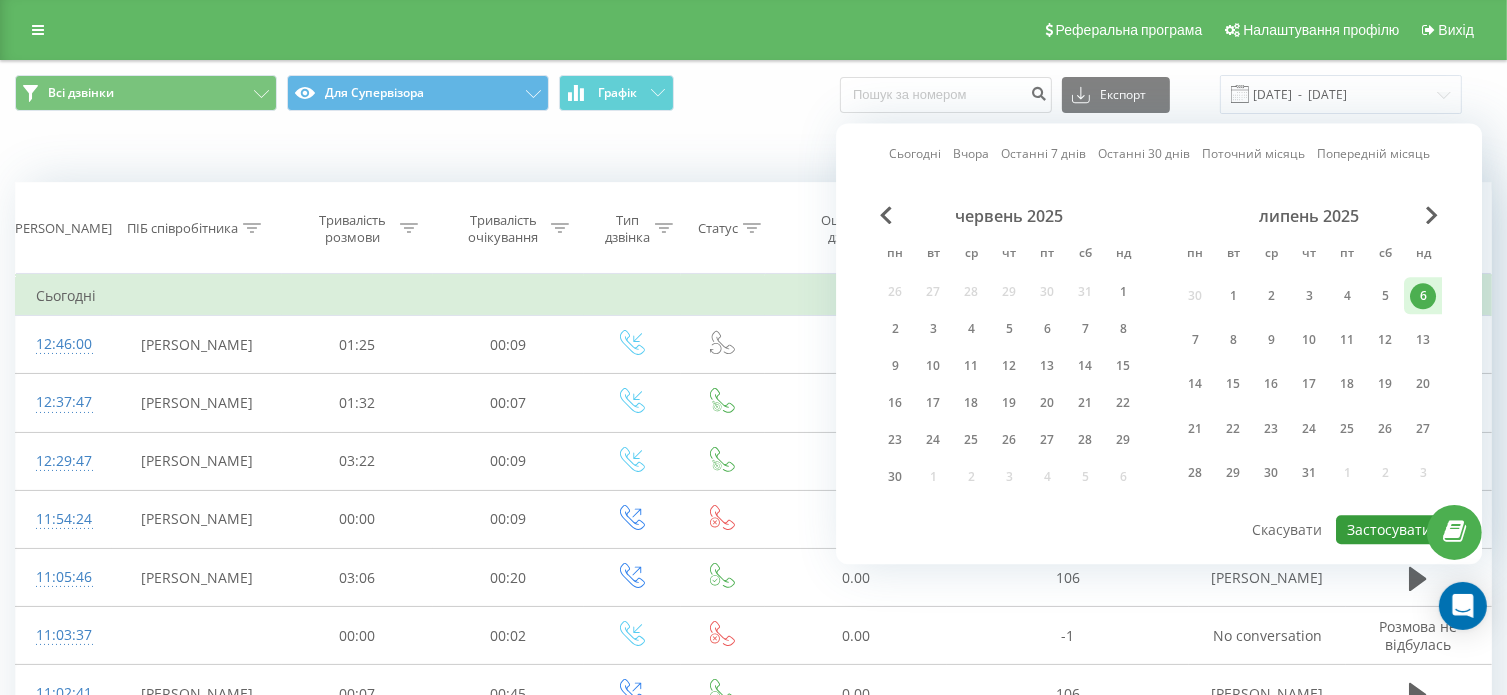 click on "Застосувати" at bounding box center (1389, 529) 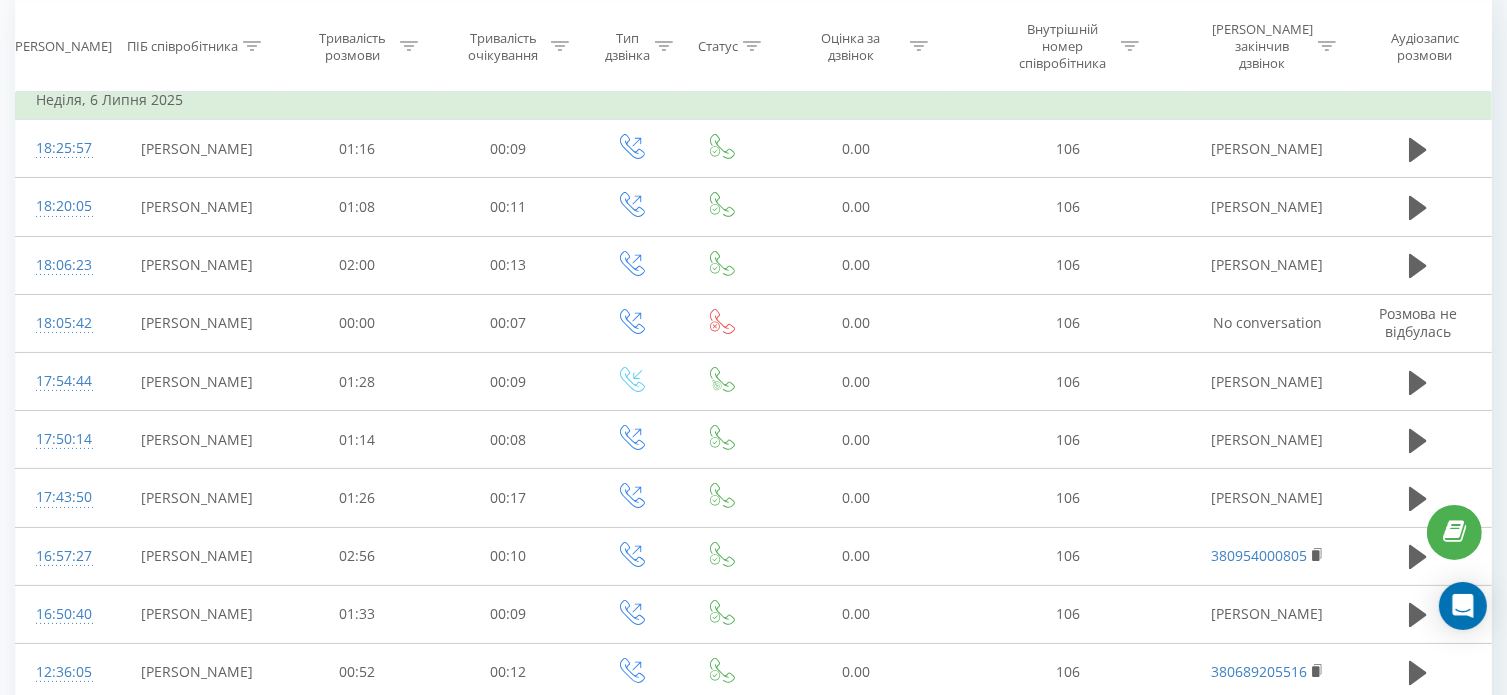 scroll, scrollTop: 0, scrollLeft: 0, axis: both 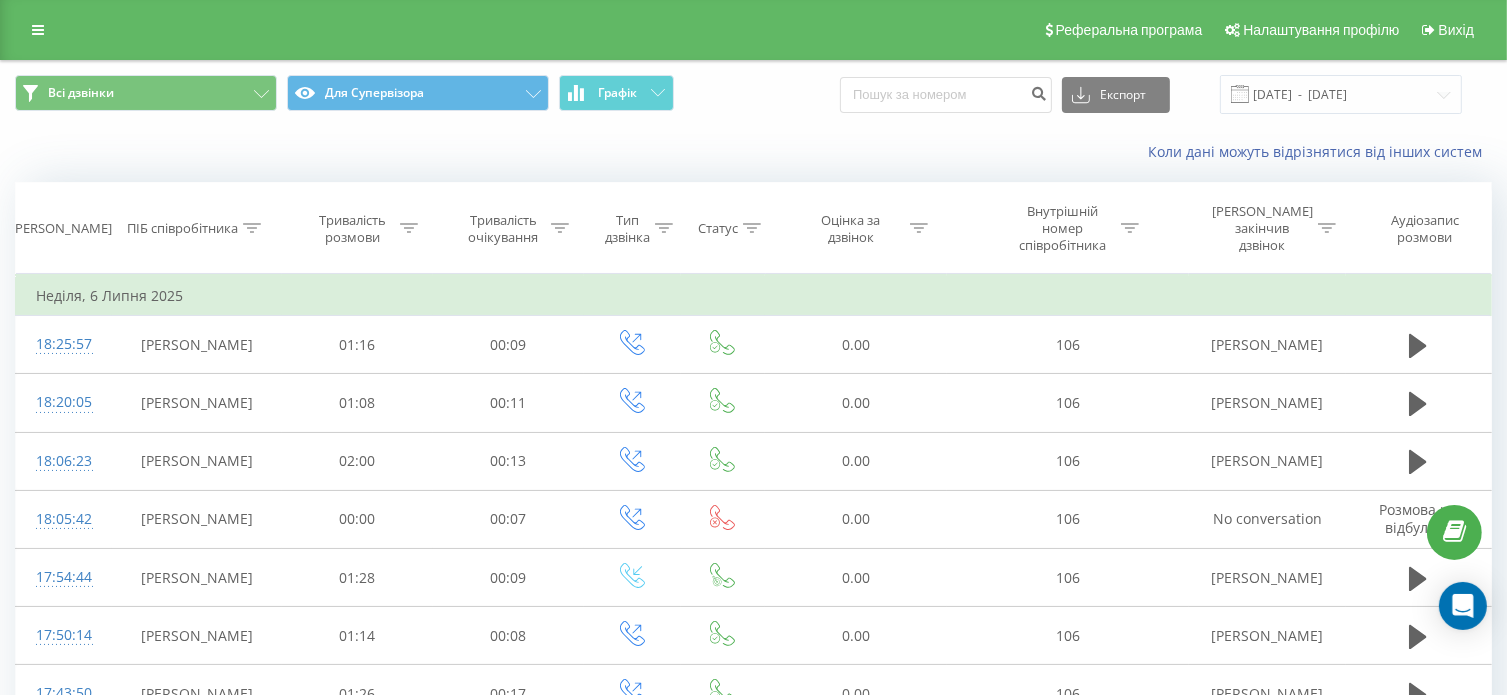 click on "ПІБ співробітника" at bounding box center [196, 228] 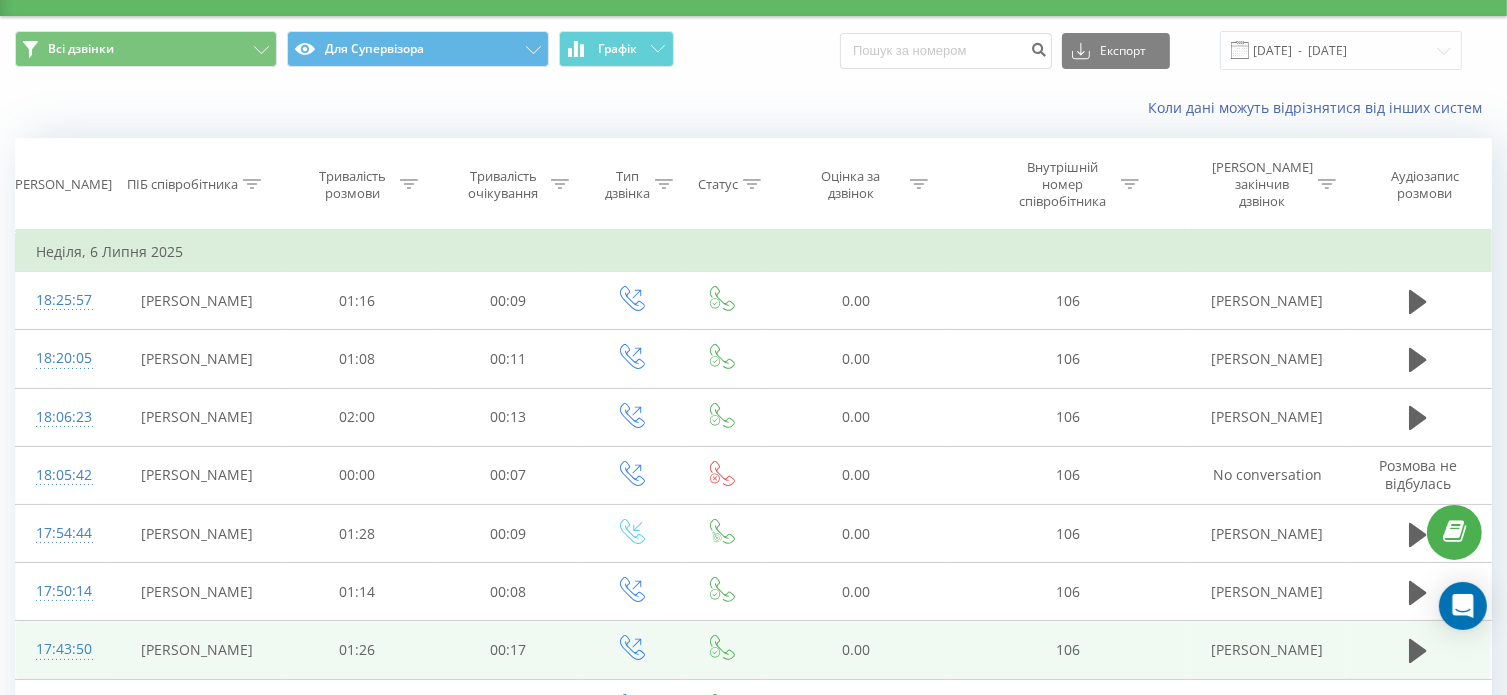 scroll, scrollTop: 0, scrollLeft: 0, axis: both 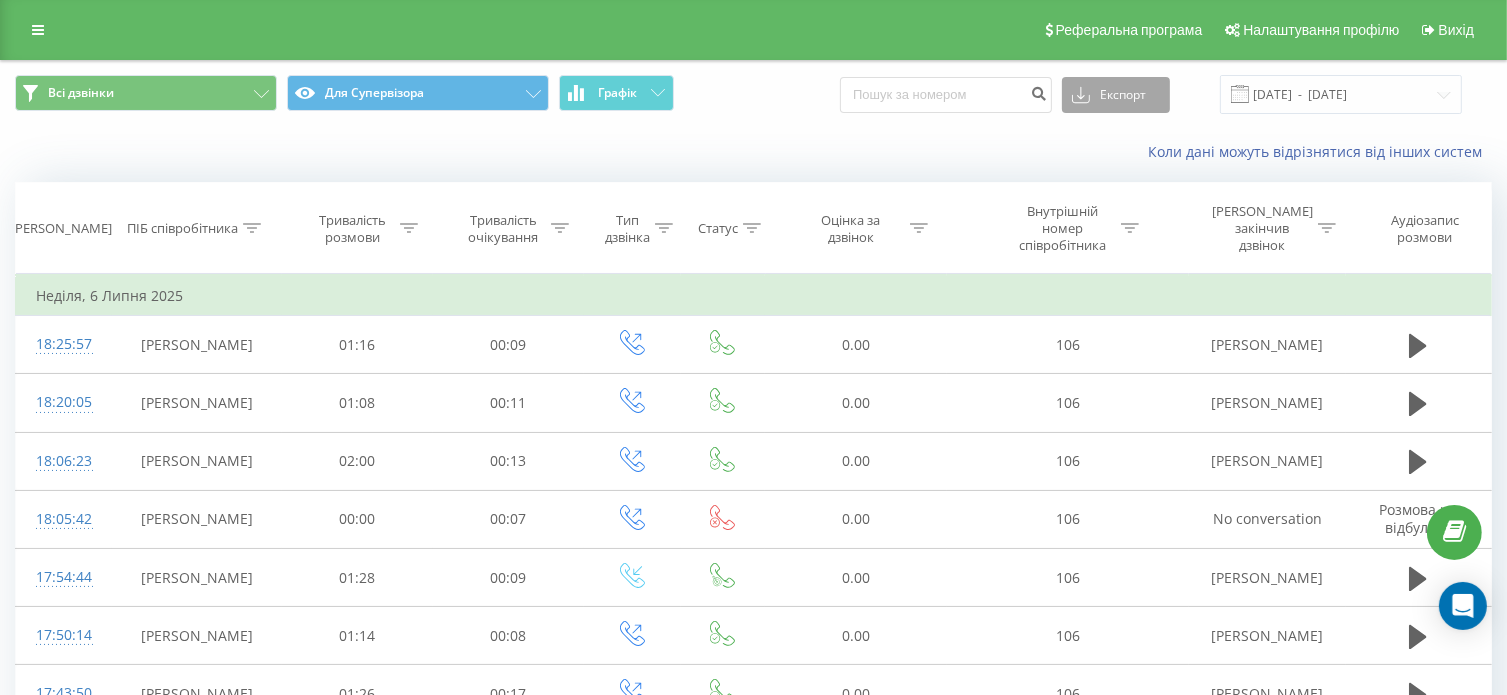 click on "Експорт" at bounding box center [1116, 95] 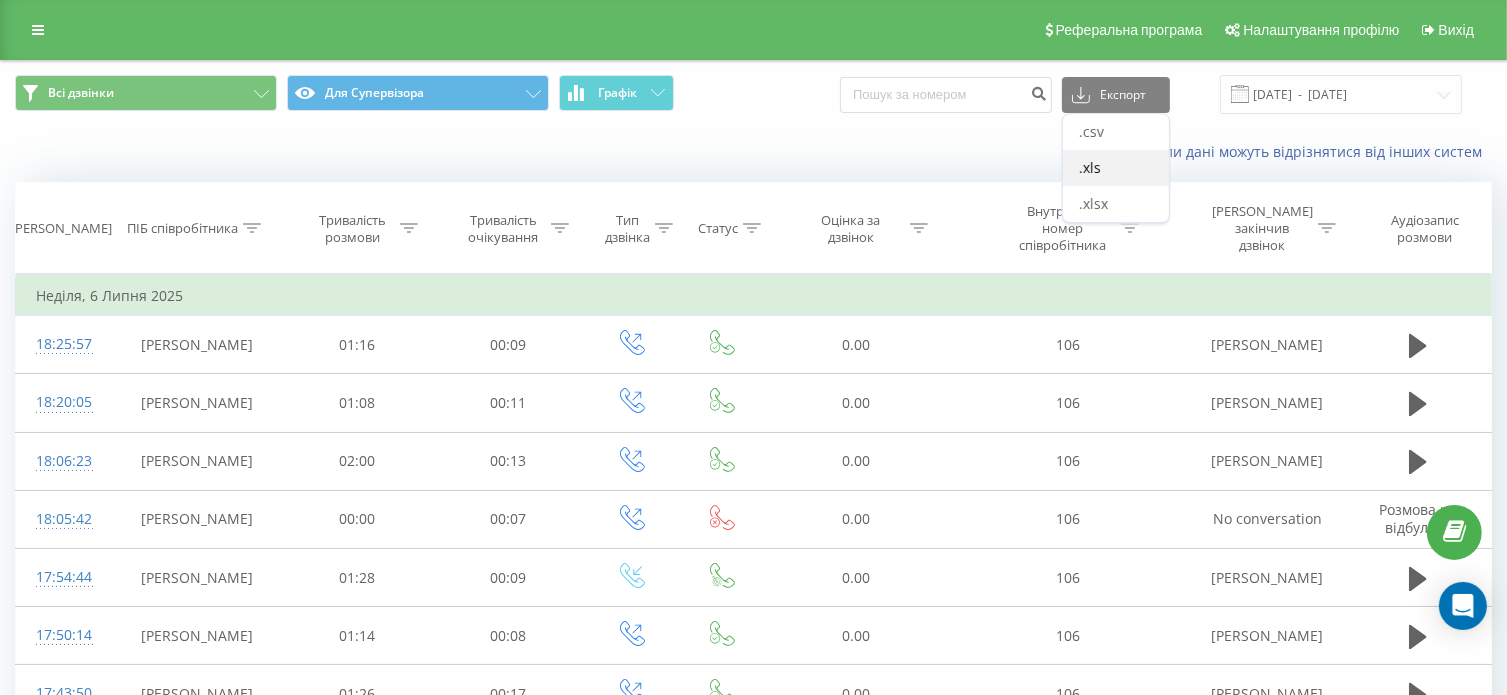 click on ".xls" at bounding box center (1090, 167) 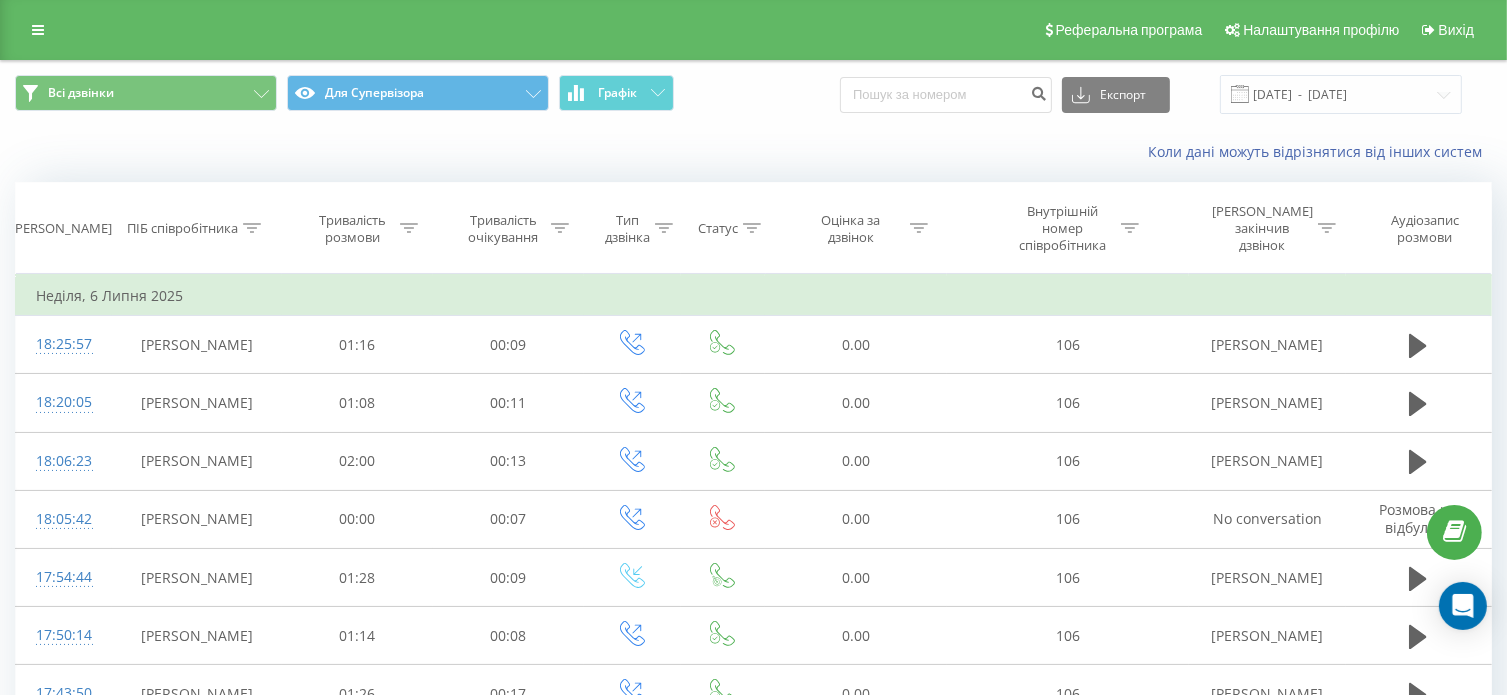 click on "ПІБ співробітника" at bounding box center [196, 228] 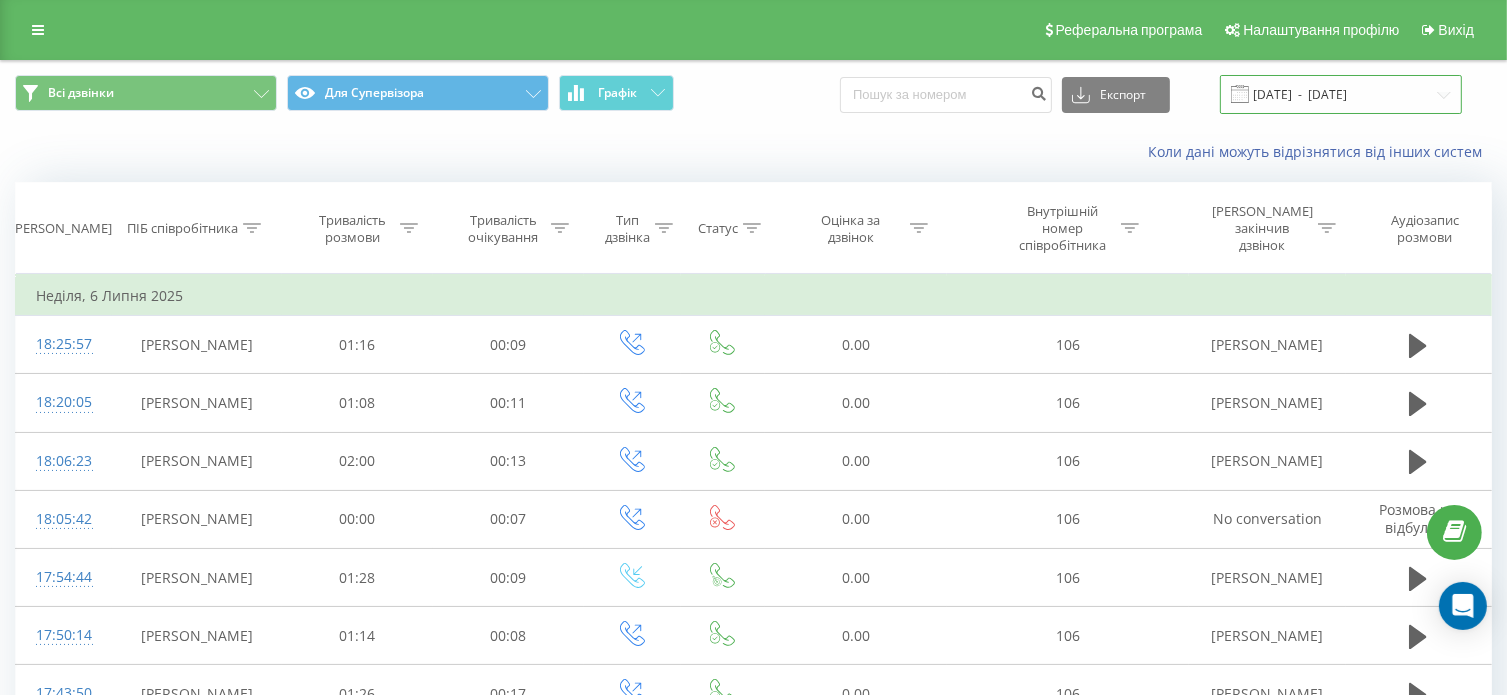 click on "06.07.2025  -  06.07.2025" at bounding box center [1341, 94] 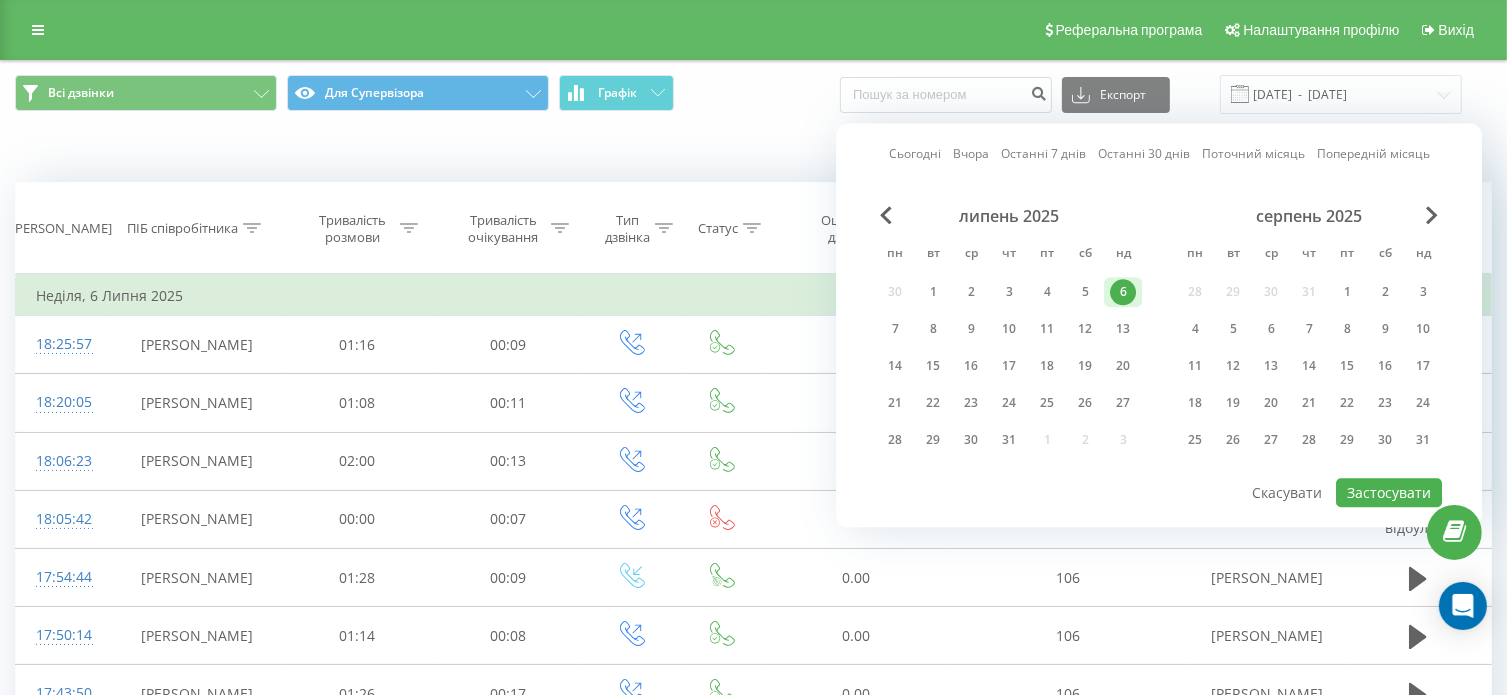 click on "липень 2025 пн вт ср чт пт сб нд 30 1 2 3 4 5 6 7 8 9 10 11 12 13 14 15 16 17 18 19 20 21 22 23 24 25 26 27 28 29 30 31 1 2 3" at bounding box center [1009, 334] 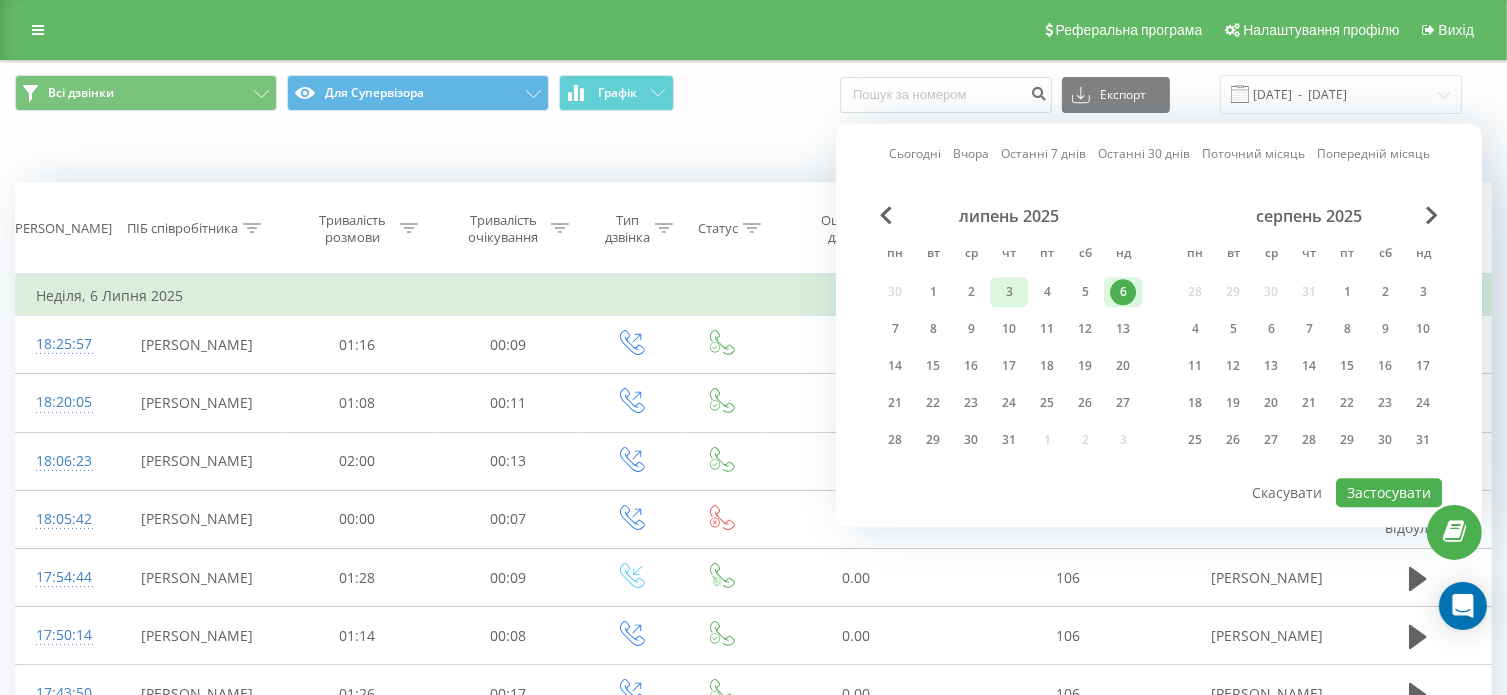 click on "3" at bounding box center [1009, 292] 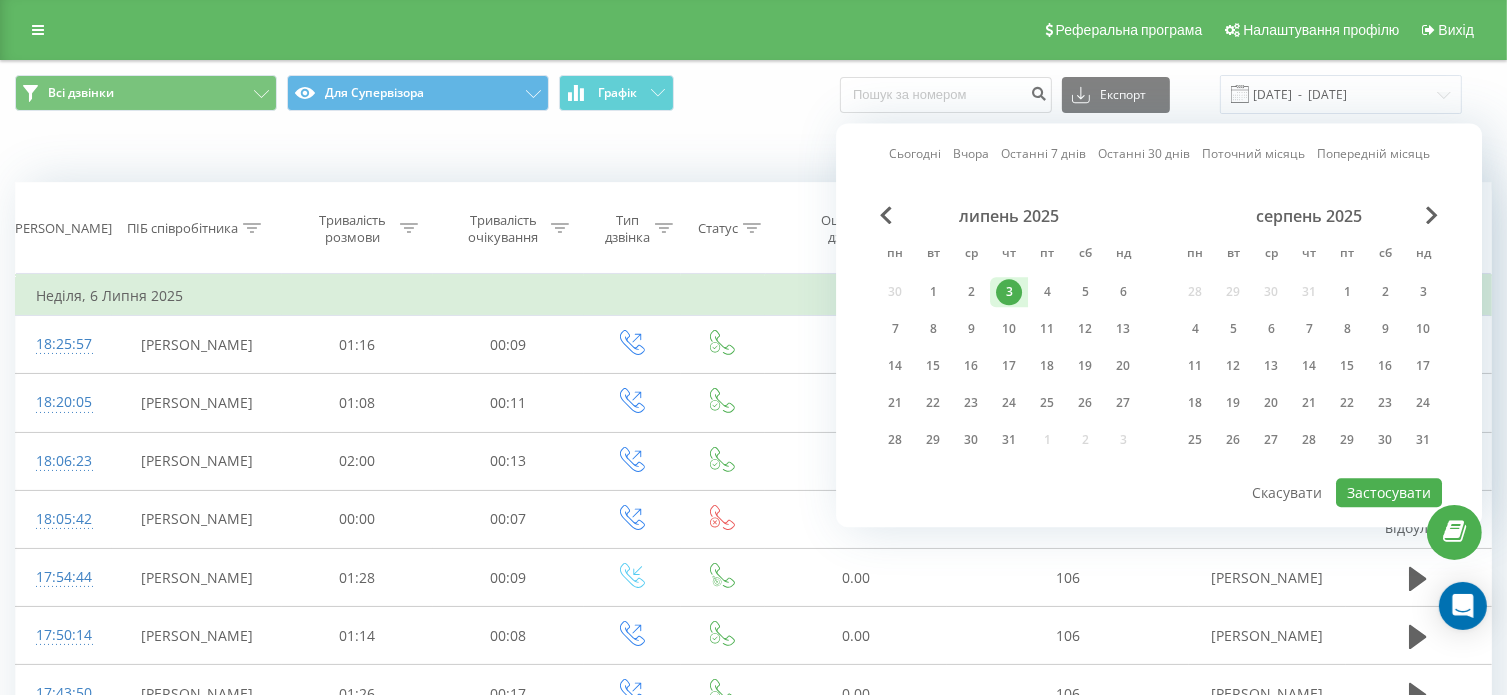 click on "липень 2025 пн вт ср чт пт сб нд 30 1 2 3 4 5 6 7 8 9 10 11 12 13 14 15 16 17 18 19 20 21 22 23 24 25 26 27 28 29 30 31 1 2 3" at bounding box center [1009, 334] 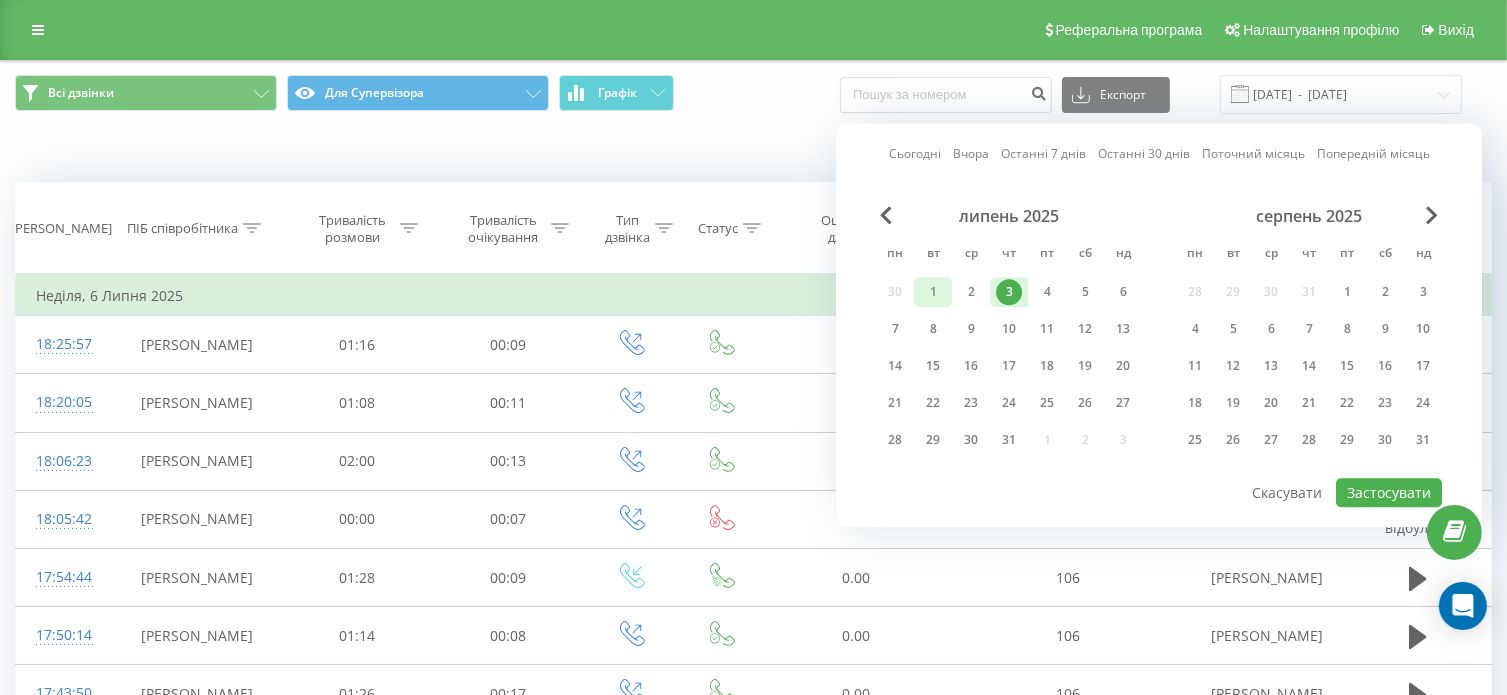 click on "1" at bounding box center (933, 292) 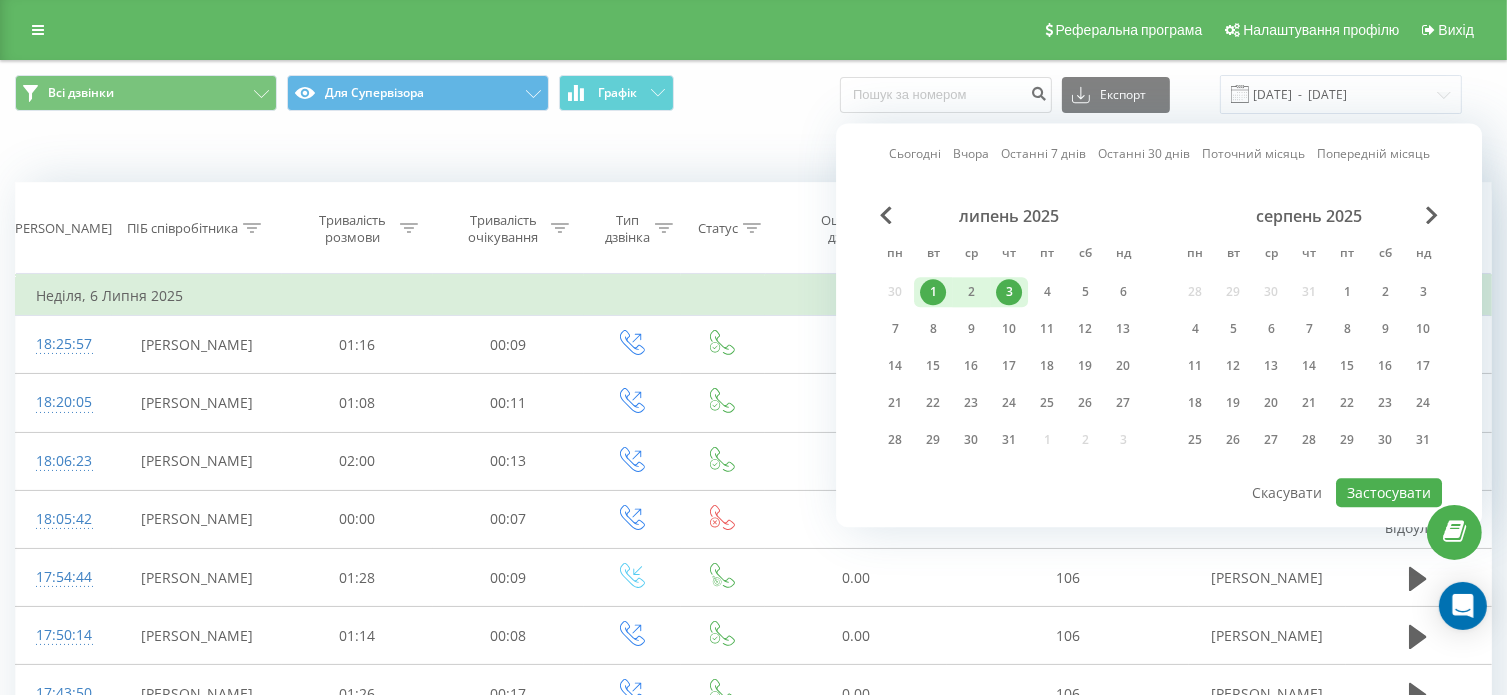 click on "липень 2025" at bounding box center (1009, 216) 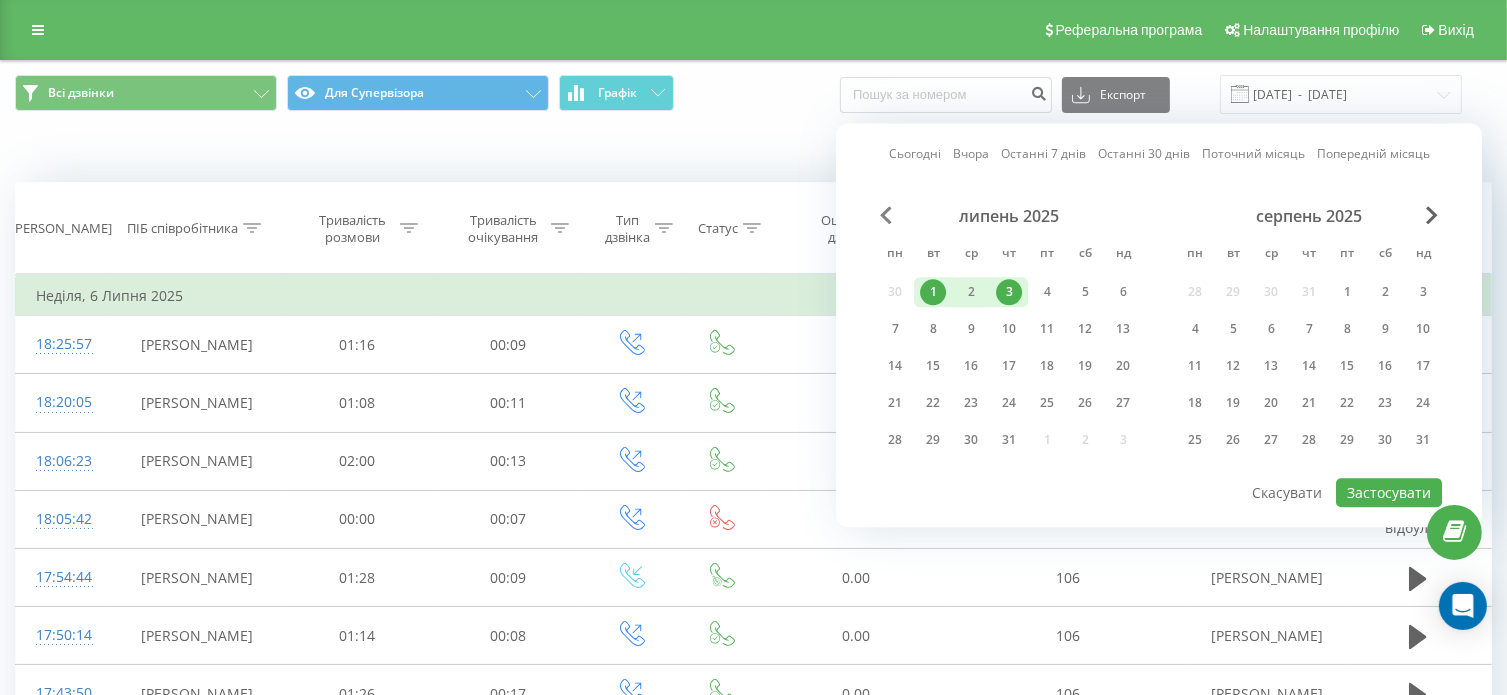 click at bounding box center (886, 215) 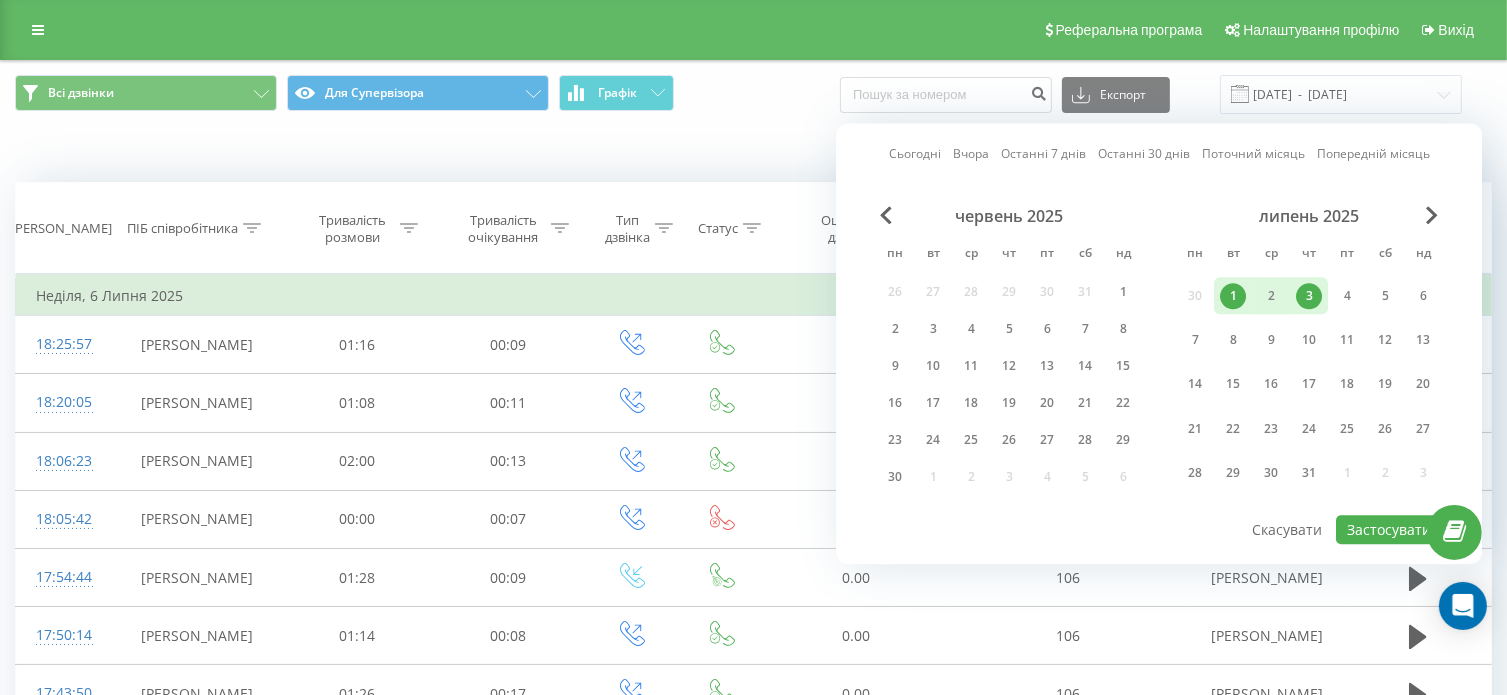 click on "липень 2025 пн вт ср чт пт сб нд 30 1 2 3 4 5 6 7 8 9 10 11 12 13 14 15 16 17 18 19 20 21 22 23 24 25 26 27 28 29 30 31 1 2 3" at bounding box center (1309, 352) 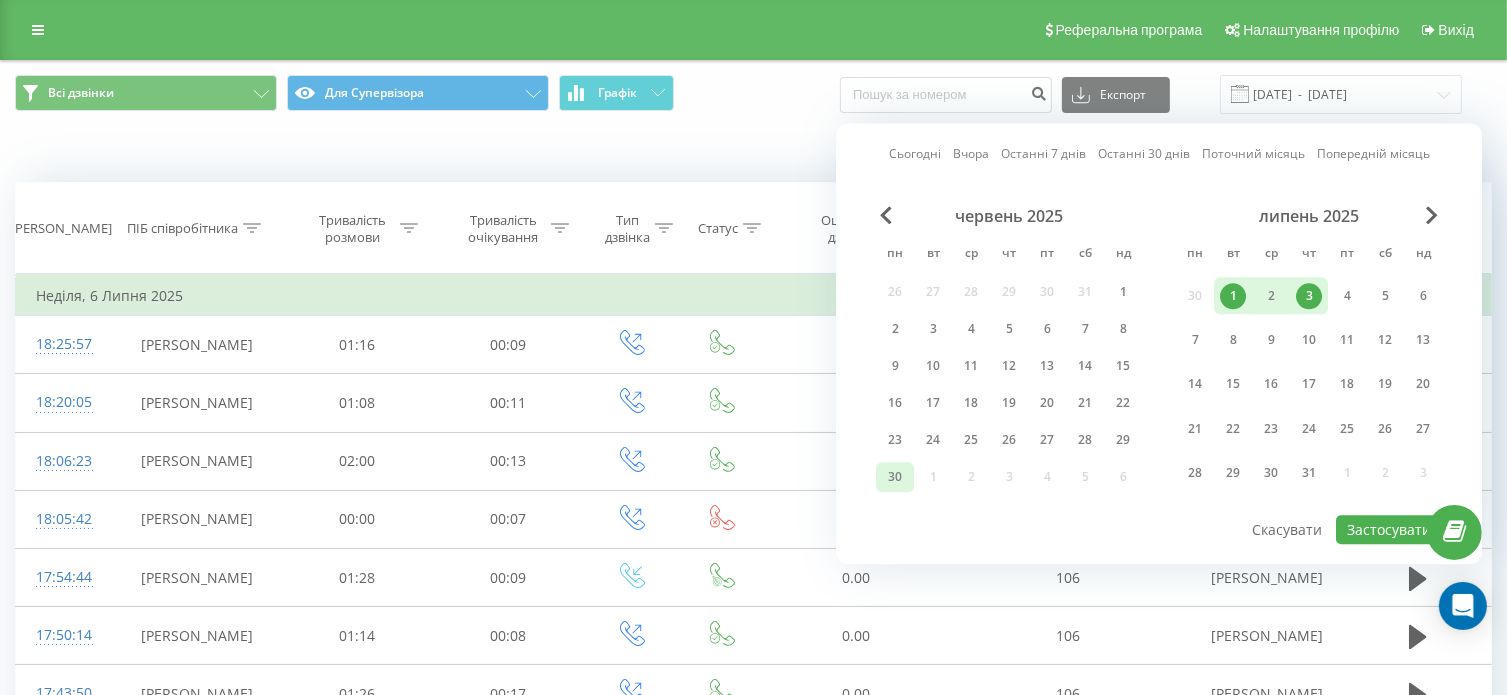 click on "30" at bounding box center (895, 477) 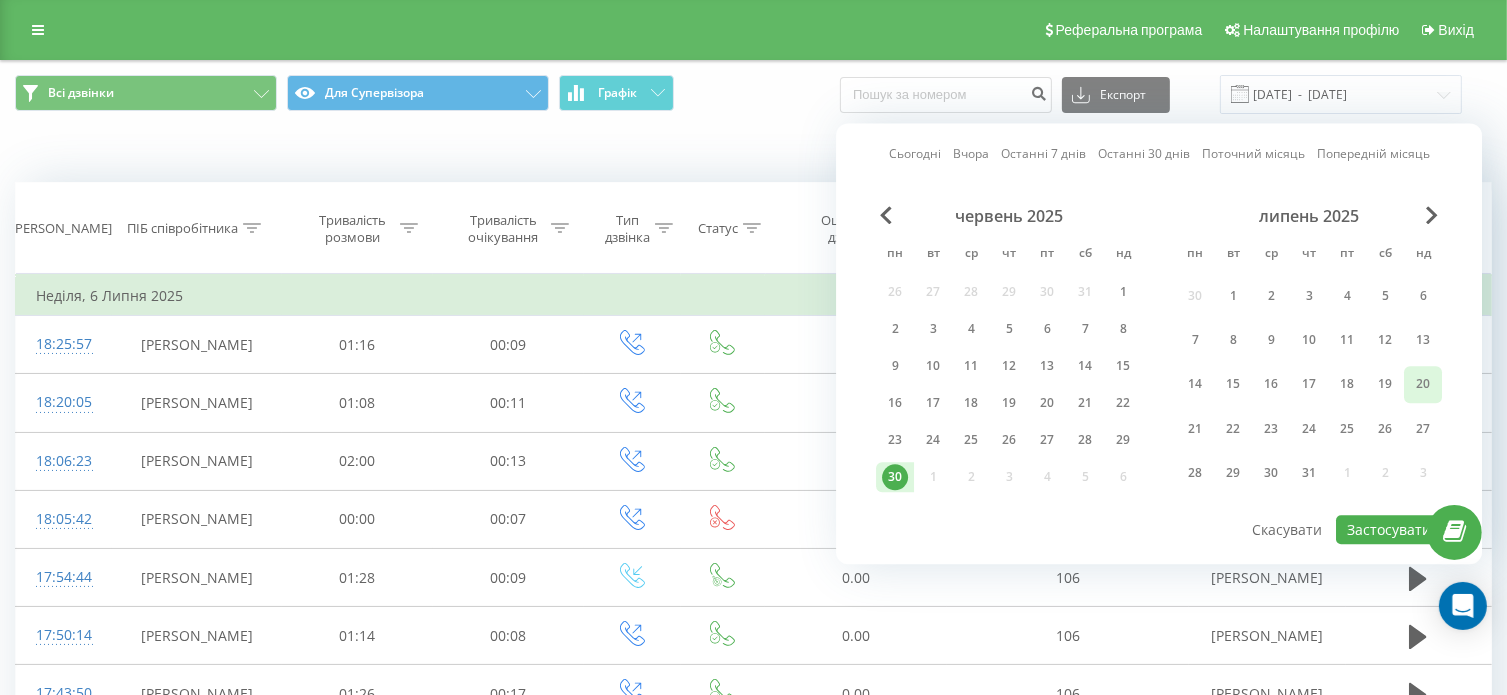 click on "20" at bounding box center (1423, 385) 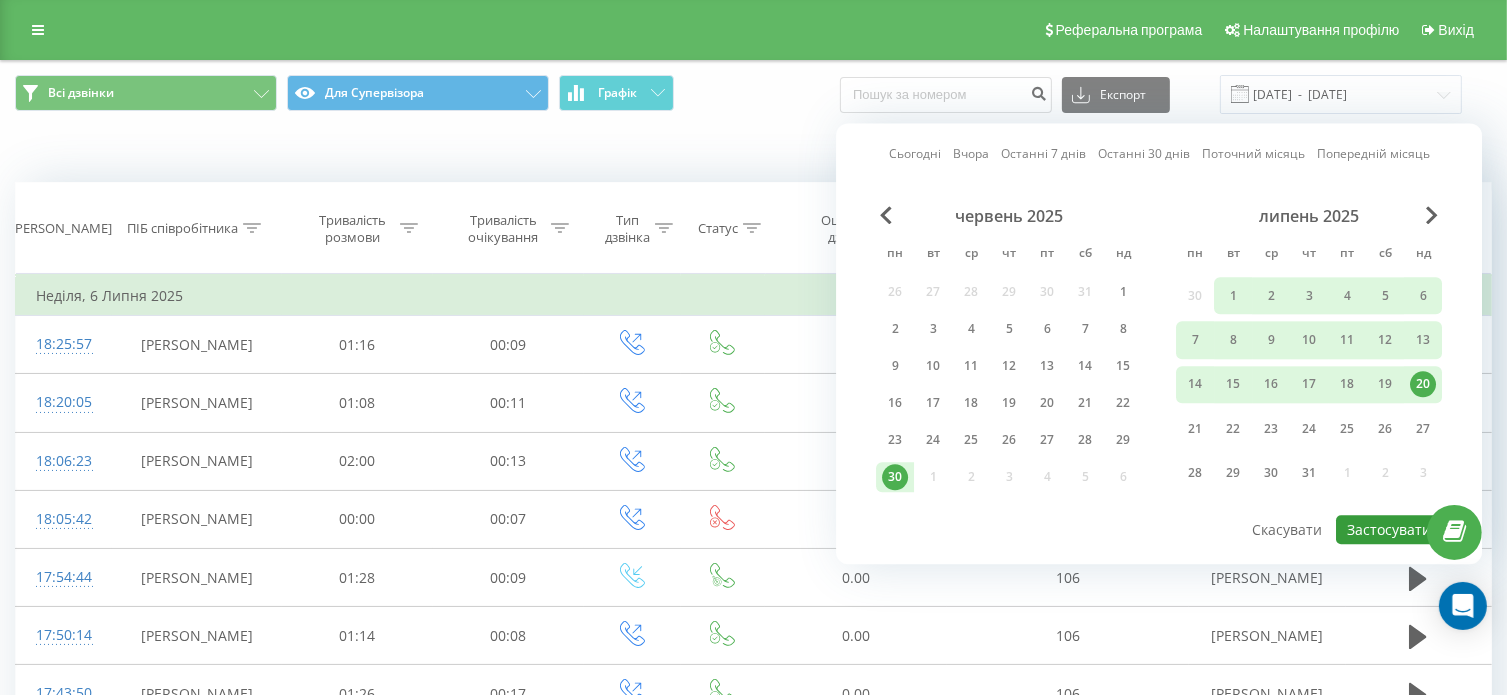 click on "Застосувати" at bounding box center (1389, 529) 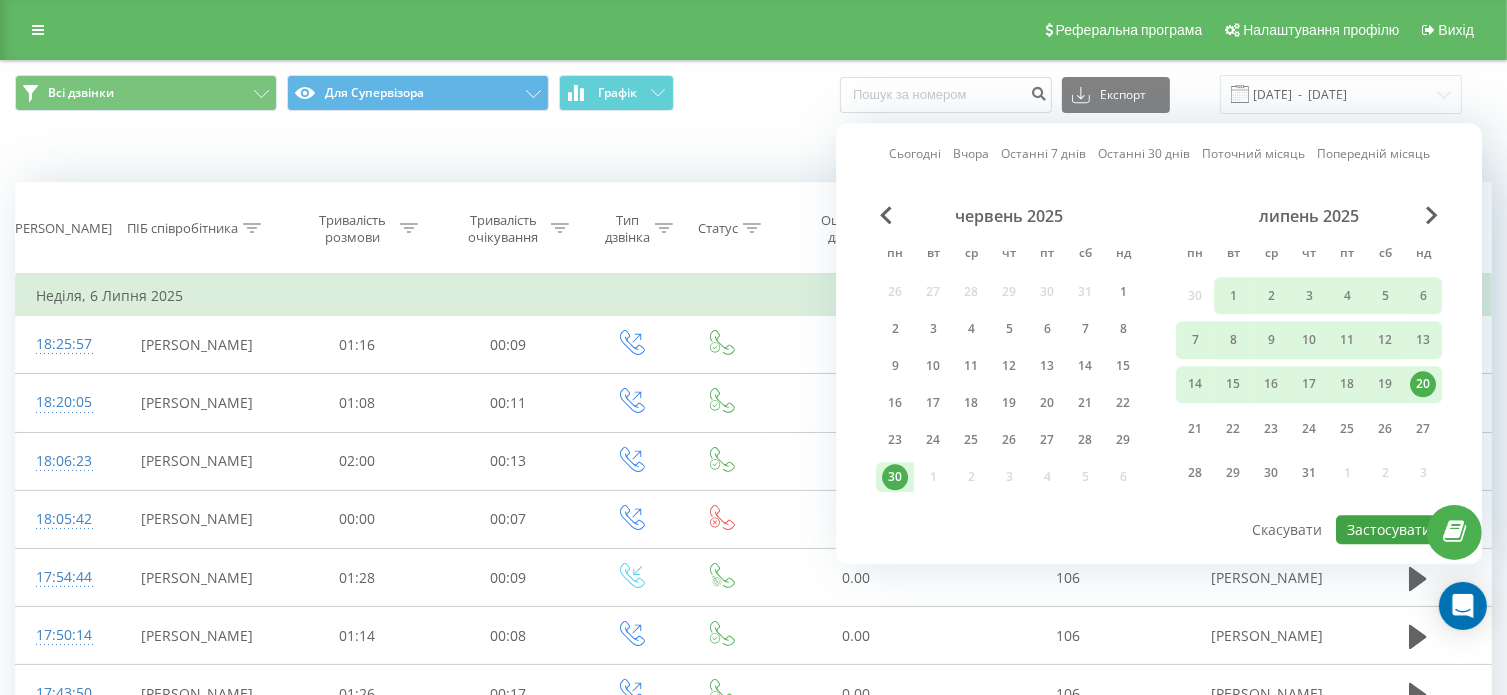 type on "30.06.2025  -  20.07.2025" 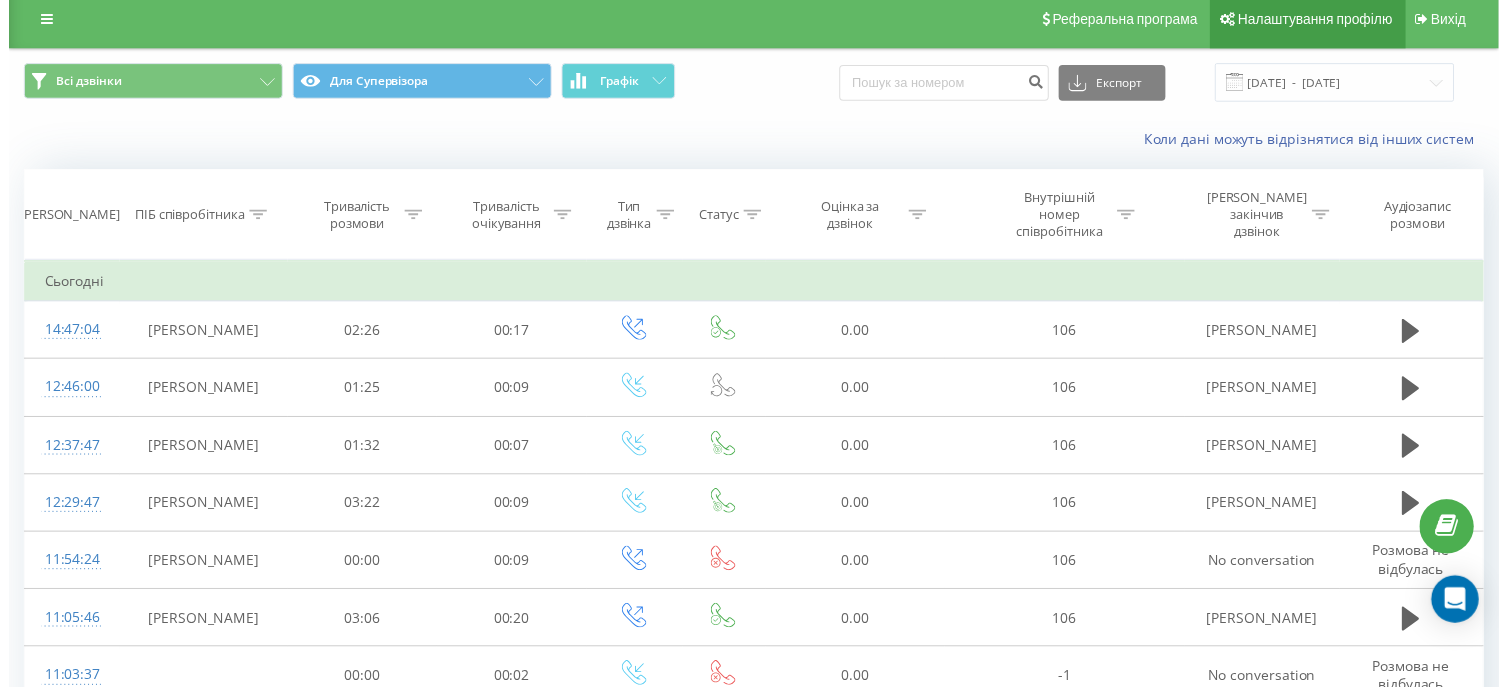 scroll, scrollTop: 0, scrollLeft: 0, axis: both 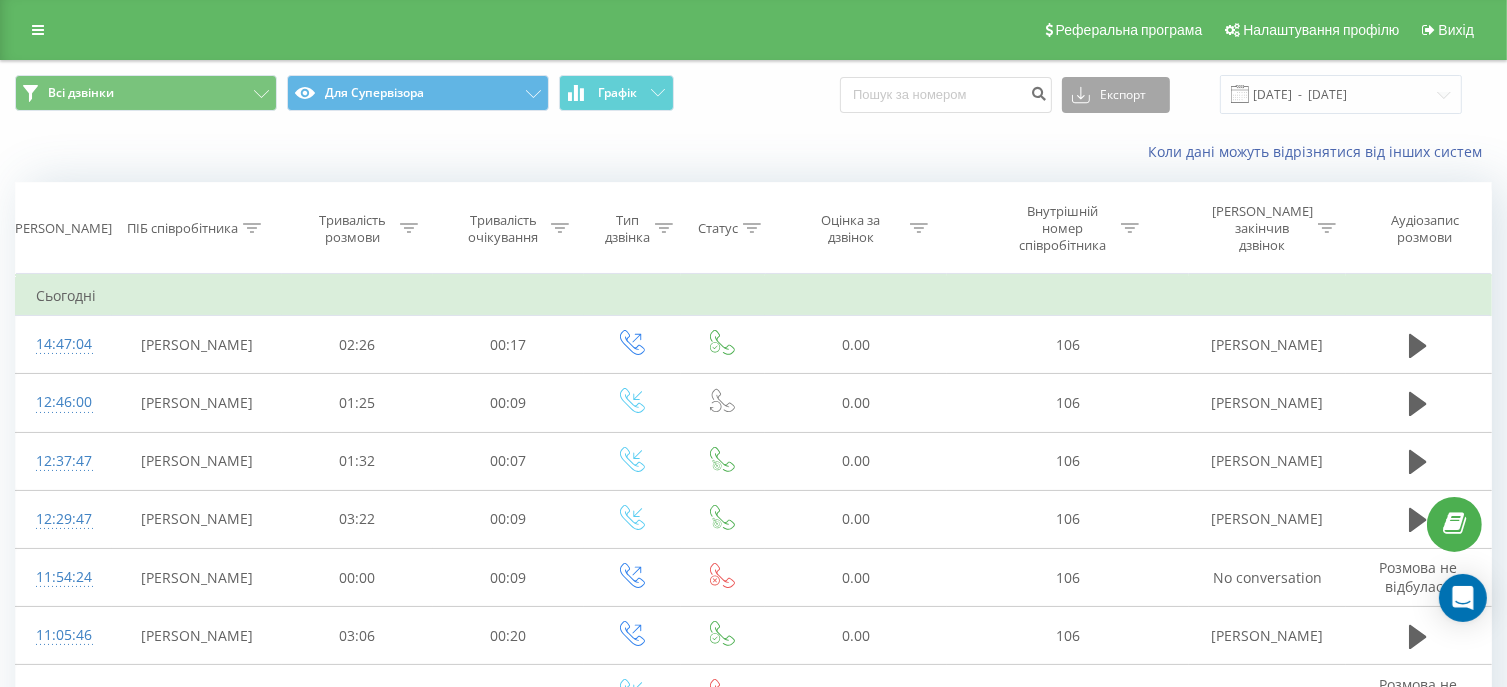 click on "Експорт" at bounding box center (1116, 95) 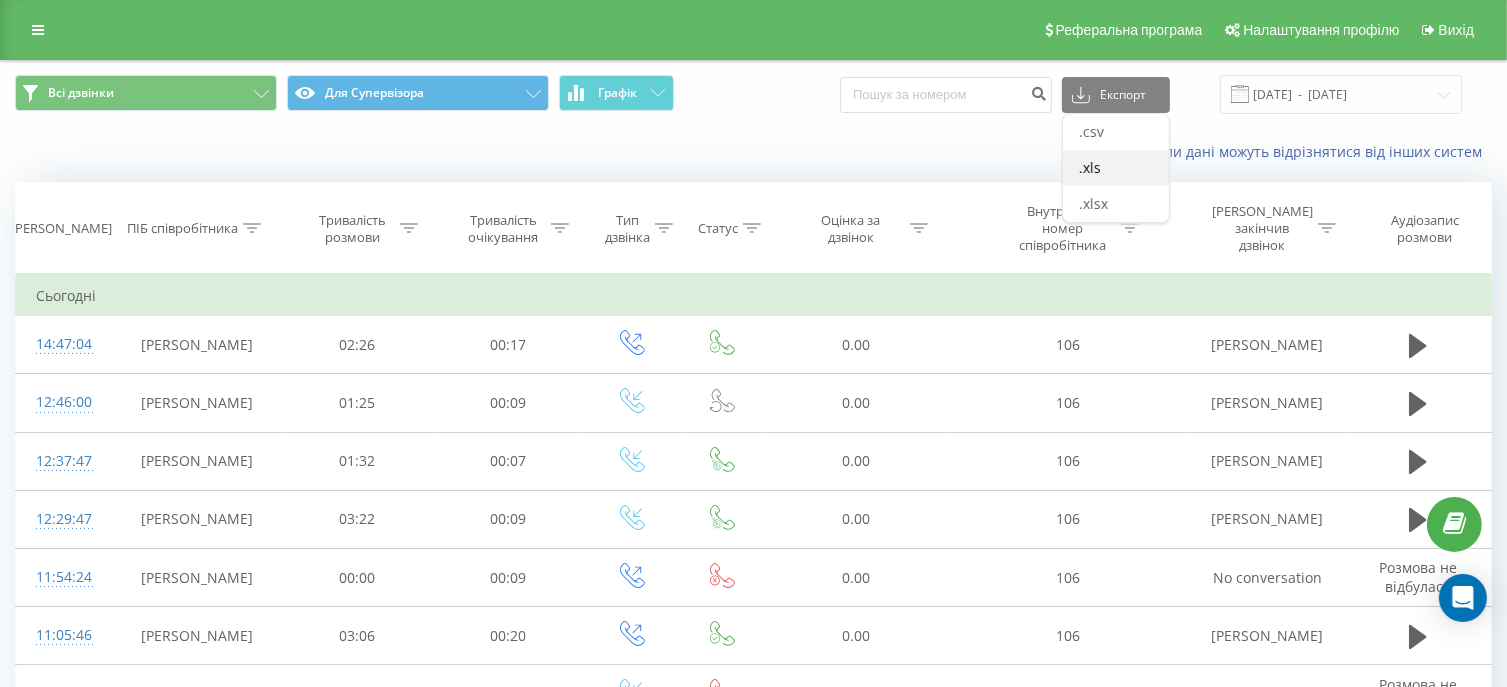 click on ".xls" at bounding box center (1090, 167) 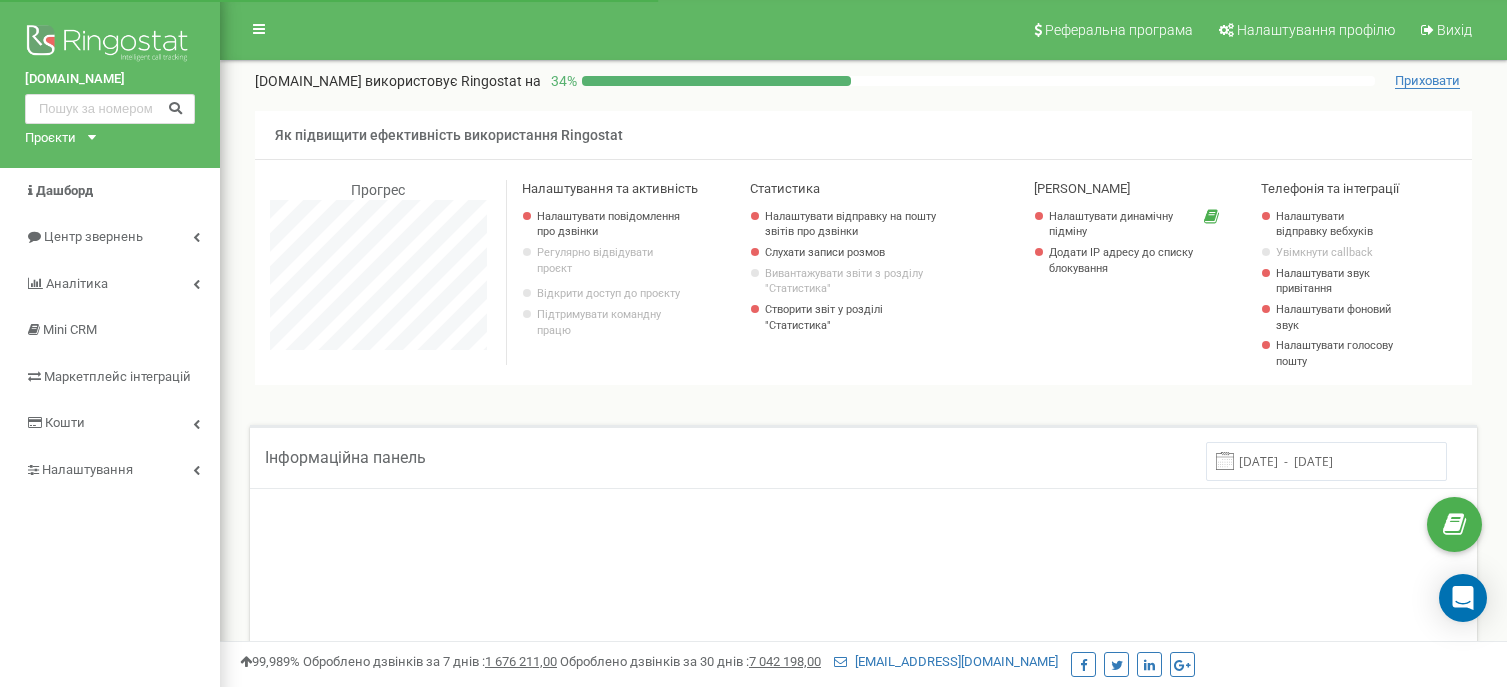 scroll, scrollTop: 100, scrollLeft: 0, axis: vertical 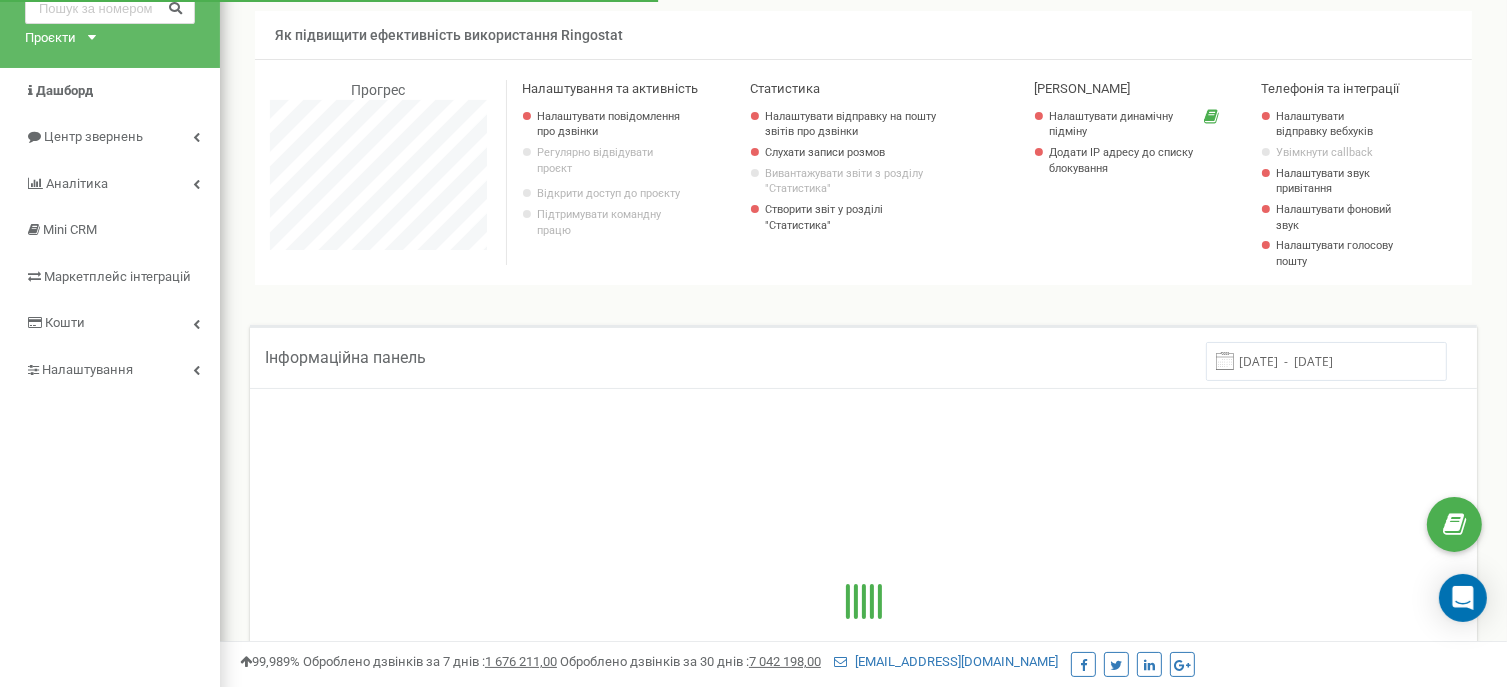 click on "[DATE]  -  [DATE]" at bounding box center [1326, 361] 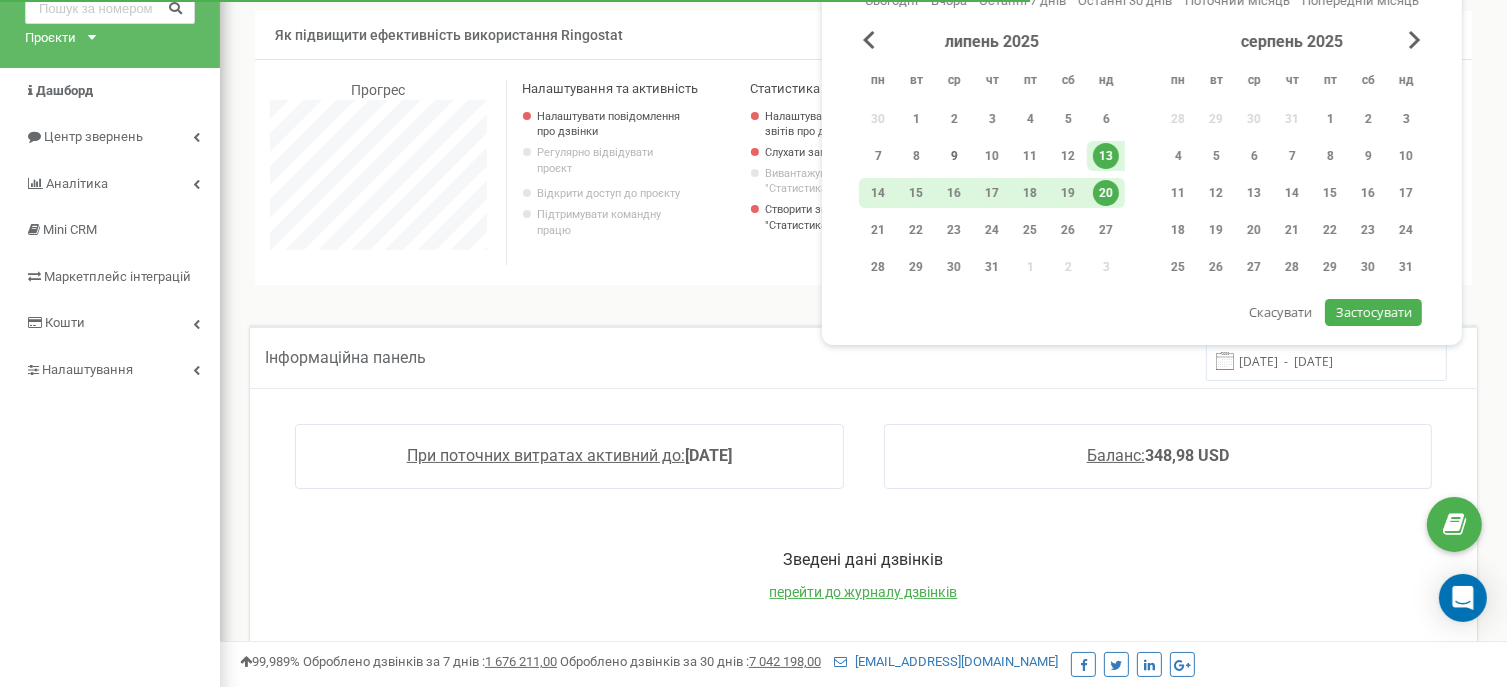 click on "9" at bounding box center (954, 156) 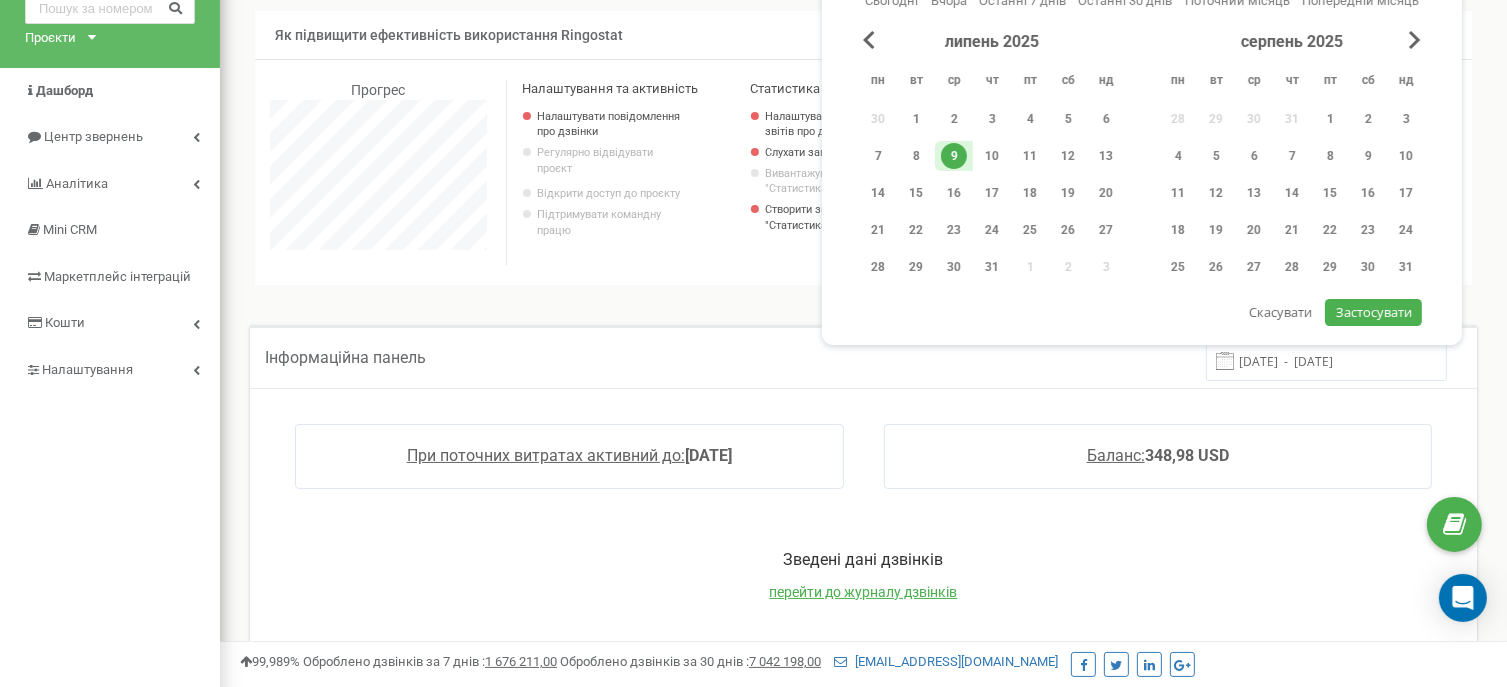 click on "Застосувати" at bounding box center [1374, 312] 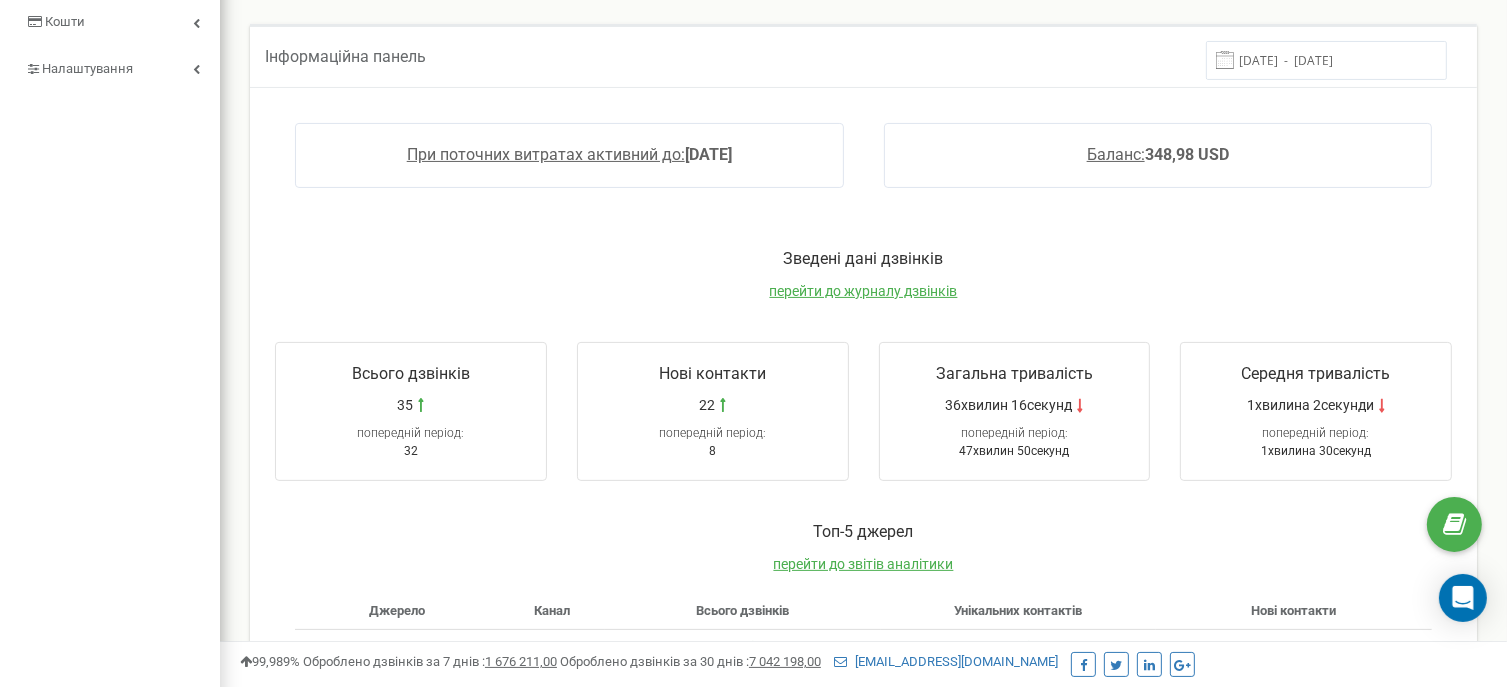 scroll, scrollTop: 224, scrollLeft: 0, axis: vertical 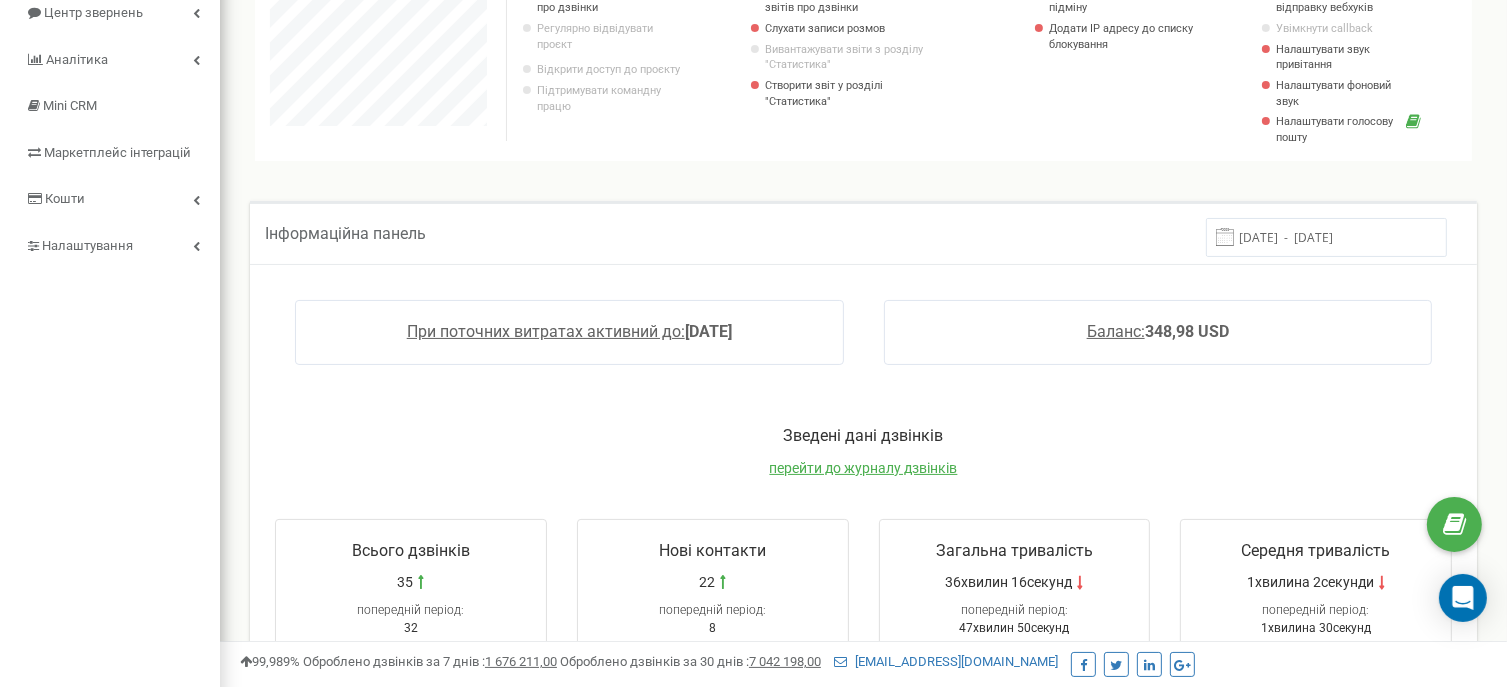 click on "[DATE]  -  [DATE]" at bounding box center [1326, 237] 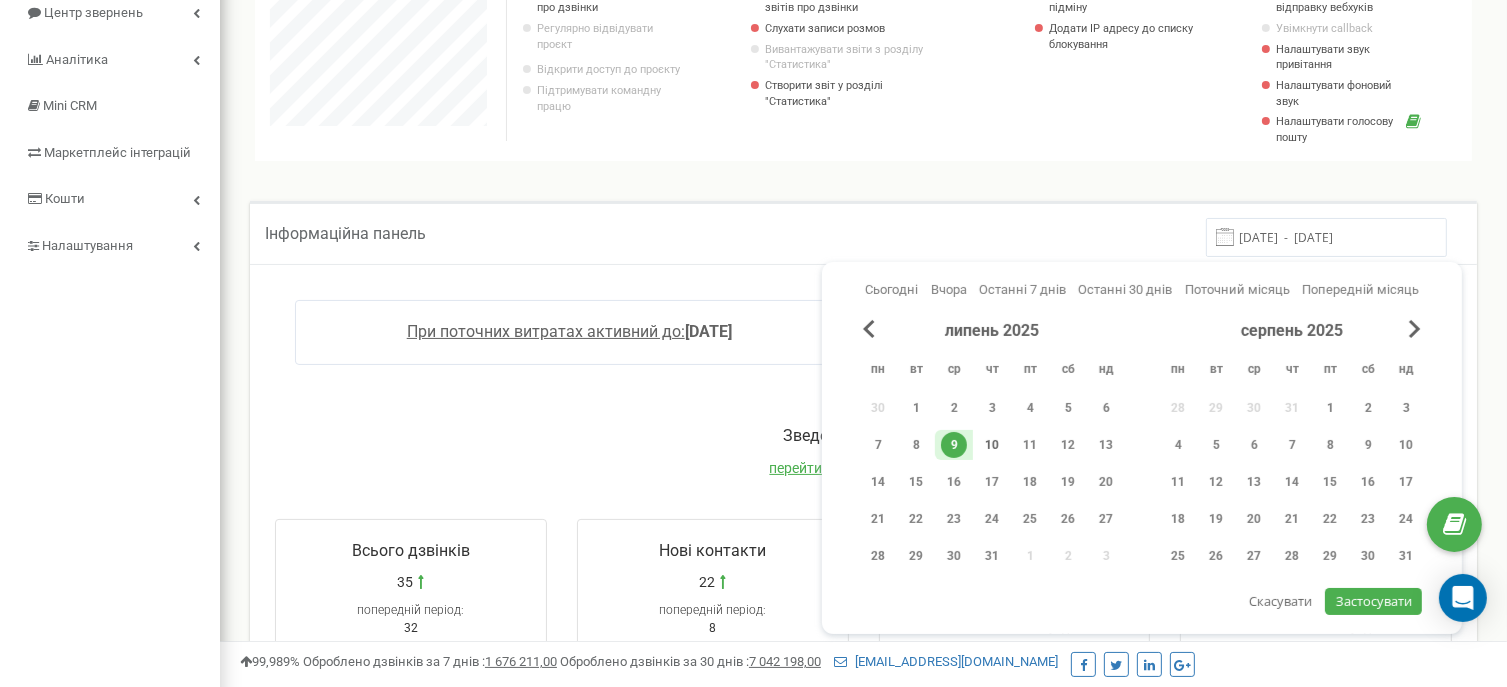 click on "10" at bounding box center (992, 445) 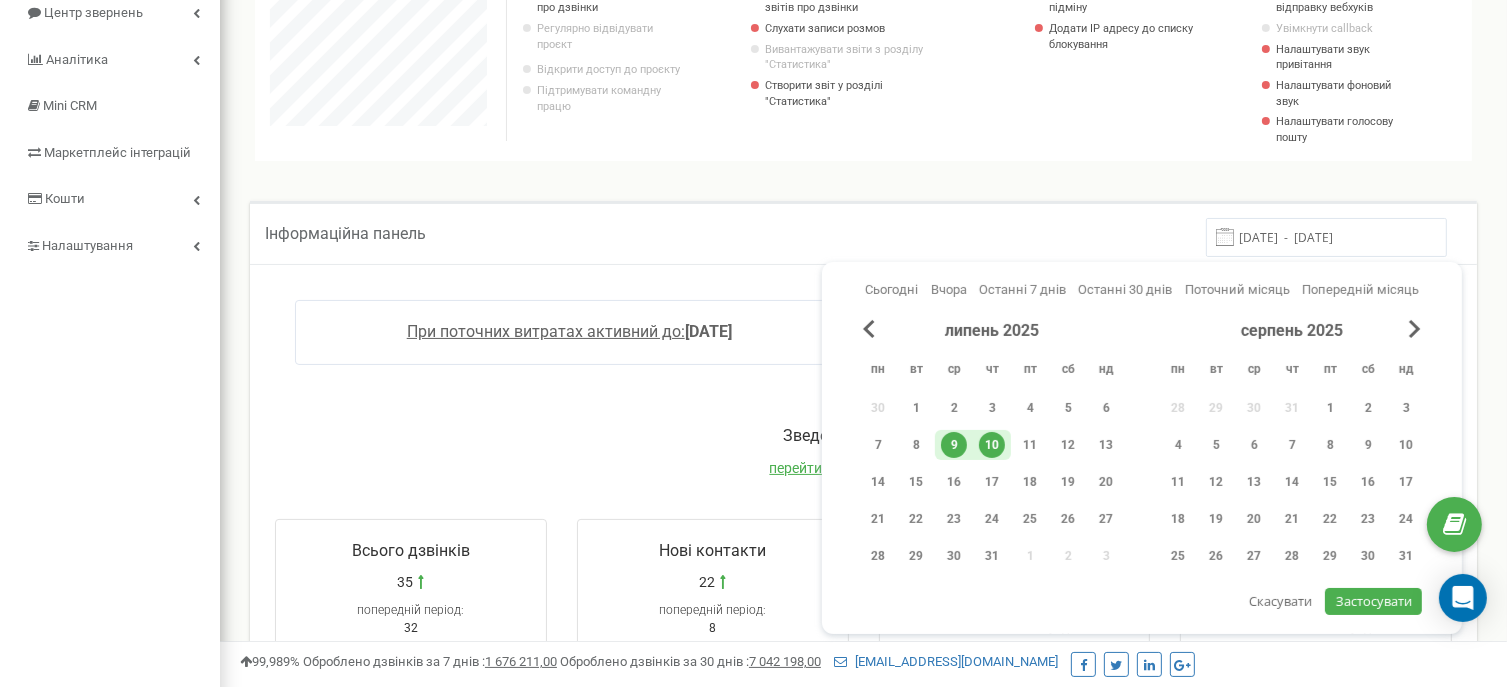 click on "10" at bounding box center (992, 445) 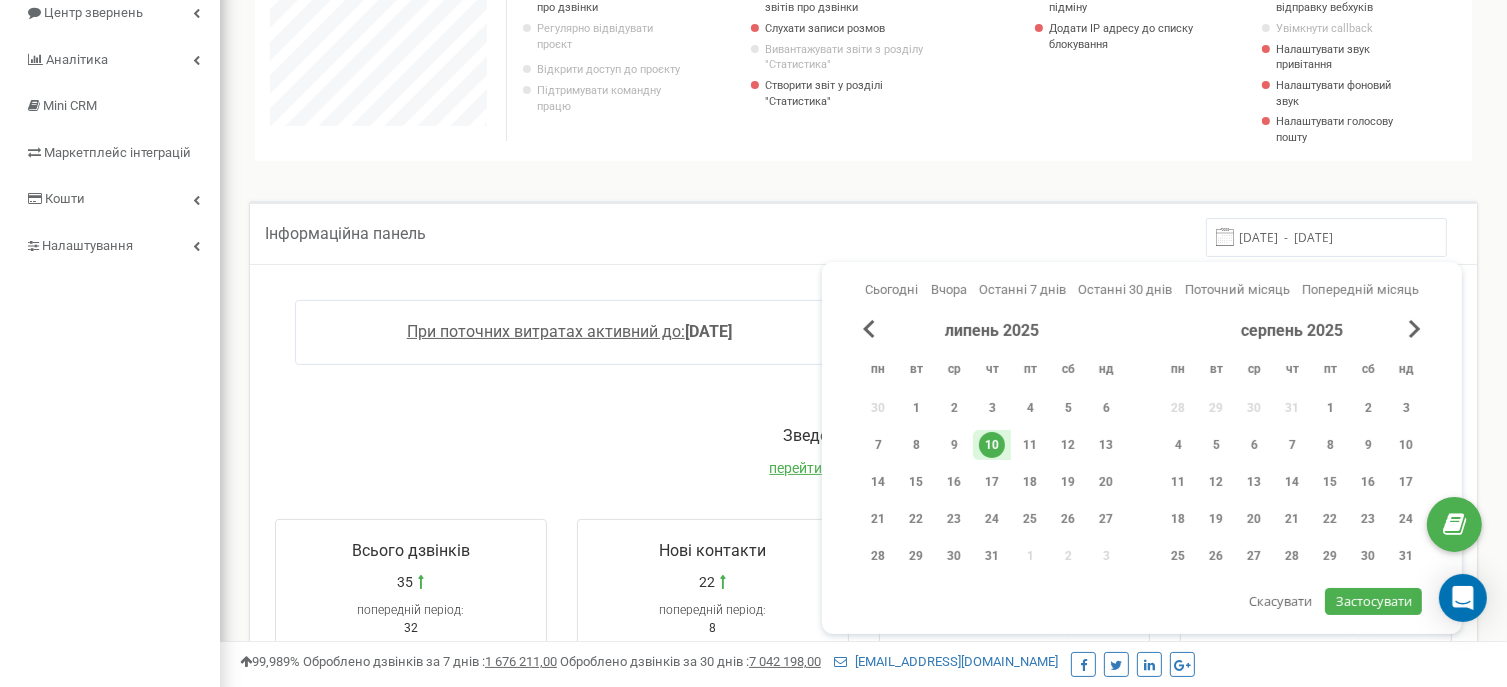 click on "Застосувати" at bounding box center (1374, 601) 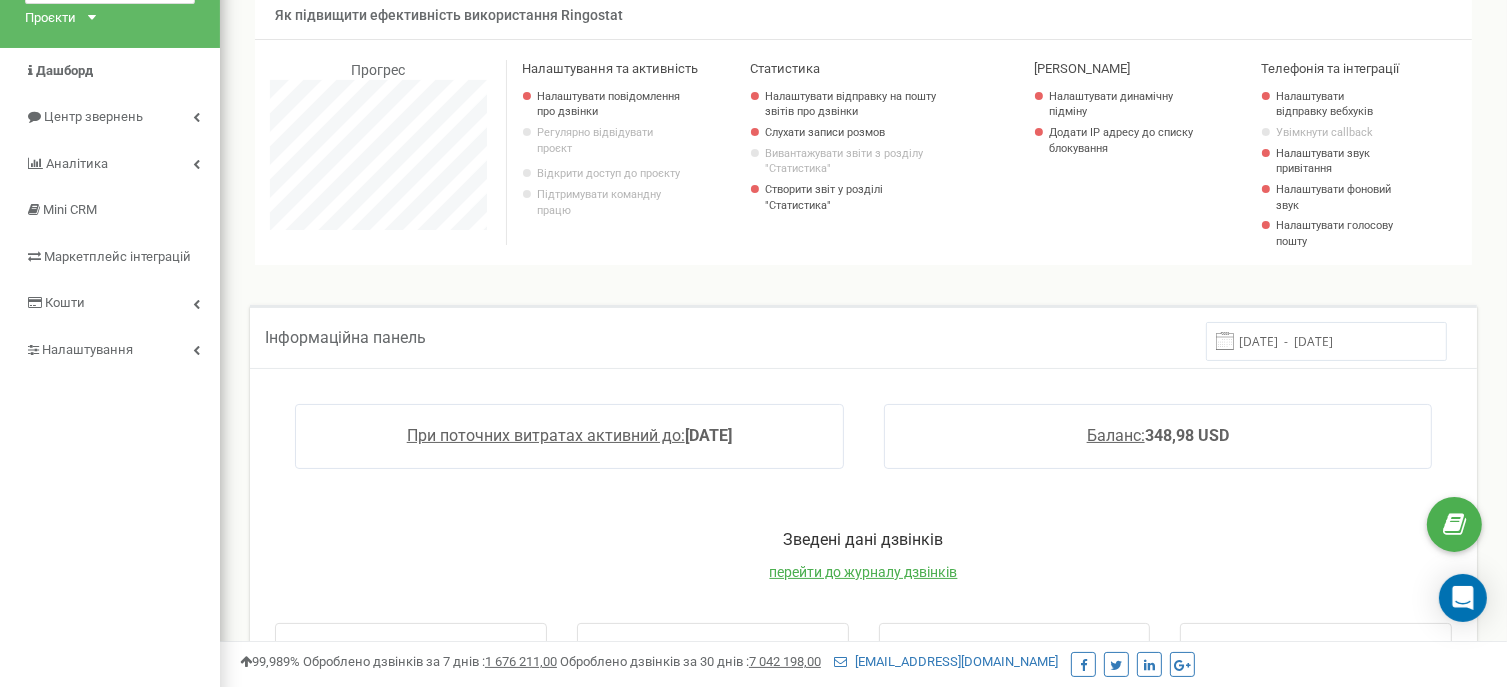 scroll, scrollTop: 0, scrollLeft: 0, axis: both 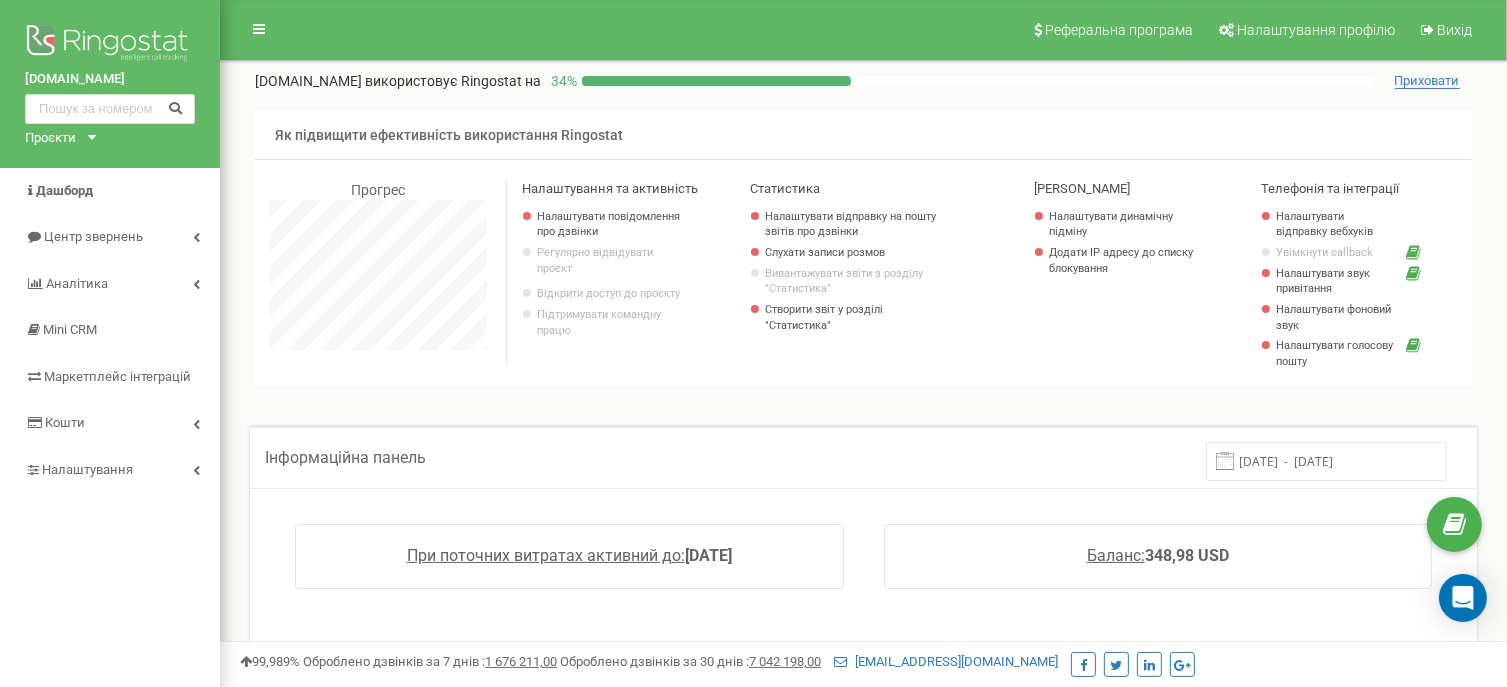 click on "[DATE]  -  [DATE]" at bounding box center [1326, 461] 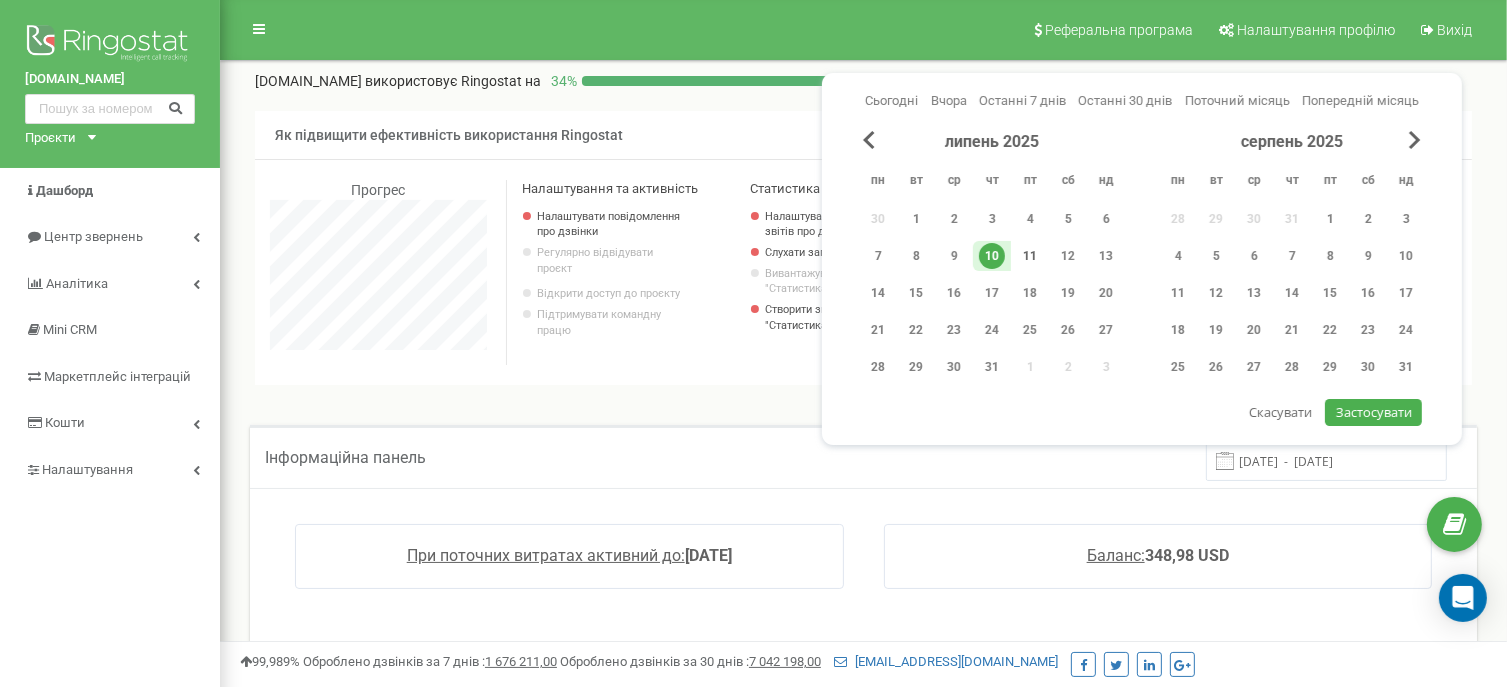 click on "11" at bounding box center (1030, 256) 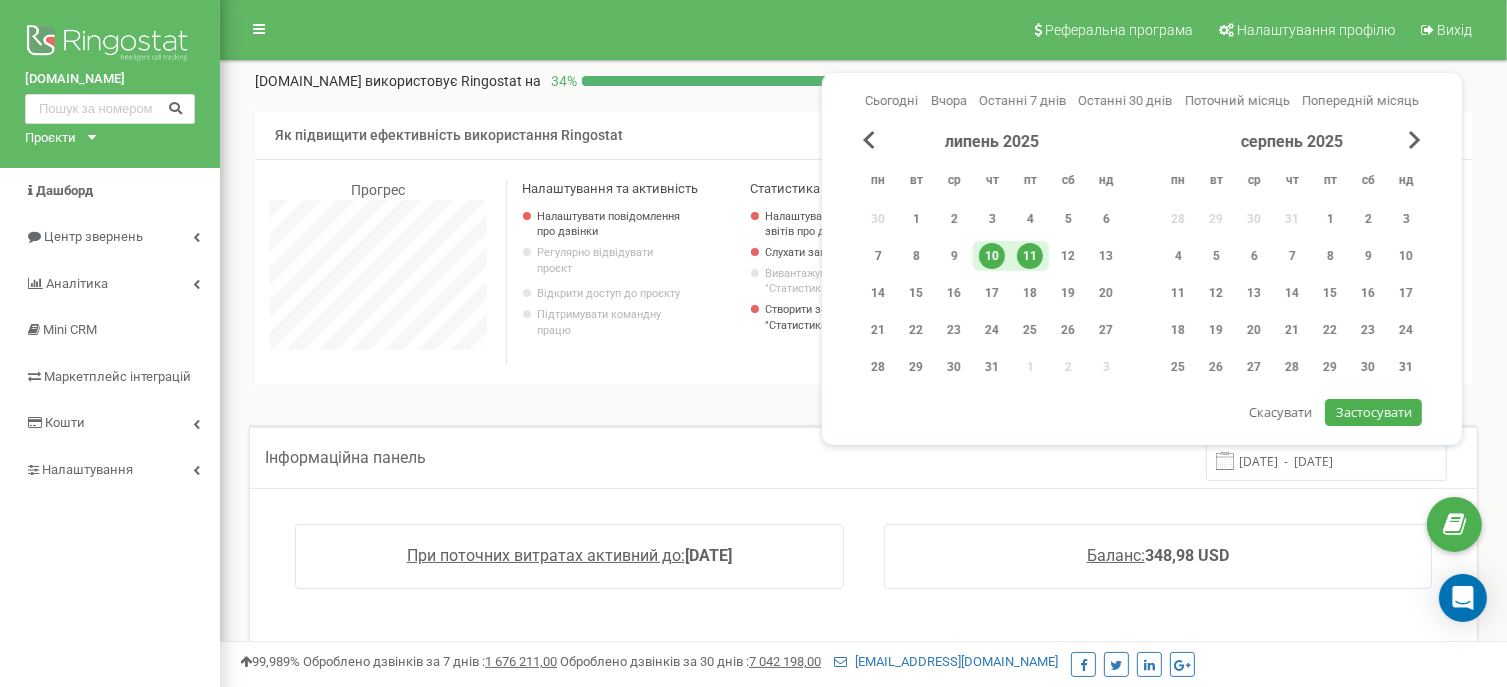 click on "11" at bounding box center (1030, 256) 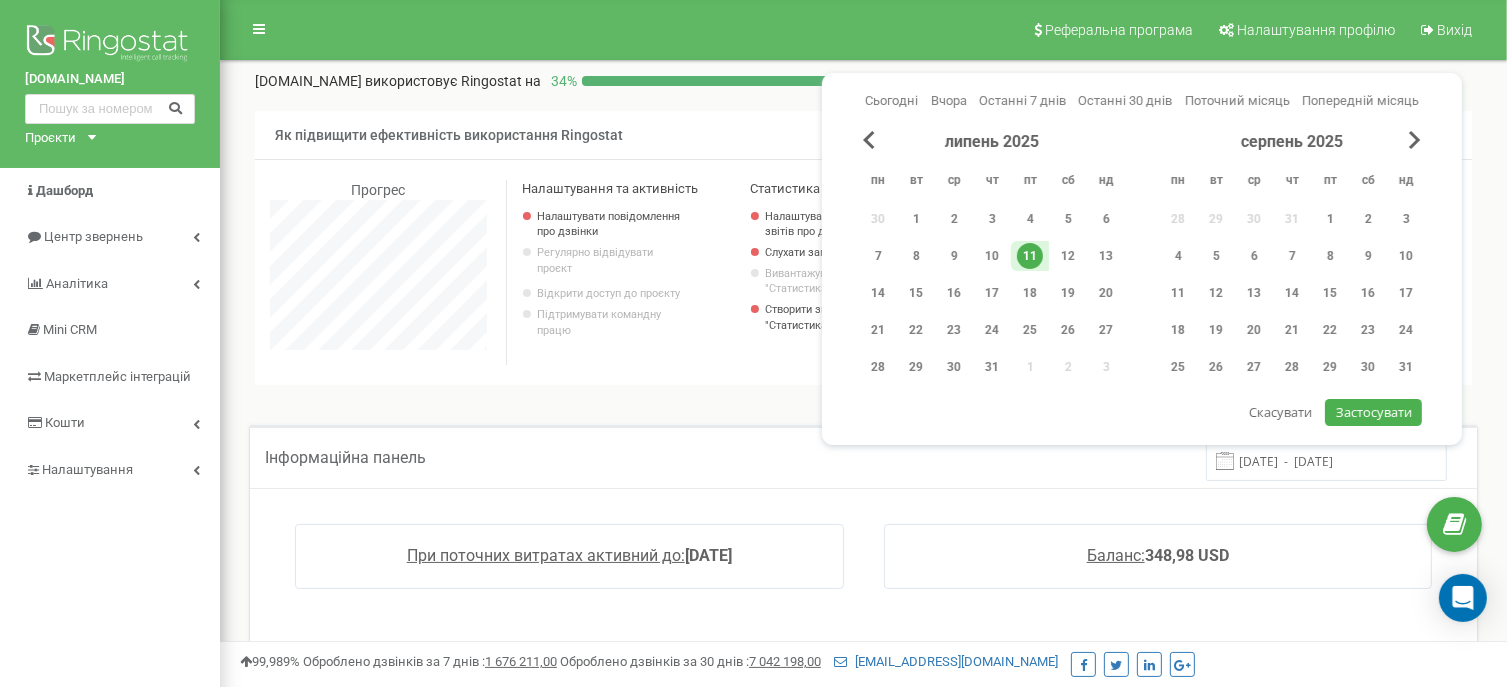 click on "Застосувати" at bounding box center (1374, 412) 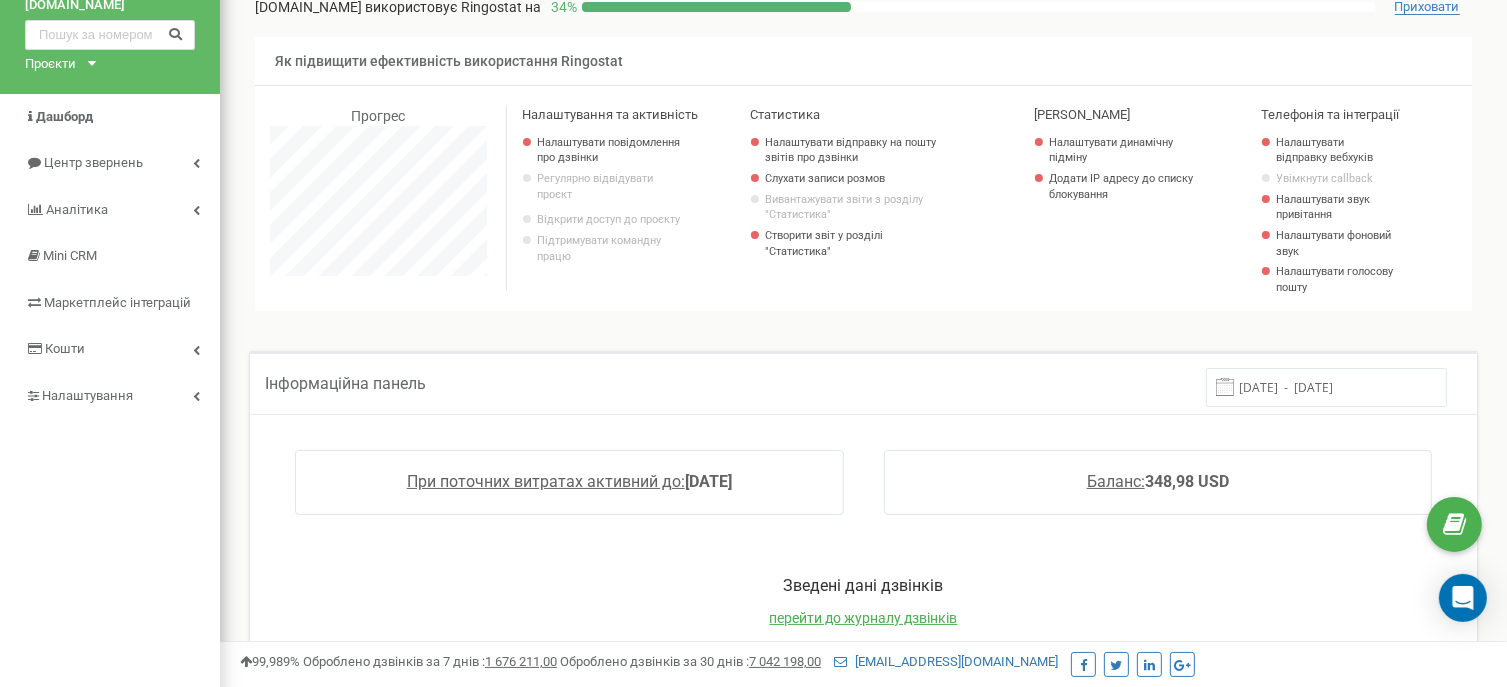 scroll, scrollTop: 12, scrollLeft: 0, axis: vertical 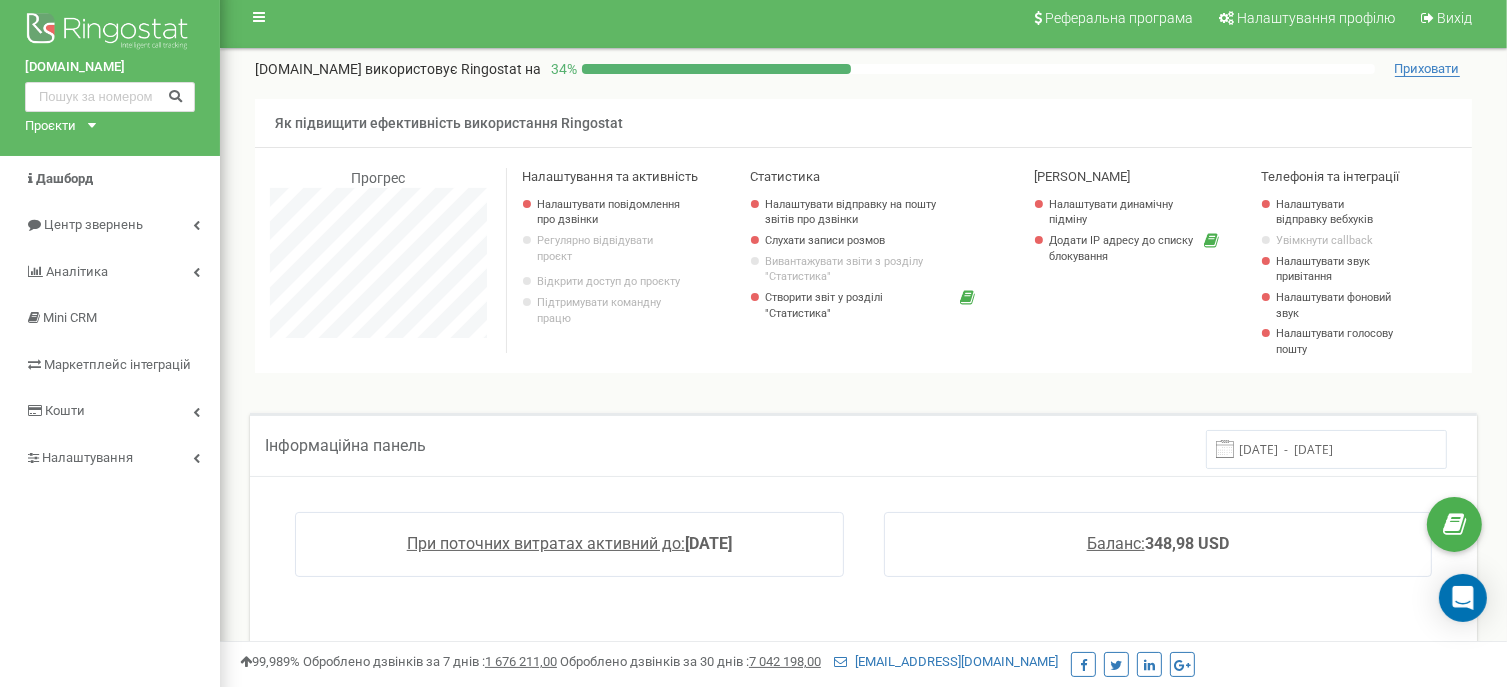 click on "[DATE]  -  [DATE]" at bounding box center [1326, 449] 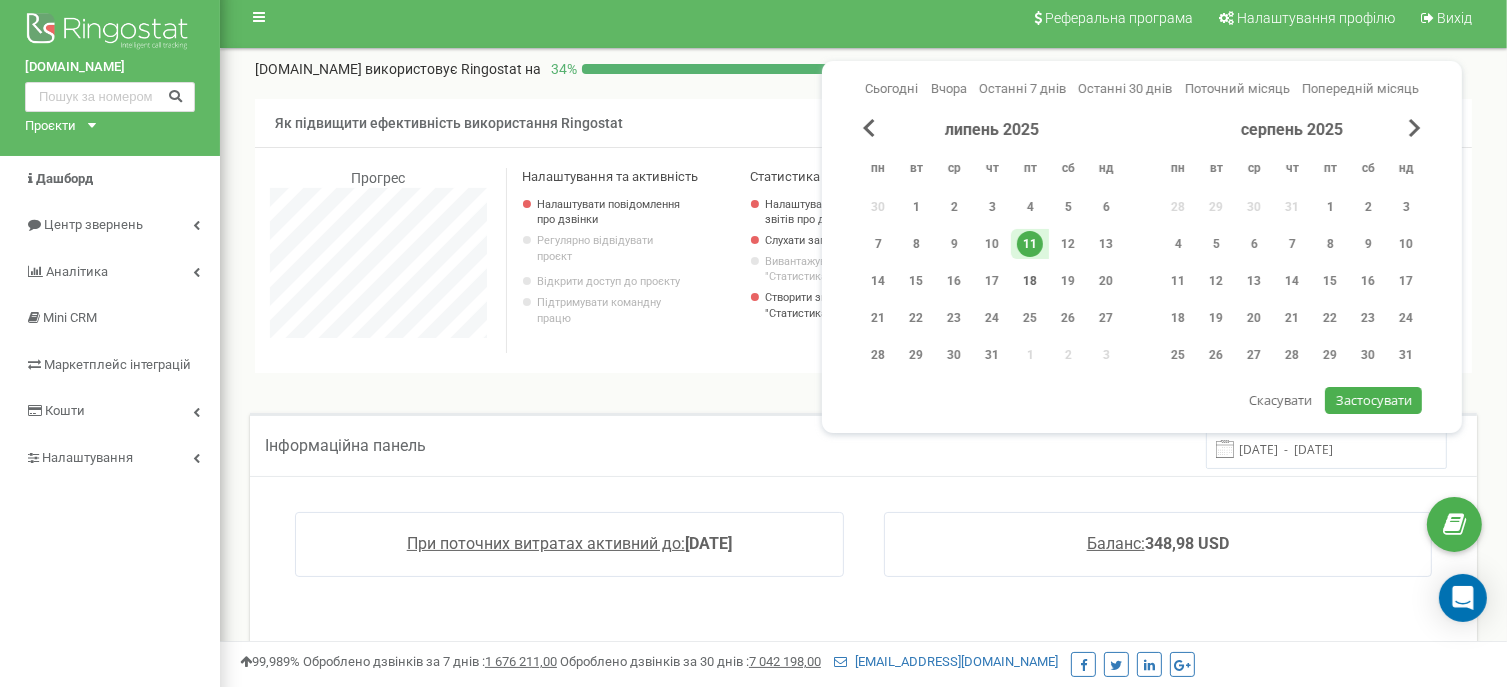click on "18" at bounding box center [1030, 281] 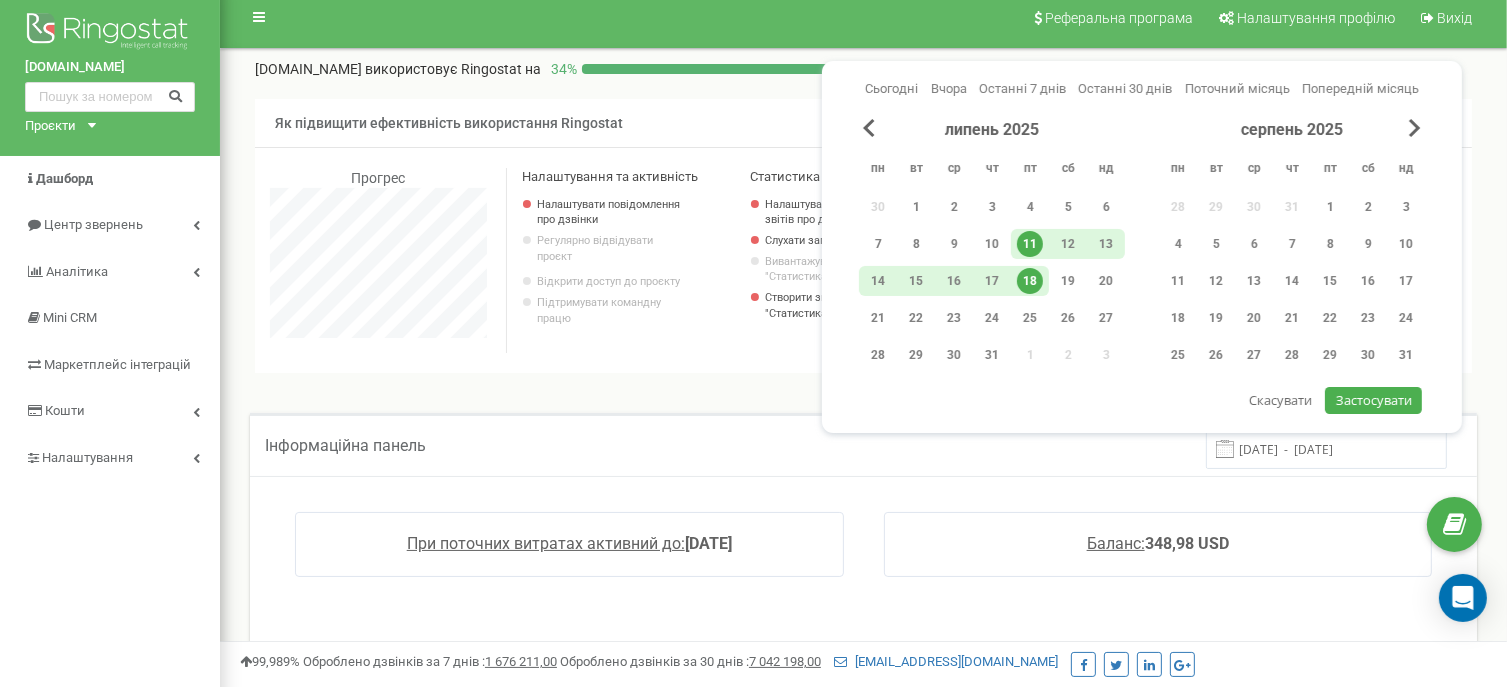 click on "18" at bounding box center [1030, 281] 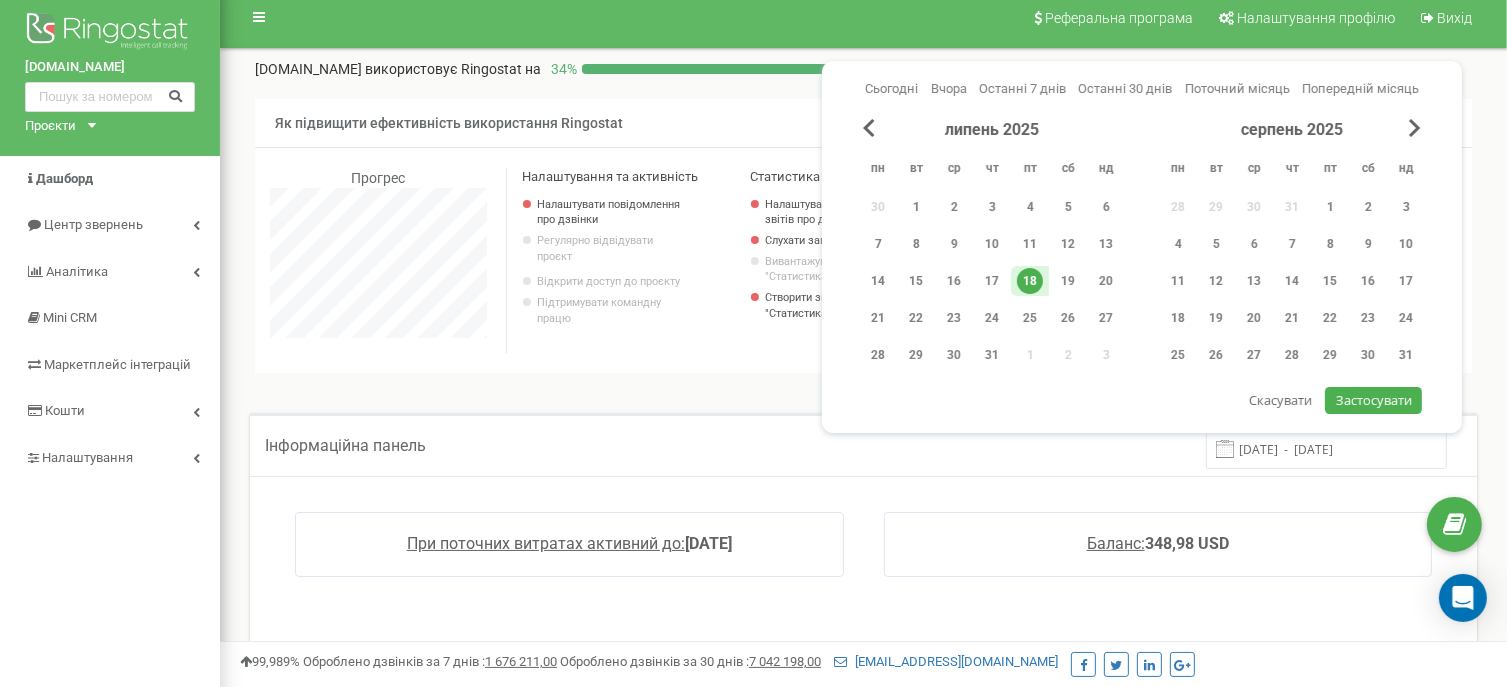 click on "Застосувати" at bounding box center (1374, 400) 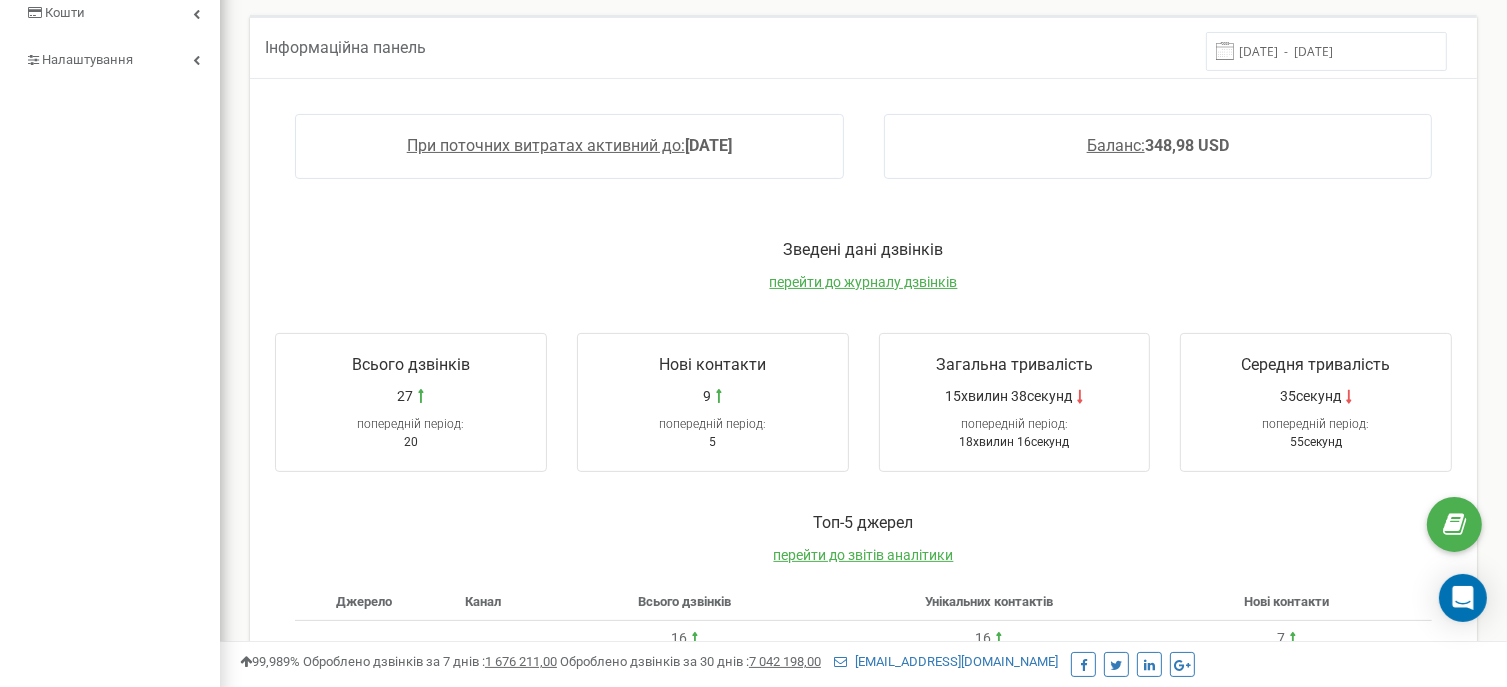 scroll, scrollTop: 0, scrollLeft: 0, axis: both 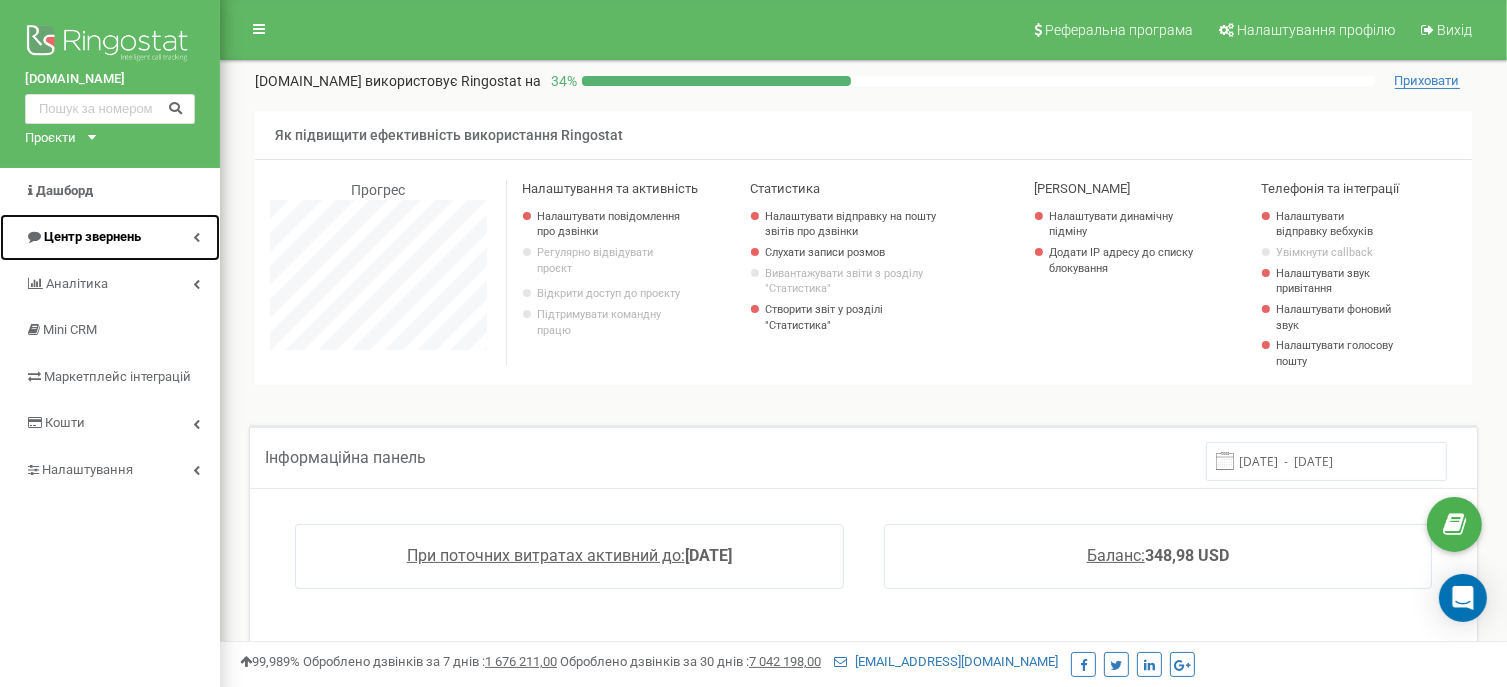 click on "Центр звернень" at bounding box center [92, 236] 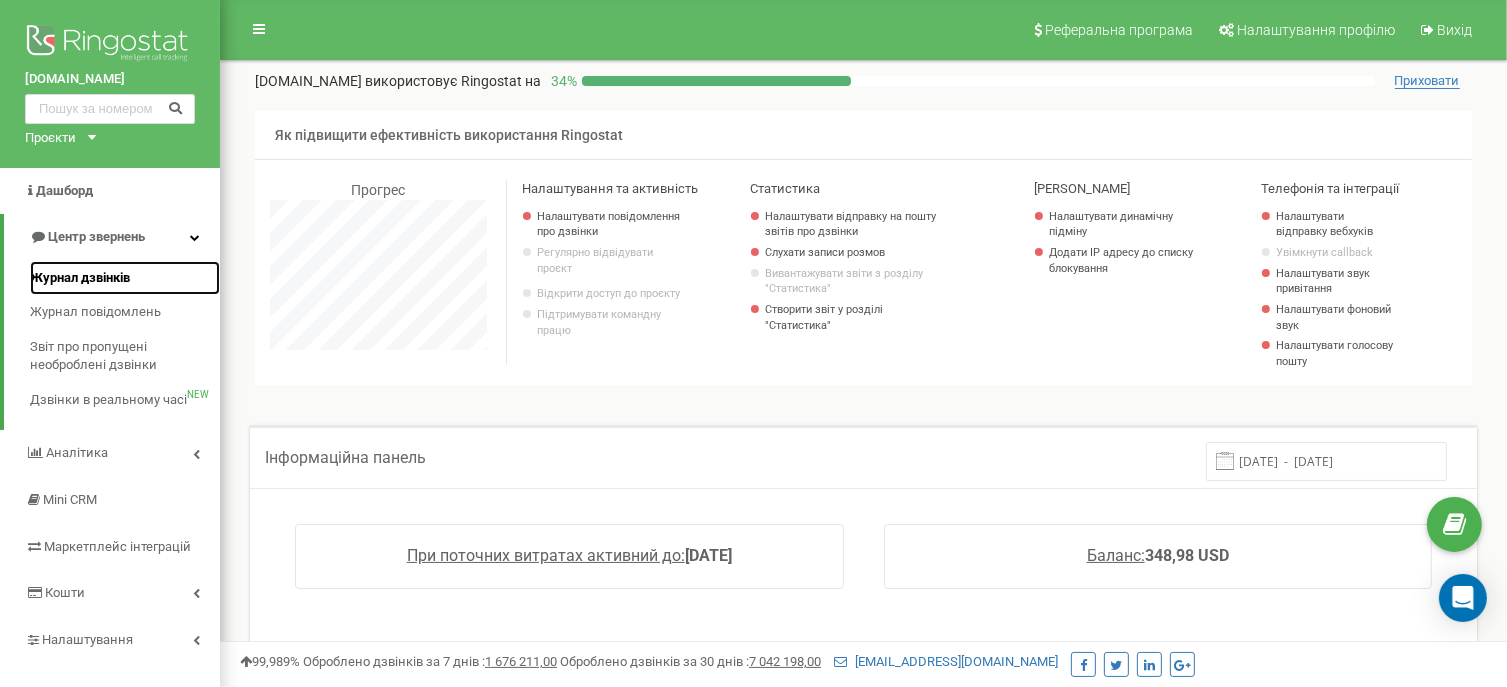 click on "Журнал дзвінків" at bounding box center (80, 278) 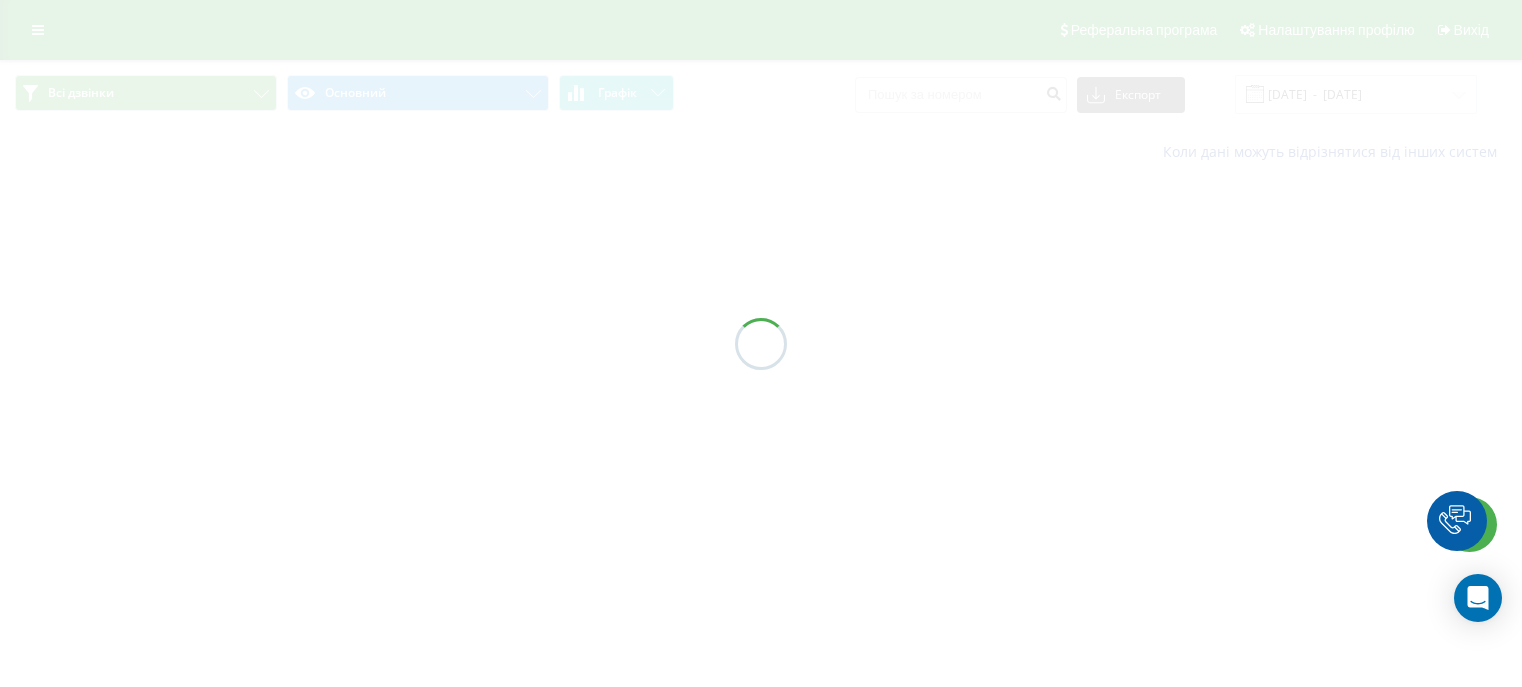 scroll, scrollTop: 0, scrollLeft: 0, axis: both 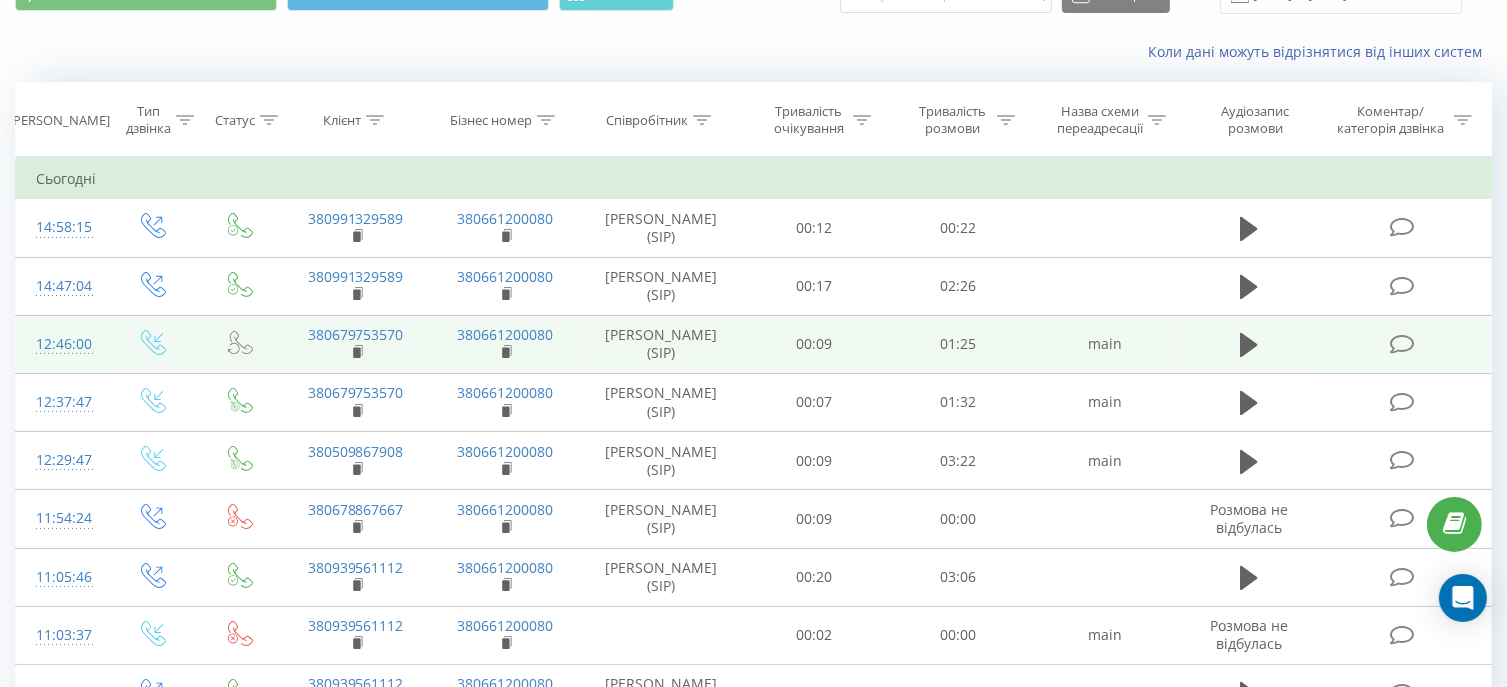 drag, startPoint x: 231, startPoint y: 344, endPoint x: 144, endPoint y: 335, distance: 87.46428 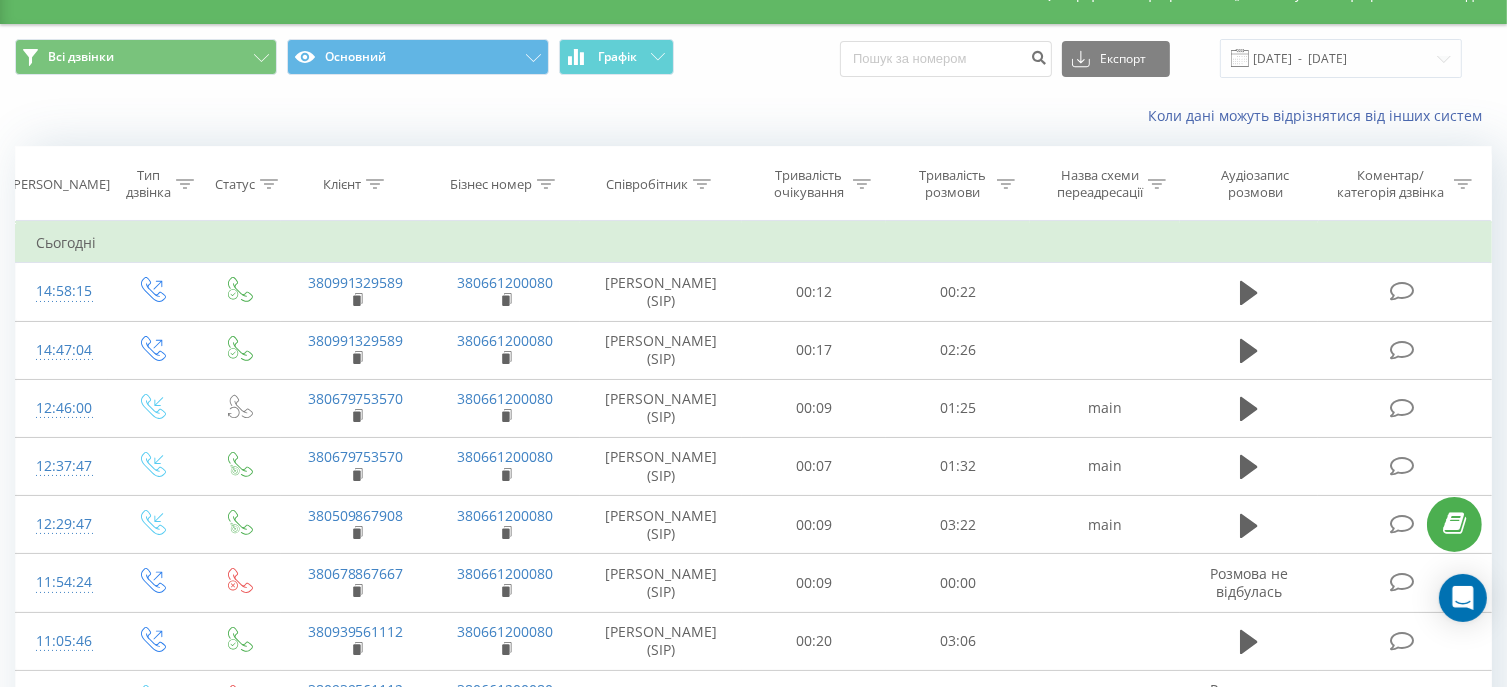 scroll, scrollTop: 0, scrollLeft: 0, axis: both 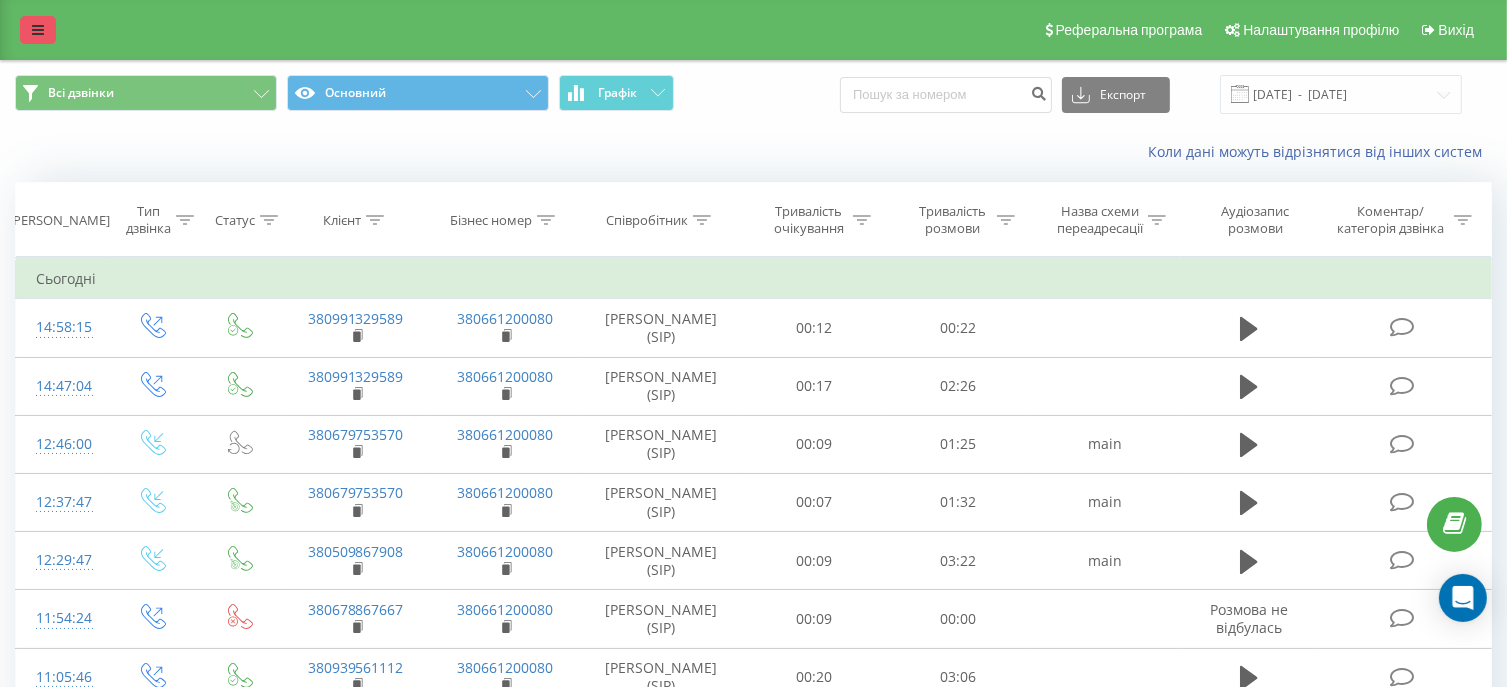 click at bounding box center [38, 30] 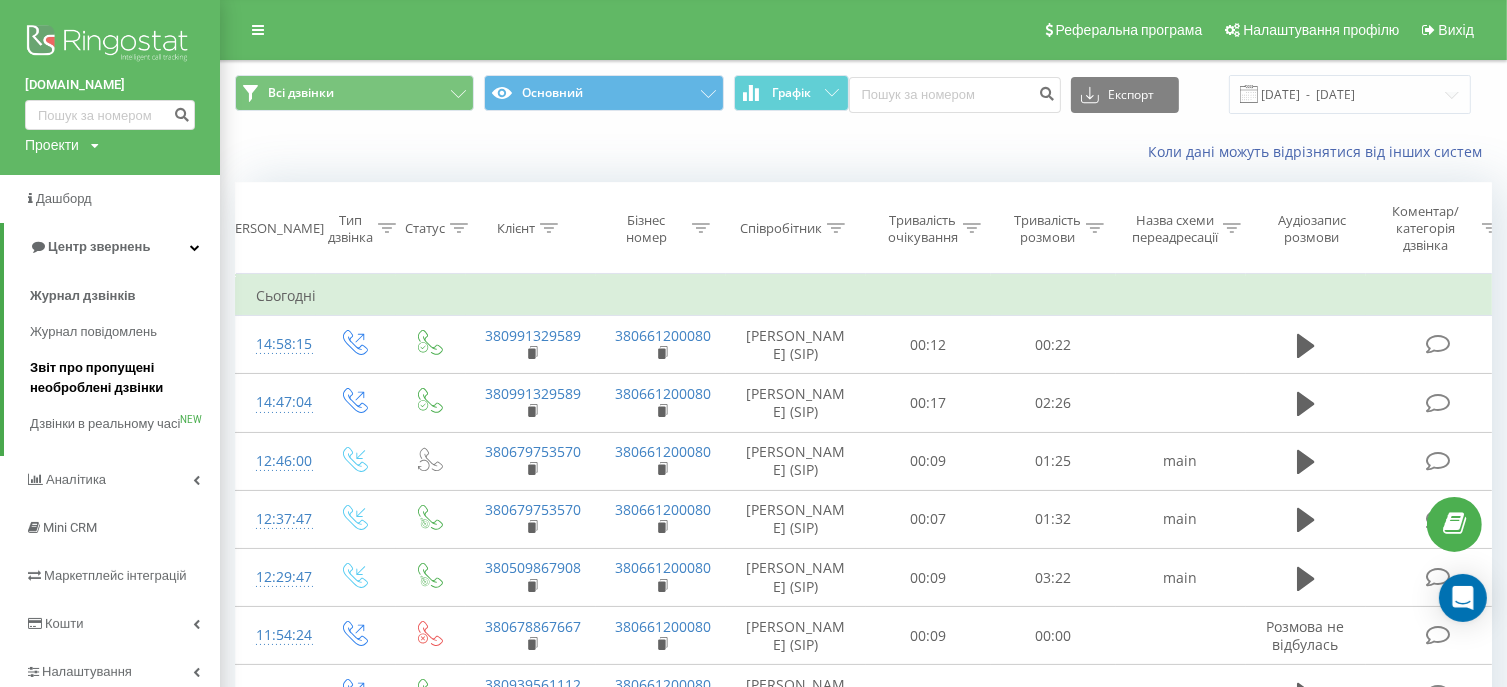 click on "Звіт про пропущені необроблені дзвінки" at bounding box center [120, 378] 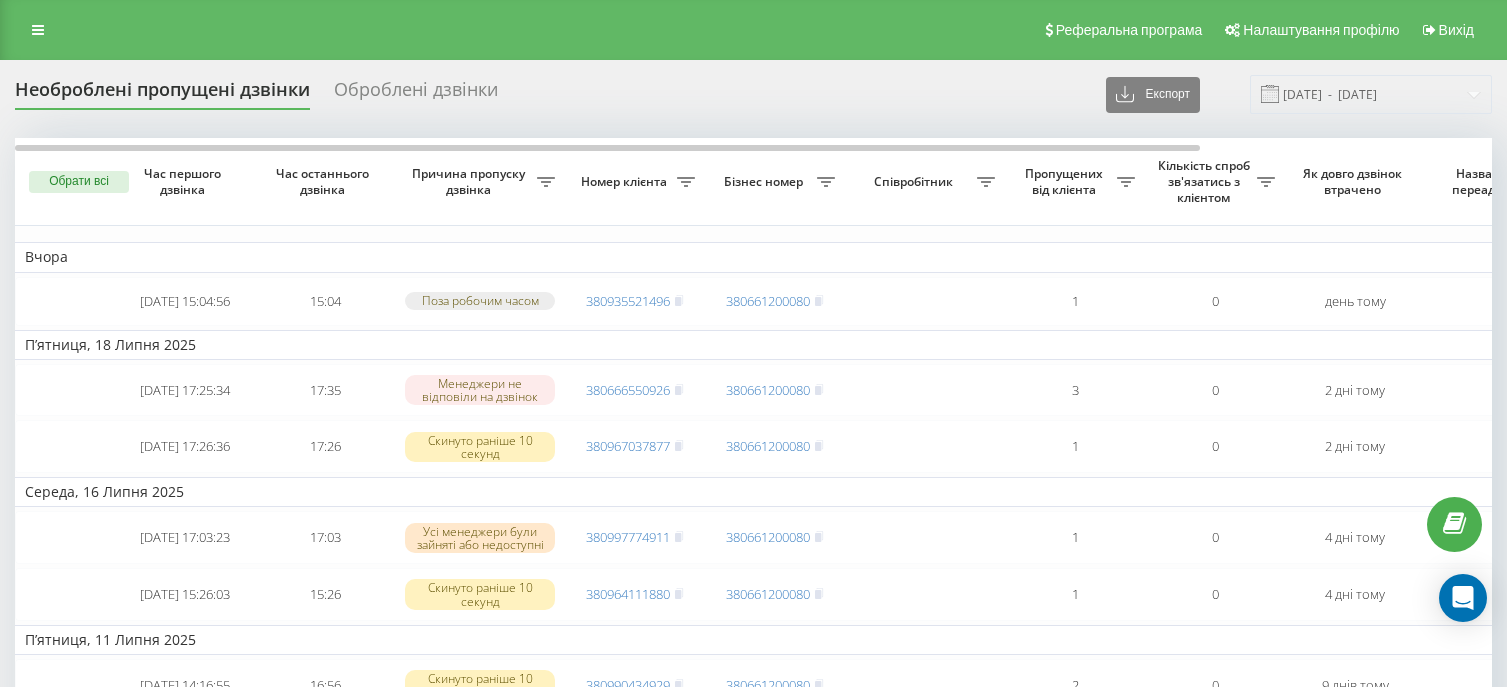 scroll, scrollTop: 0, scrollLeft: 0, axis: both 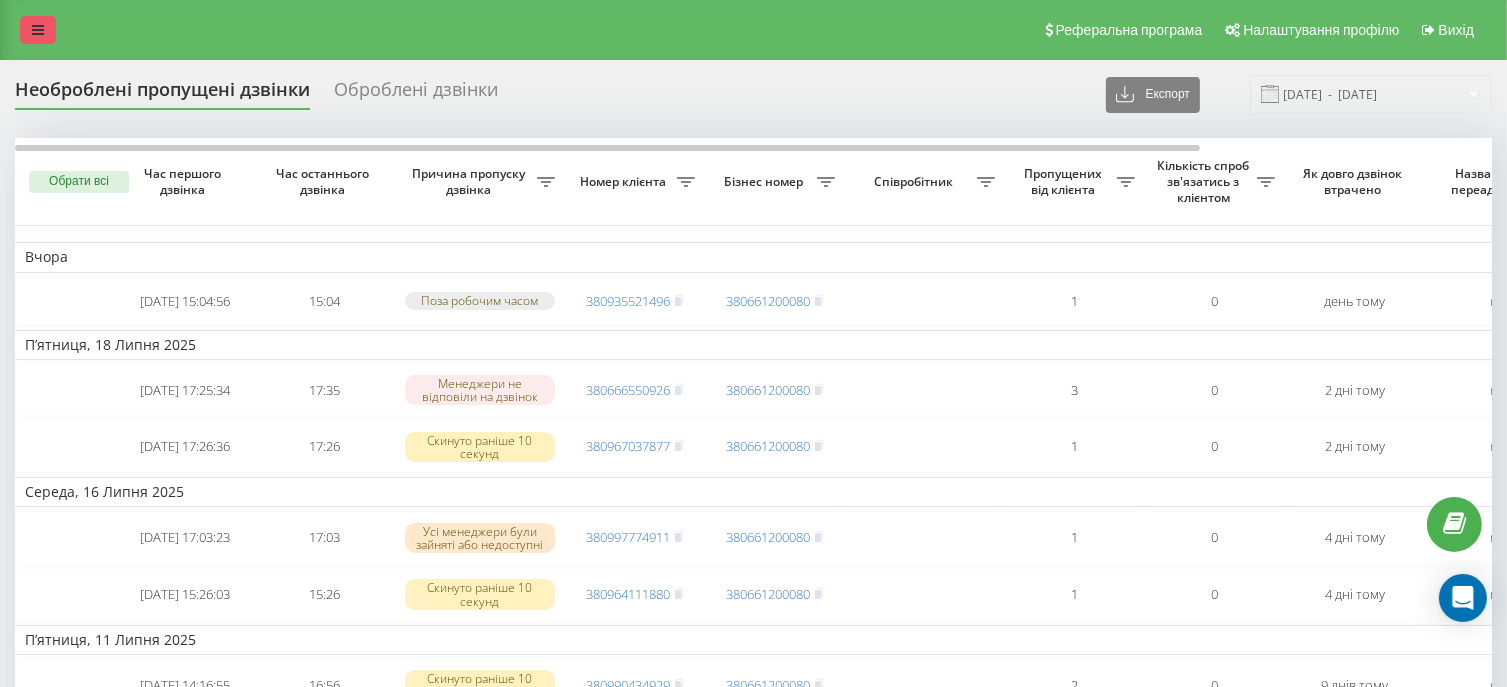 click at bounding box center (38, 30) 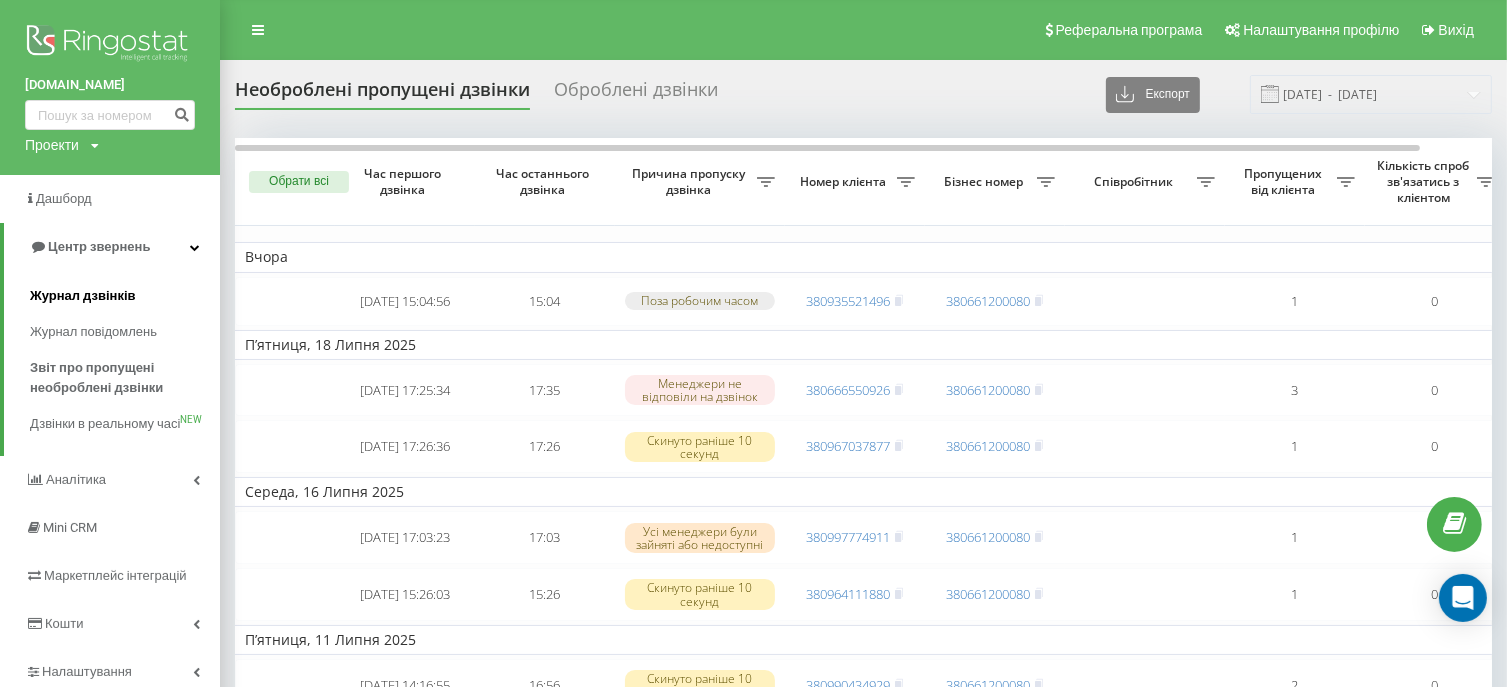 click on "Журнал дзвінків" at bounding box center [83, 296] 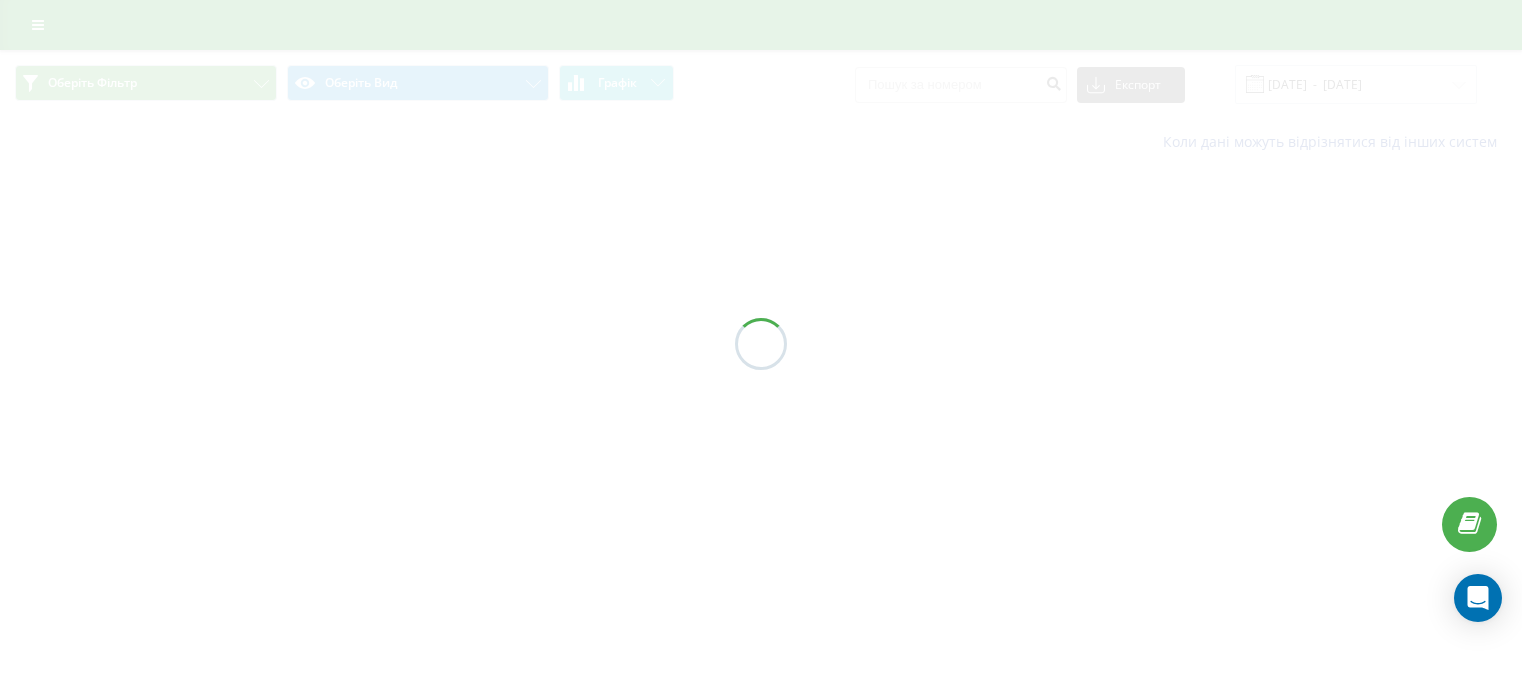 scroll, scrollTop: 0, scrollLeft: 0, axis: both 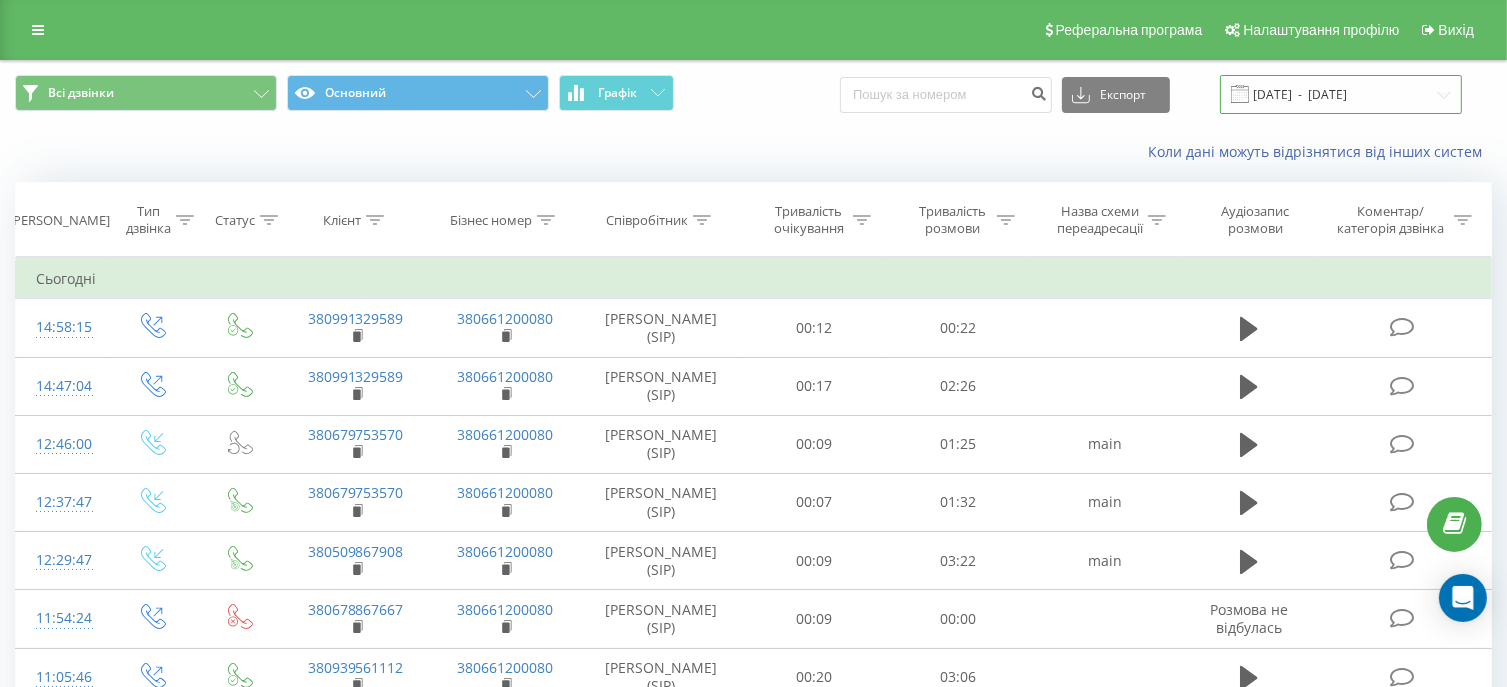 click on "[DATE]  -  [DATE]" at bounding box center [1341, 94] 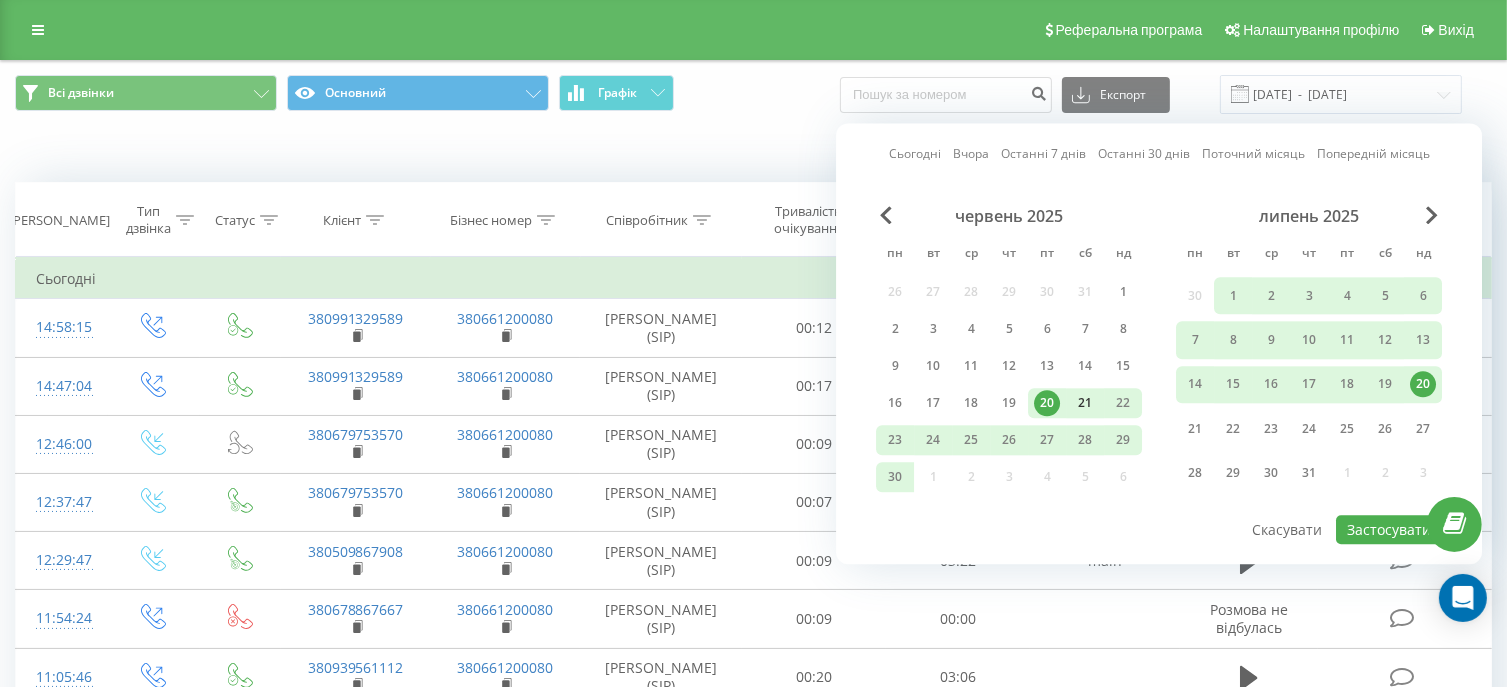 click on "21" at bounding box center (1085, 403) 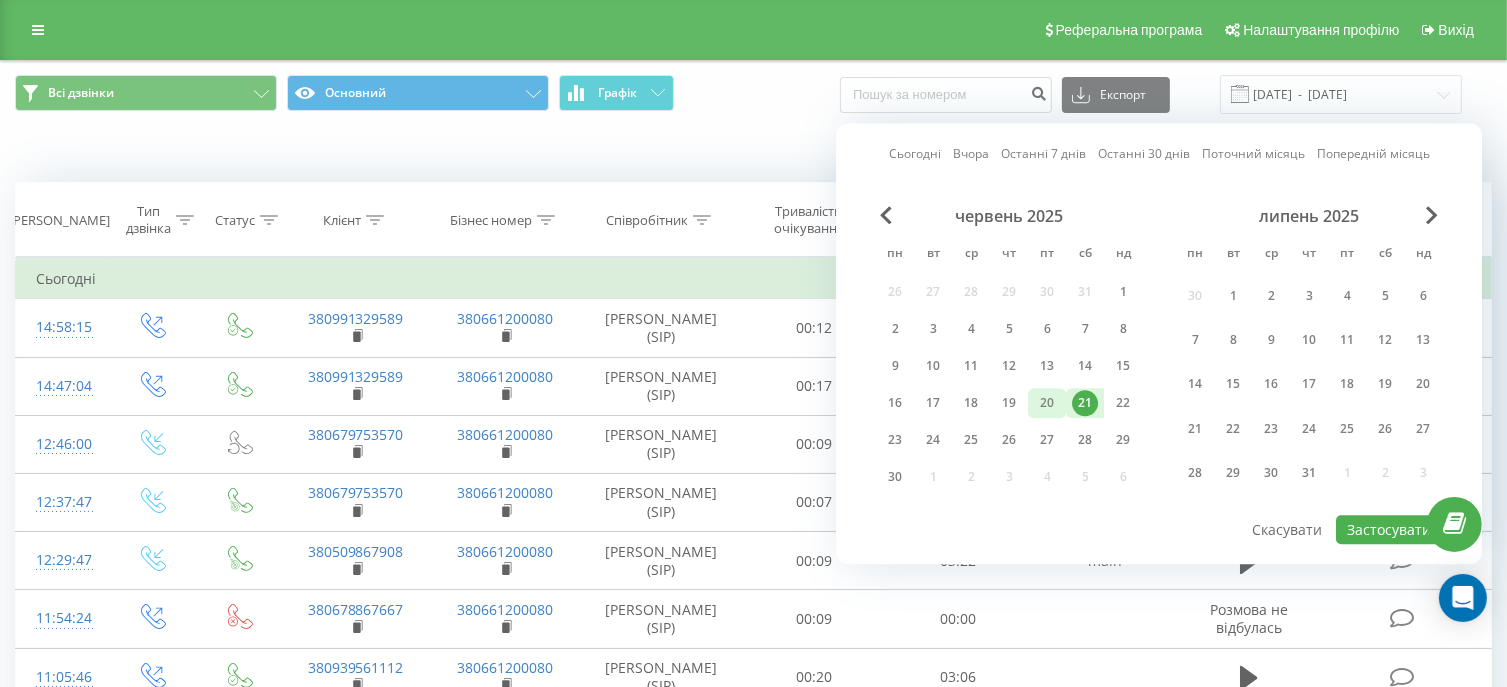 click on "20" at bounding box center (1047, 403) 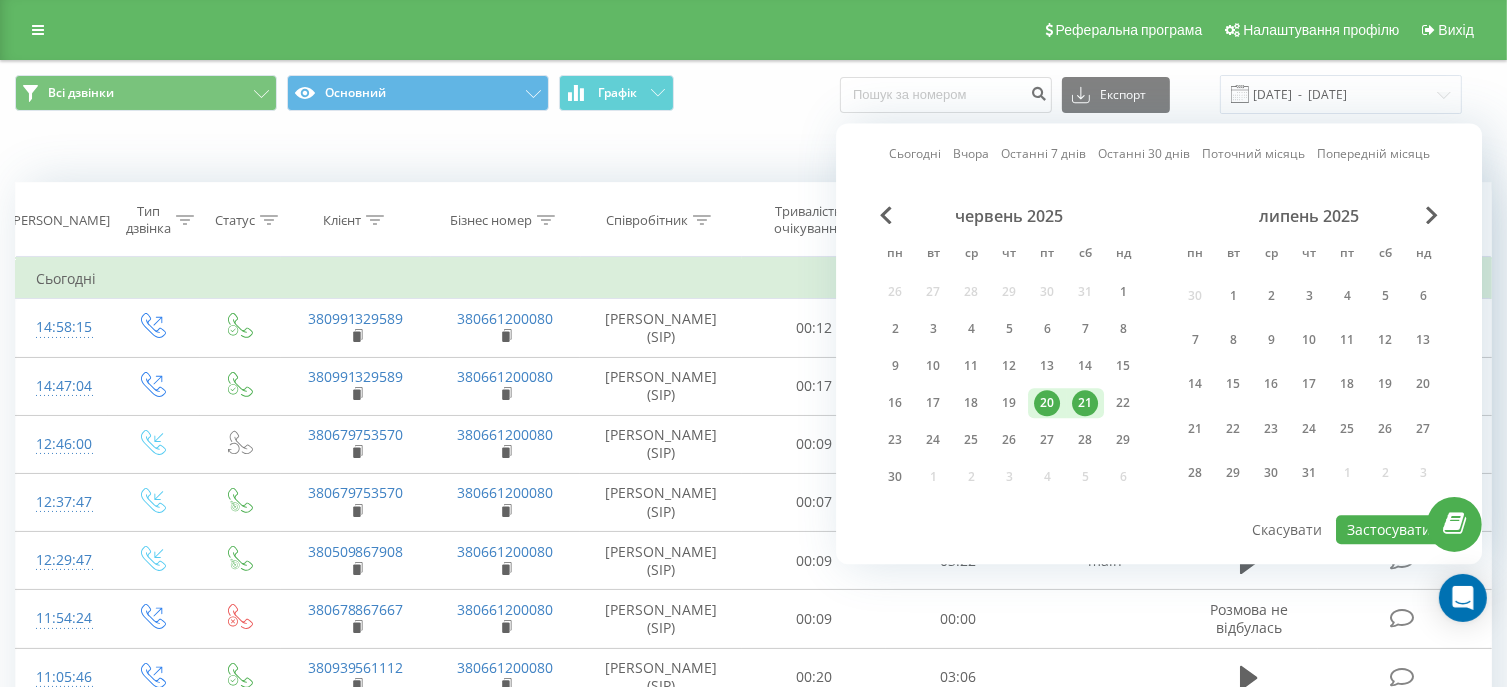 click on "20" at bounding box center [1047, 403] 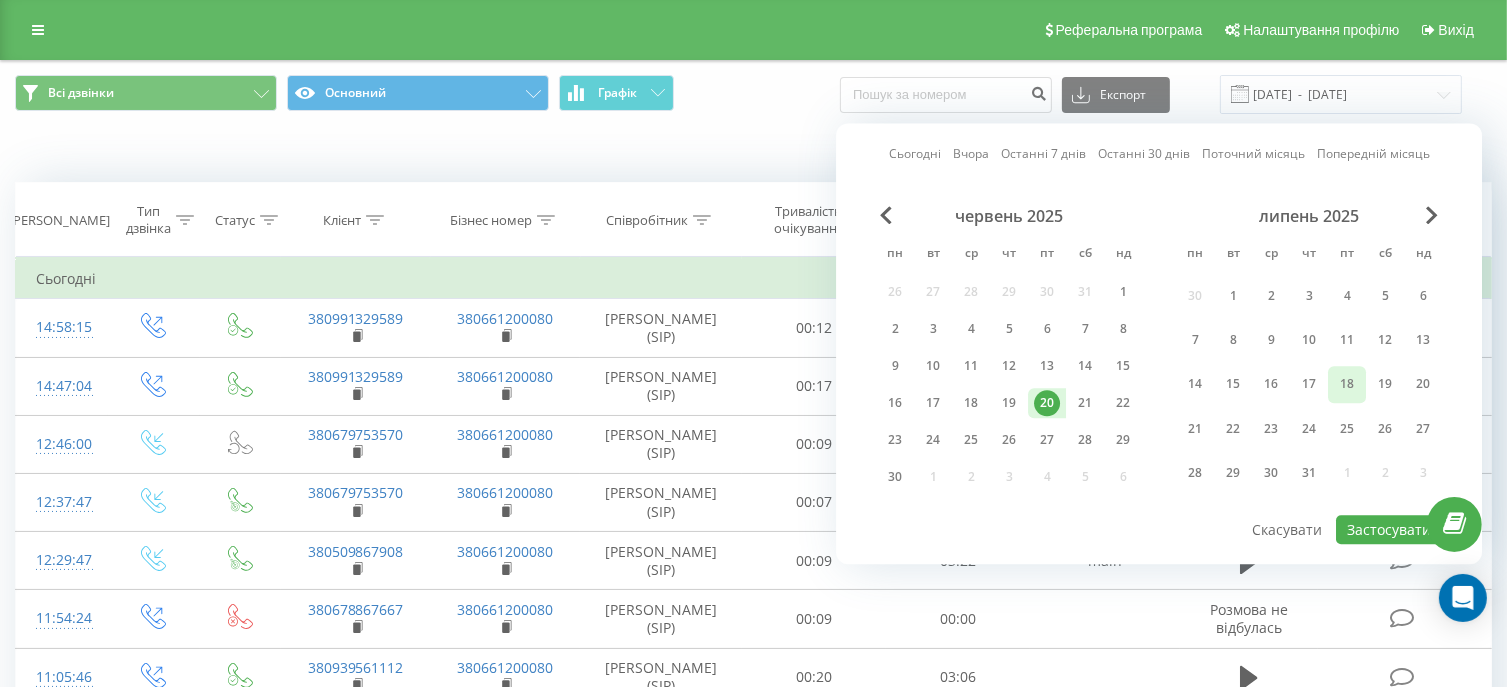 click on "18" at bounding box center (1347, 385) 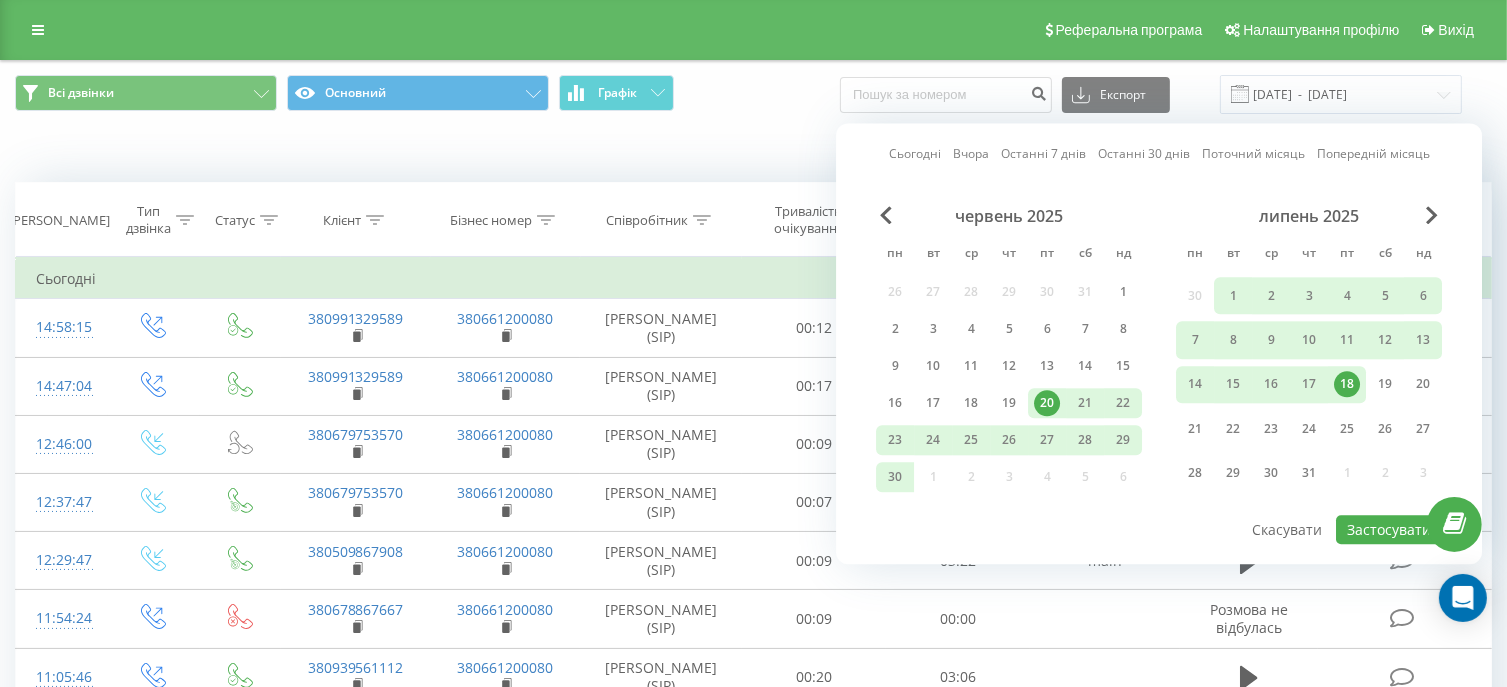 click on "18" at bounding box center (1347, 385) 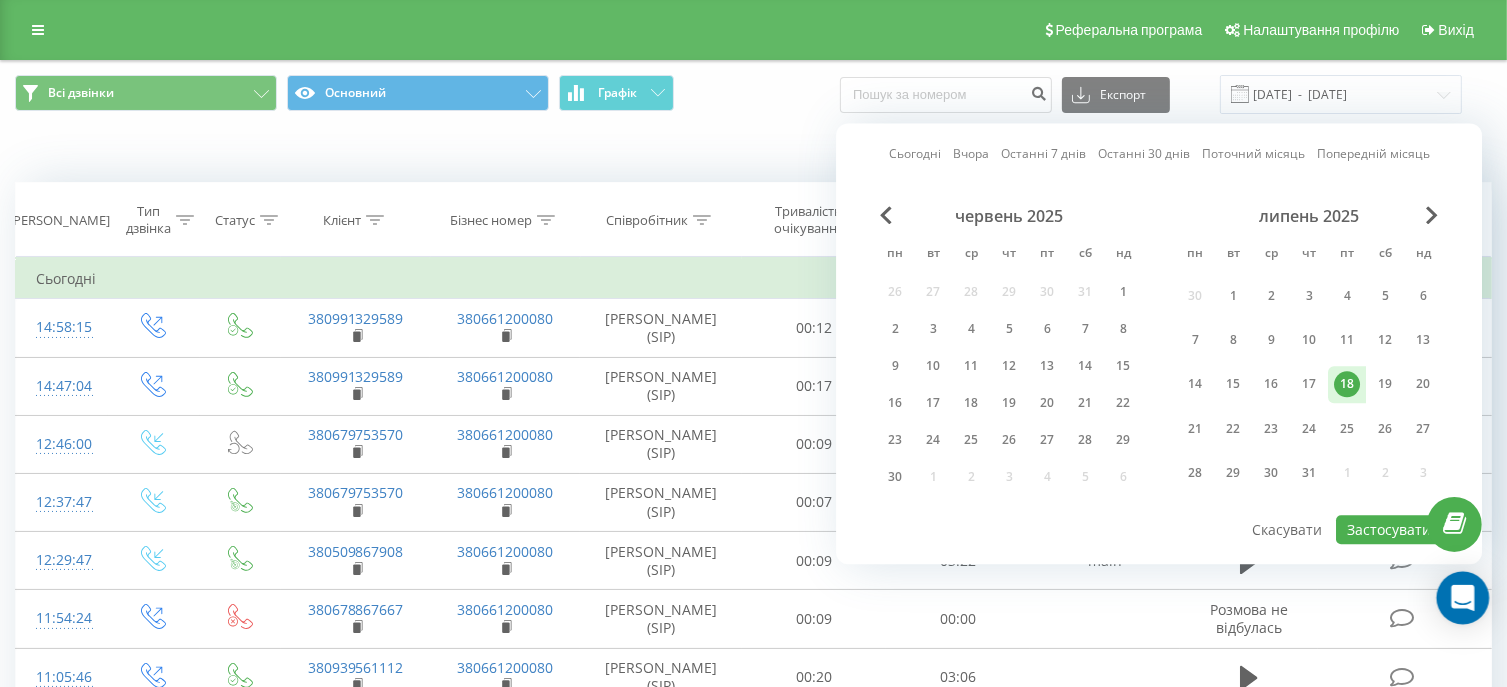 click 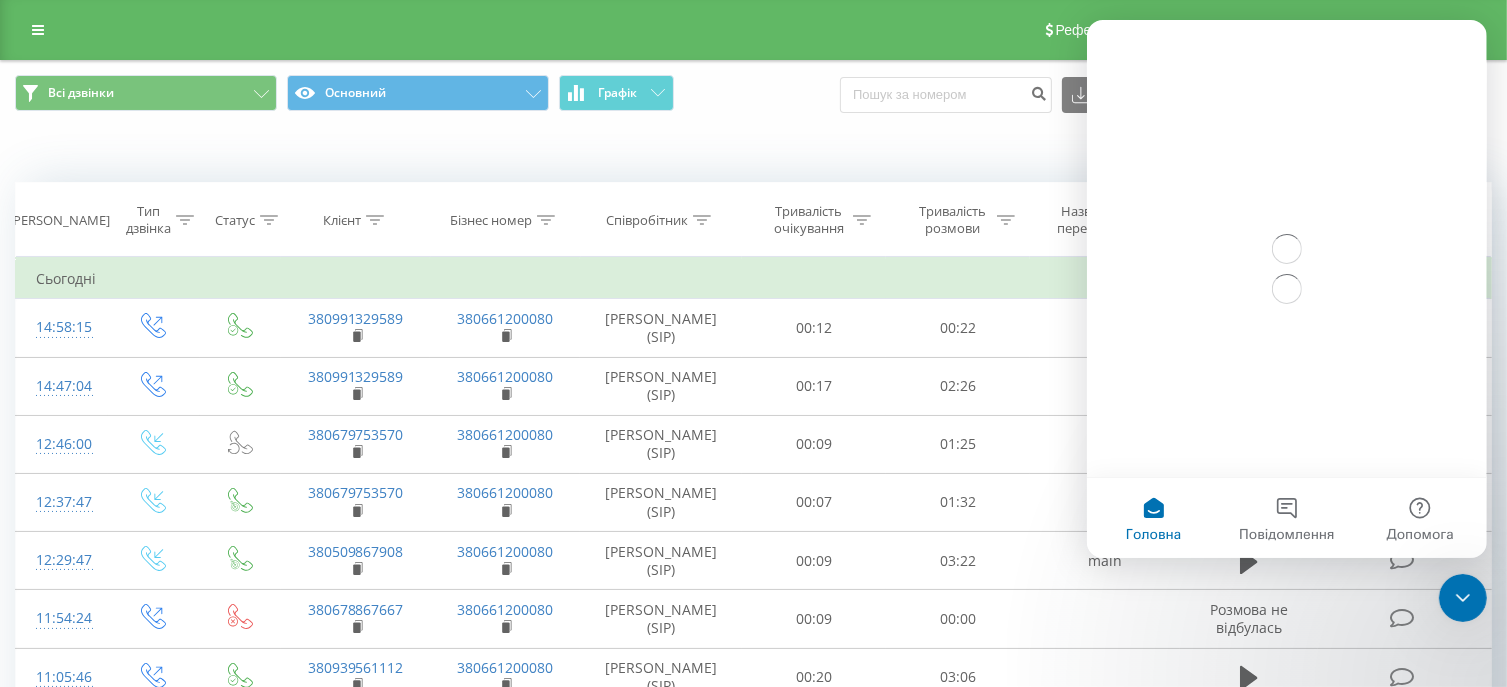 scroll, scrollTop: 0, scrollLeft: 0, axis: both 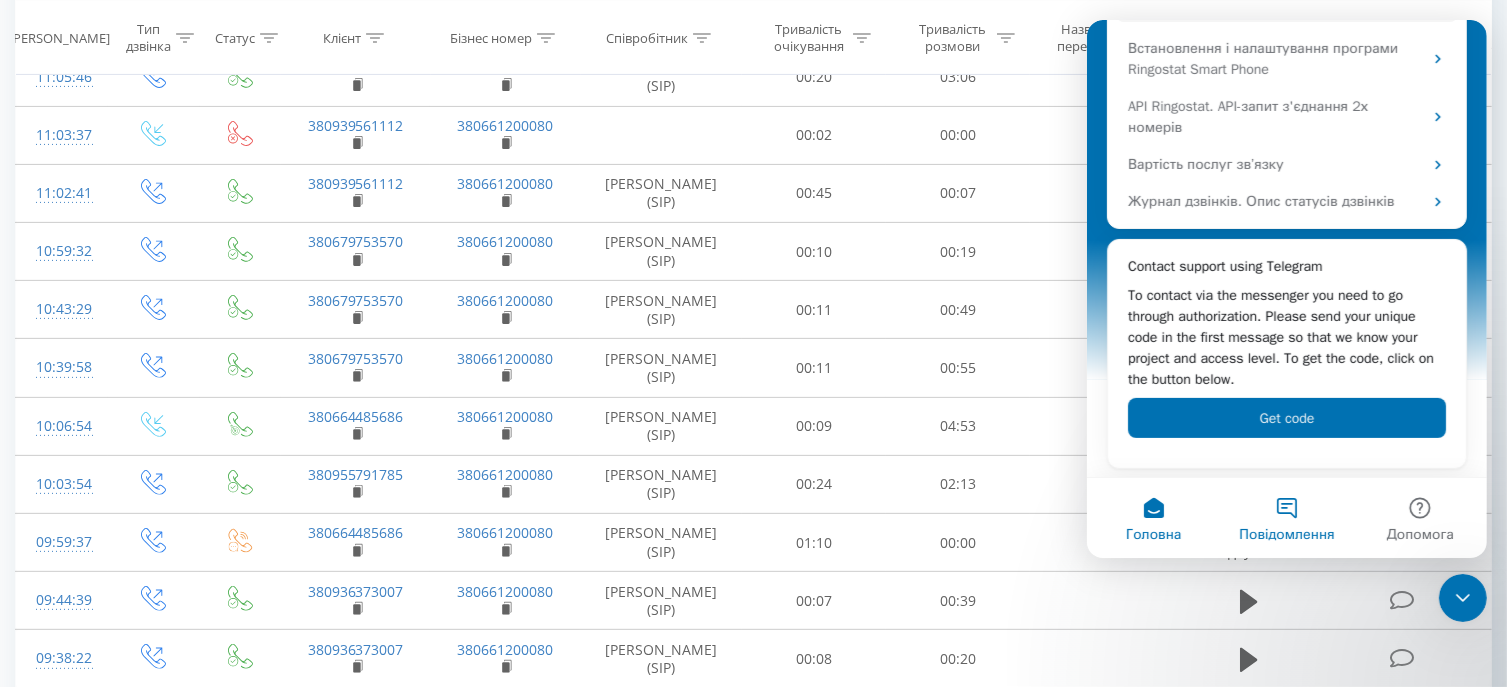 click on "Повідомлення" at bounding box center (1285, 518) 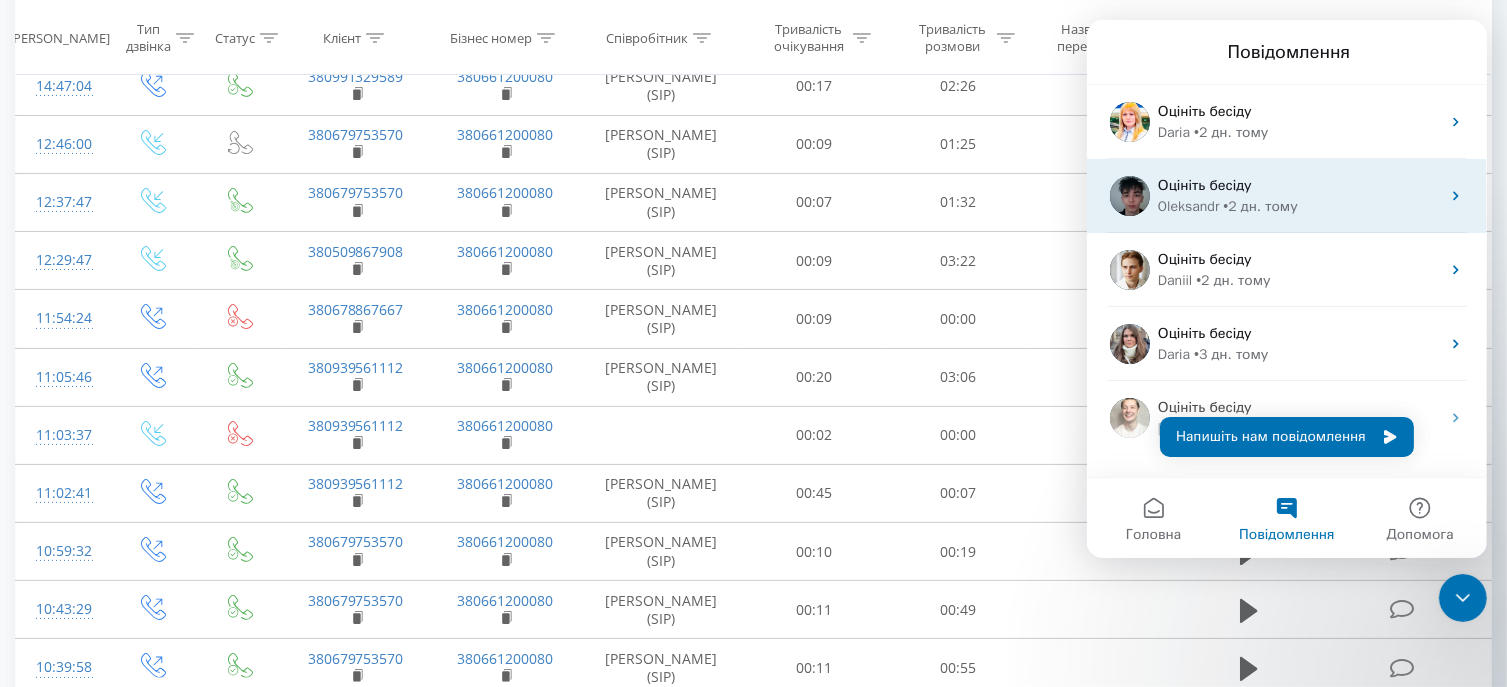 scroll, scrollTop: 300, scrollLeft: 0, axis: vertical 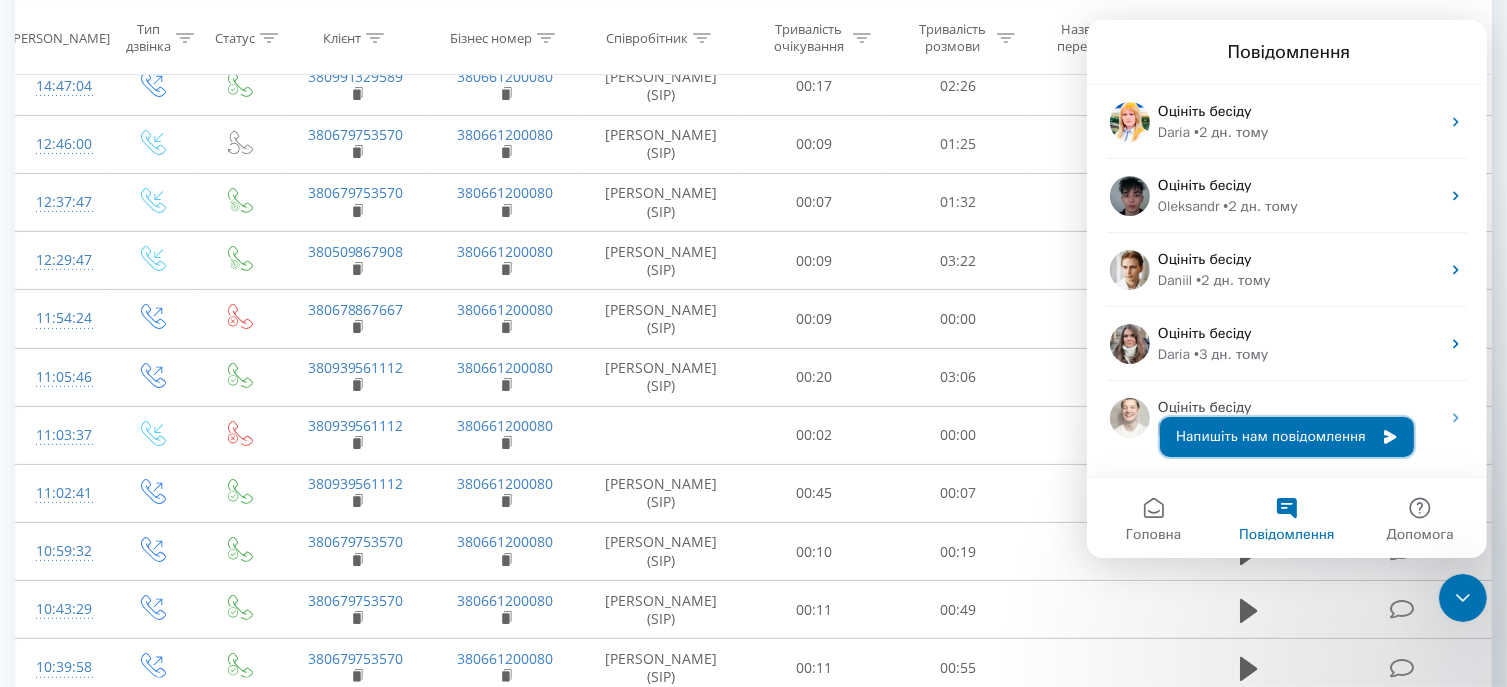 click on "Напишіть нам повідомлення" at bounding box center (1286, 437) 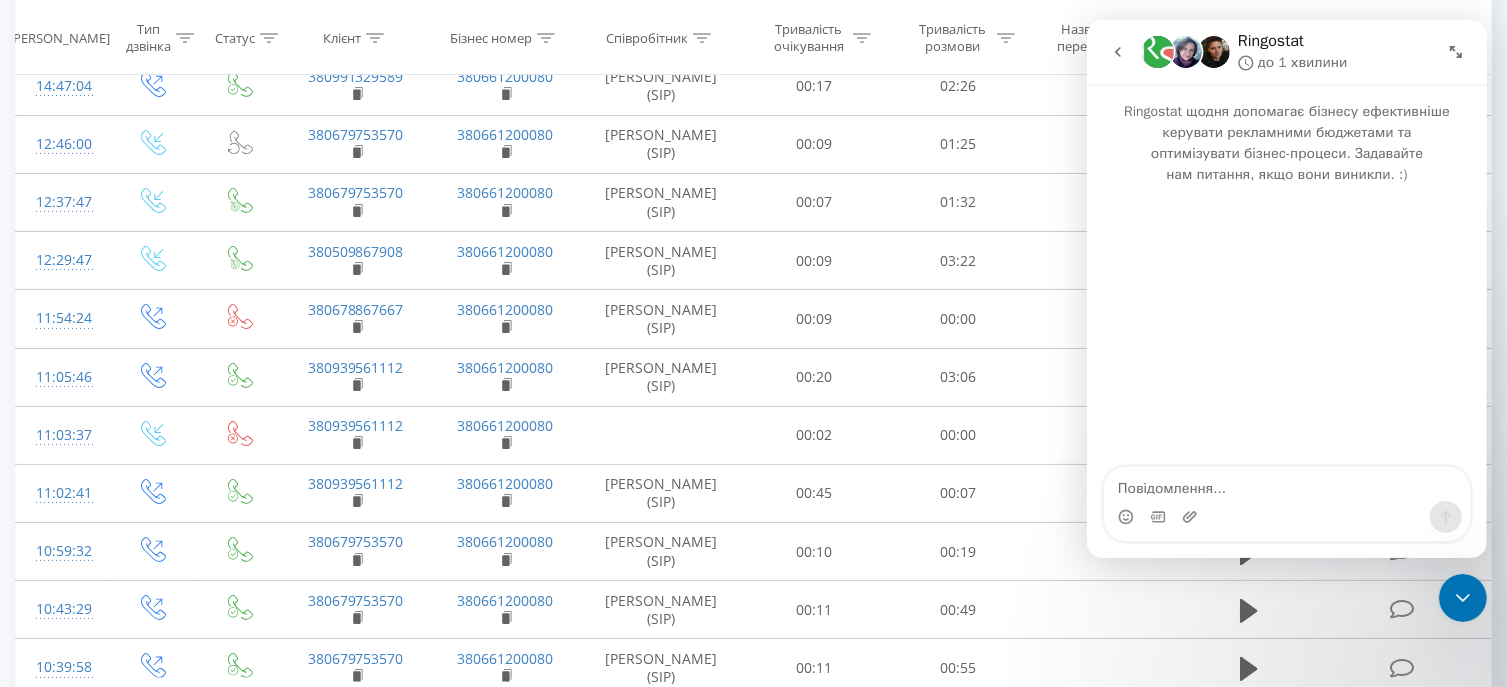 click at bounding box center (1286, 484) 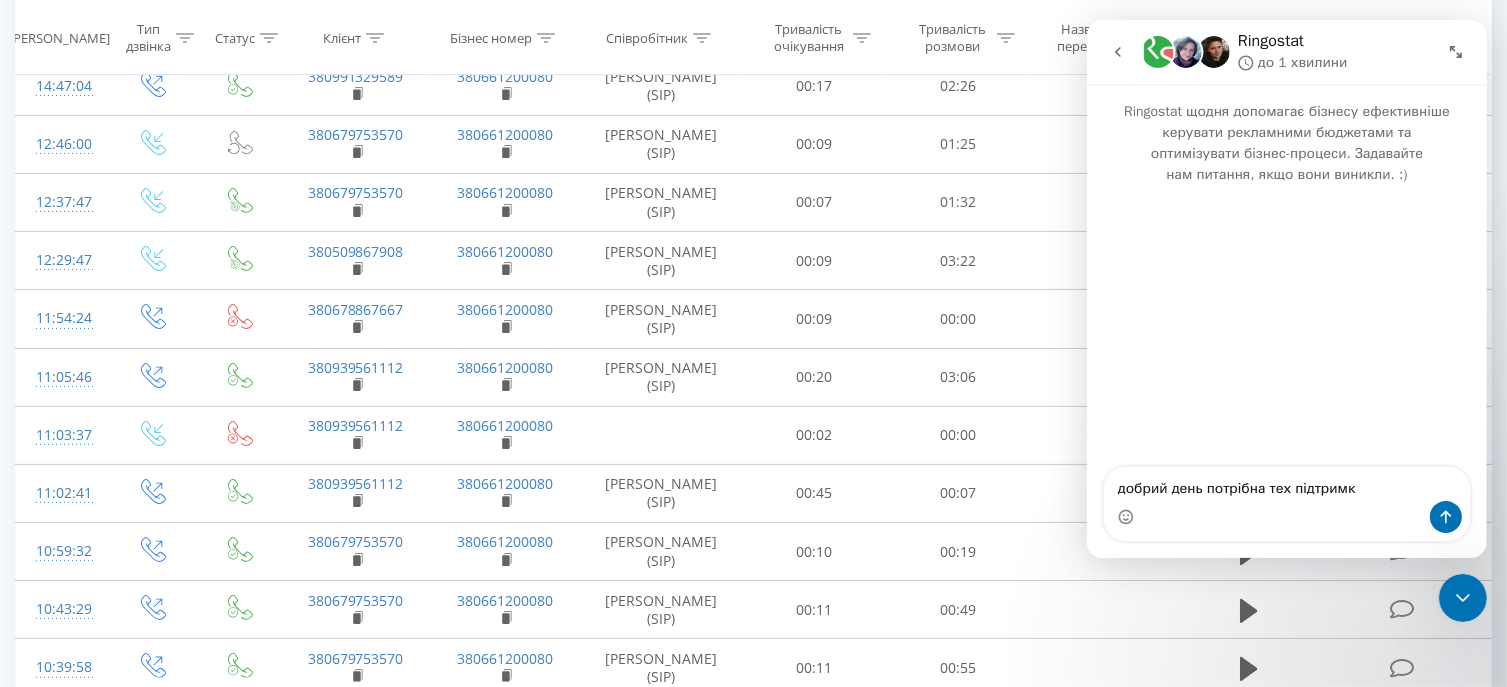 type on "добрий день потрібна тех підтримка" 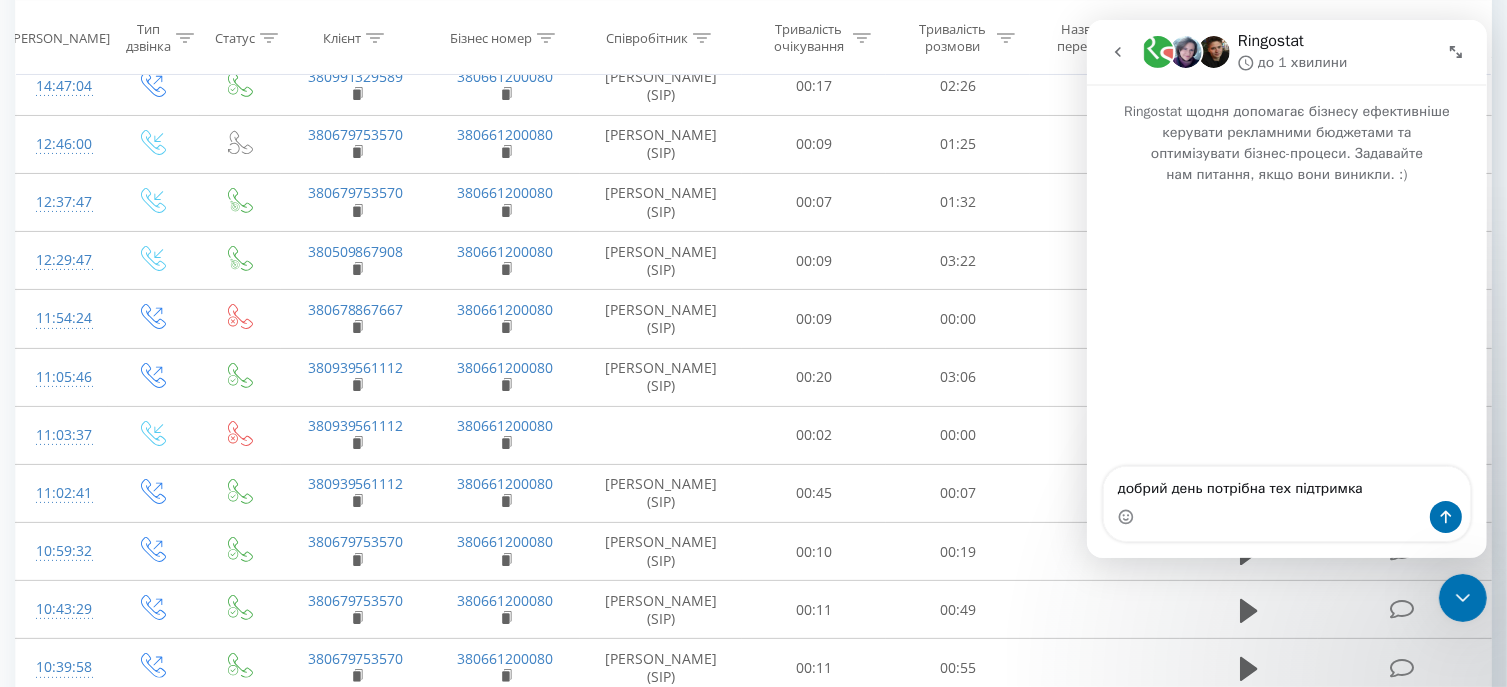 type 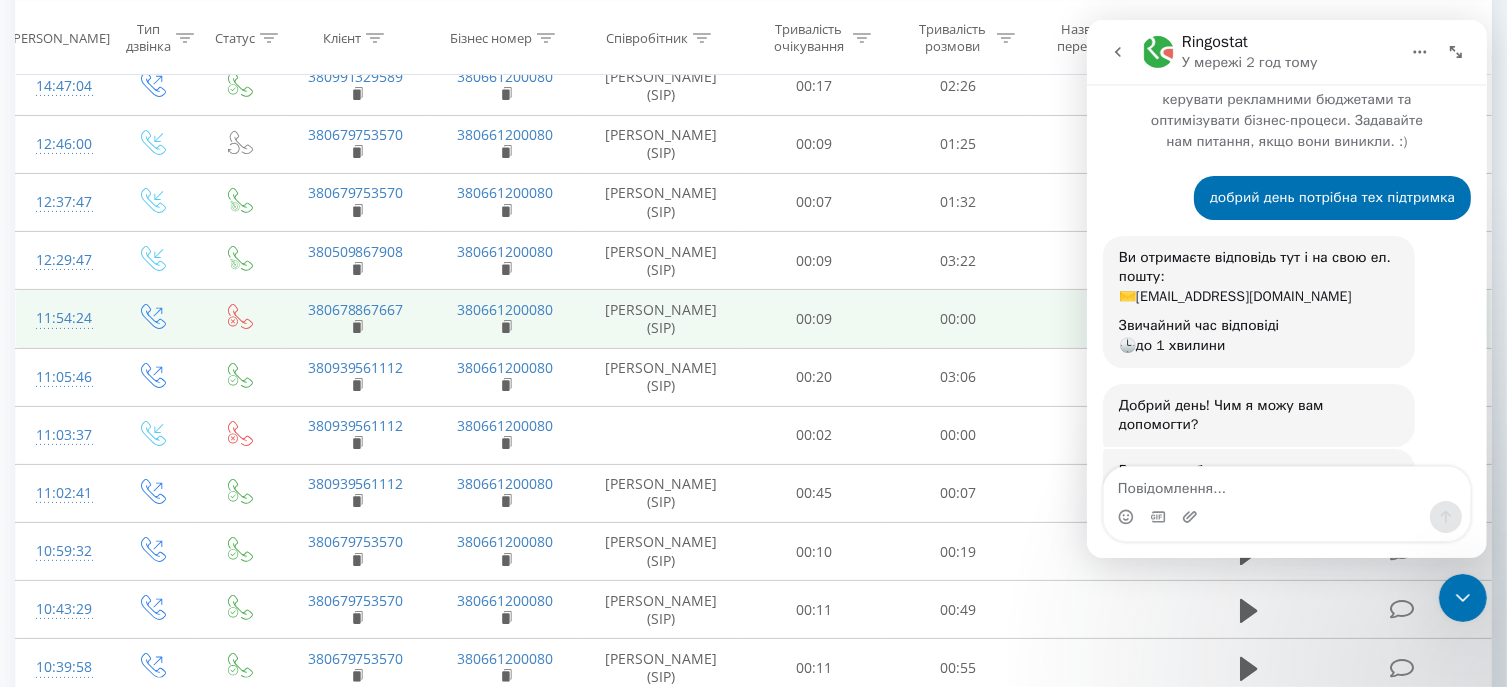 scroll, scrollTop: 157, scrollLeft: 0, axis: vertical 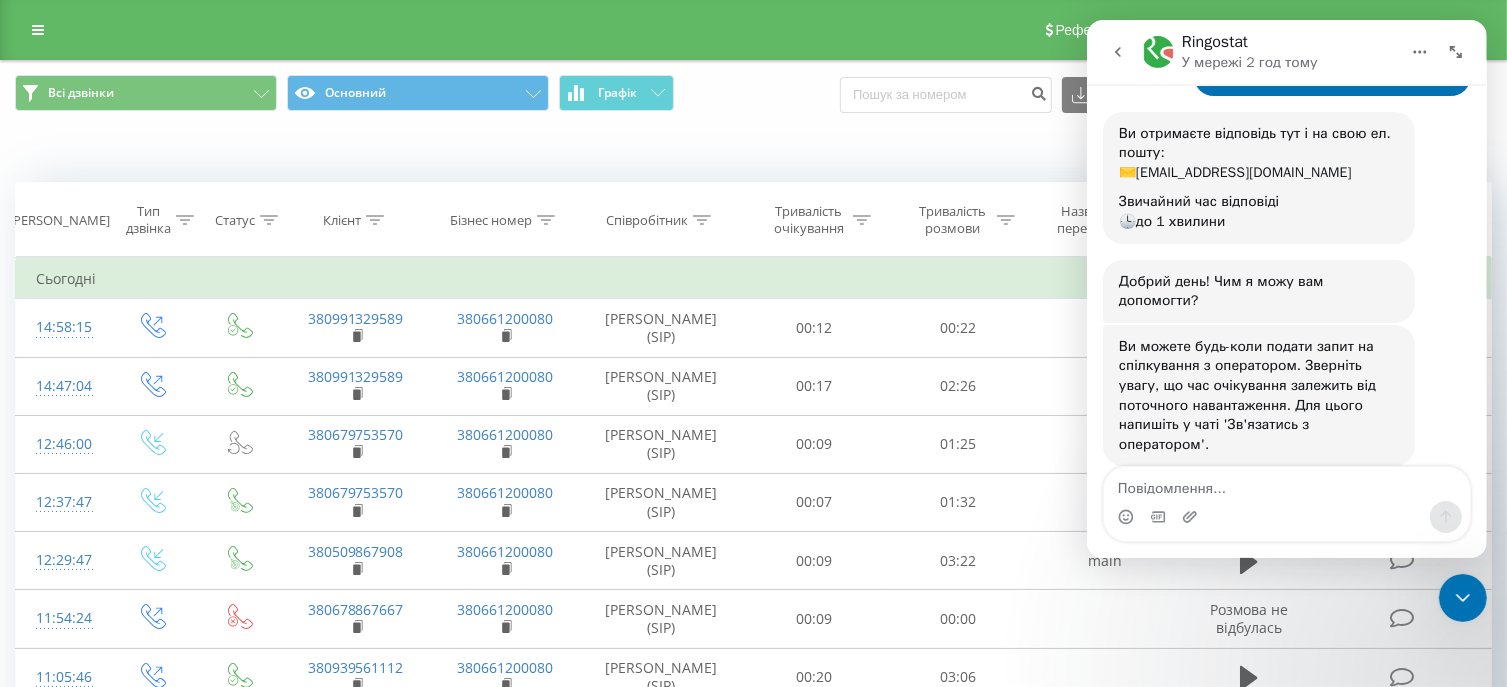 click on "Коли дані можуть відрізнятися вiд інших систем" at bounding box center (1035, 152) 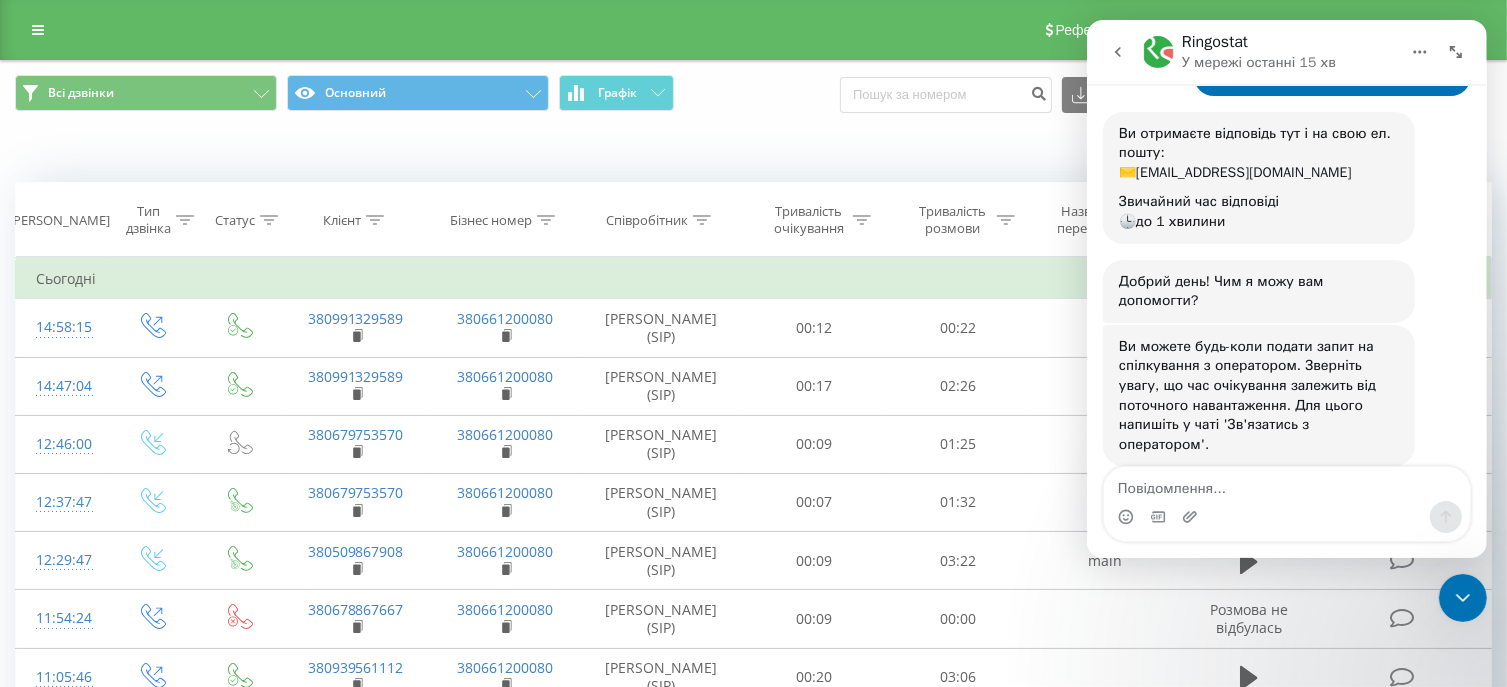 click 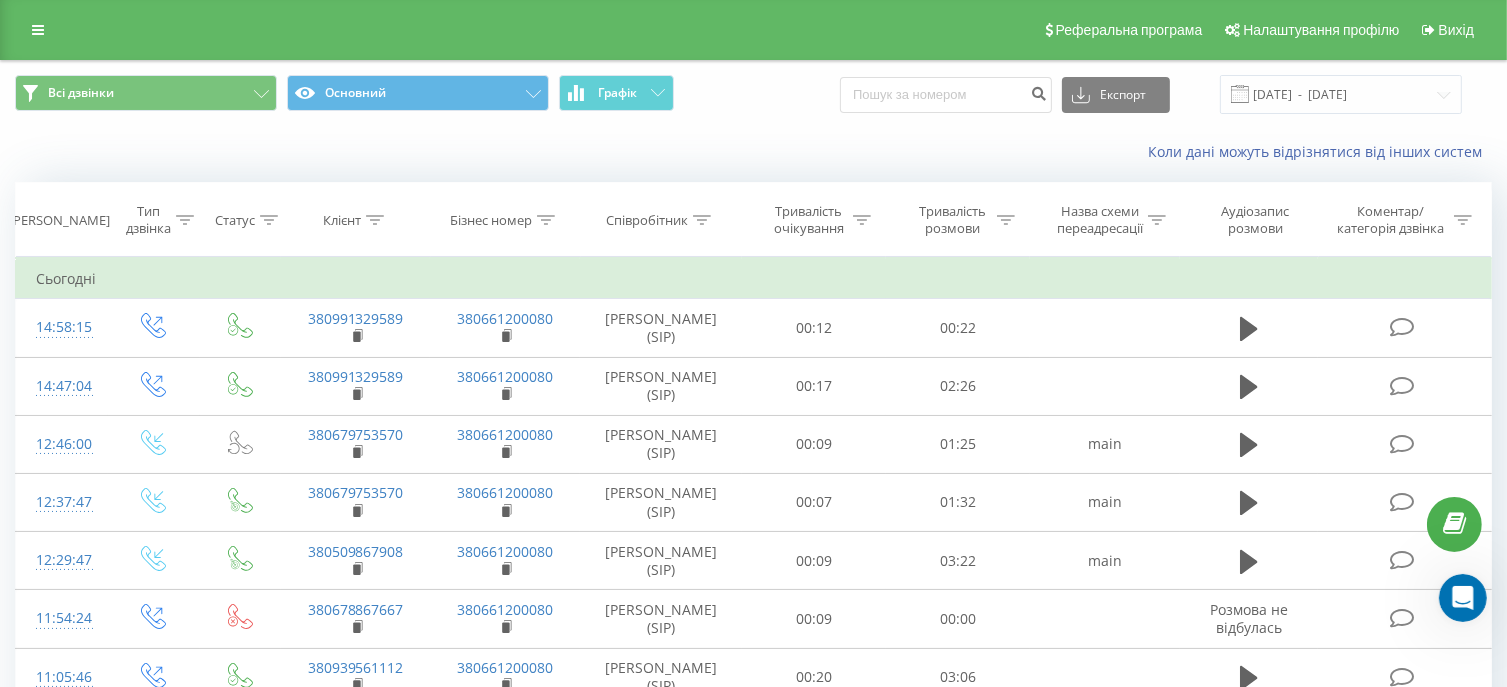 scroll, scrollTop: 0, scrollLeft: 0, axis: both 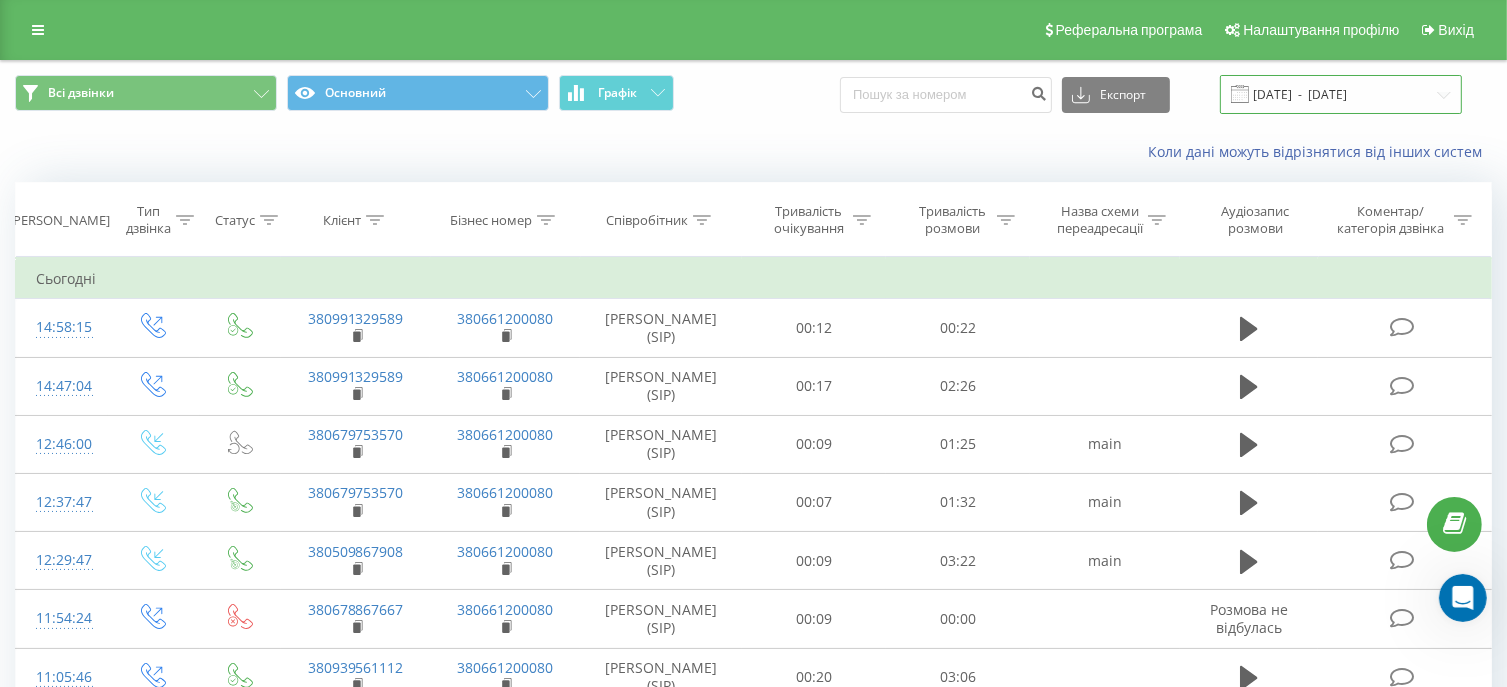 click on "20.06.2025  -  20.07.2025" at bounding box center (1341, 94) 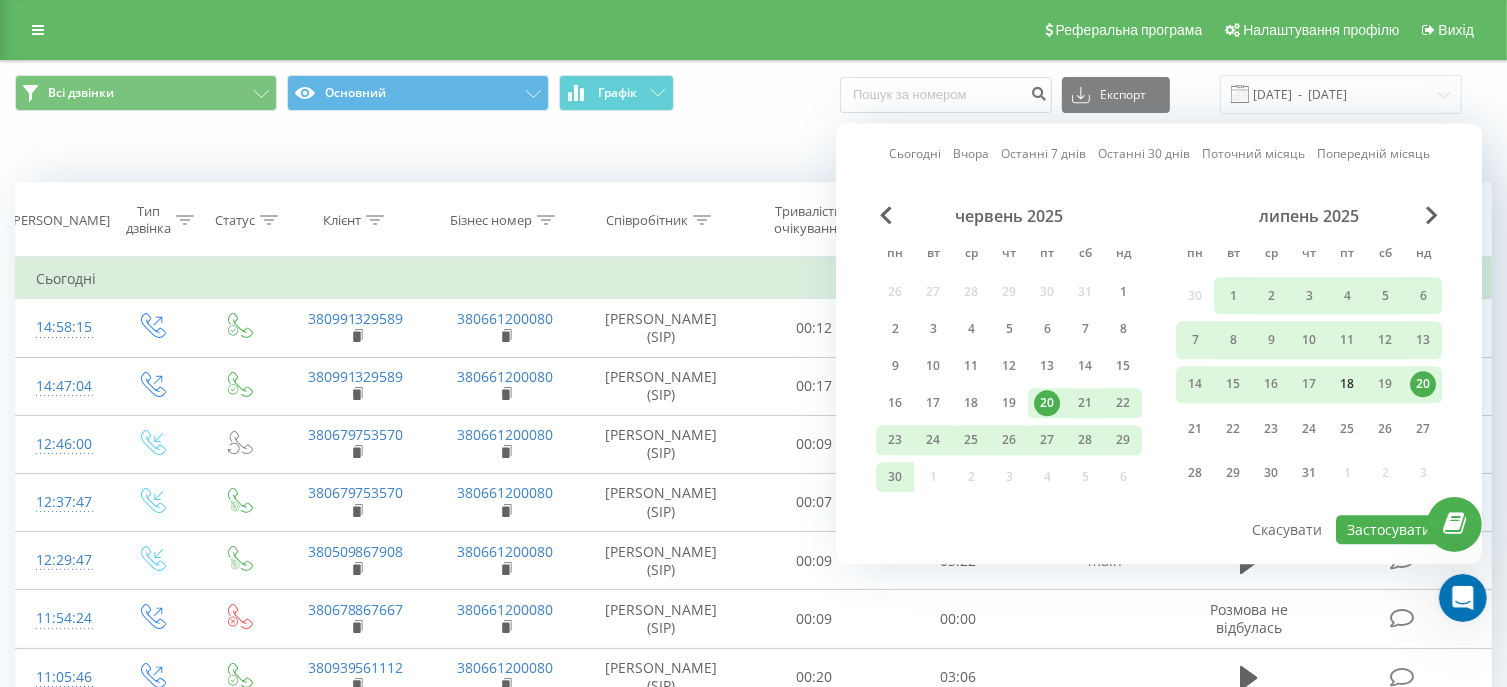 click on "18" at bounding box center (1347, 384) 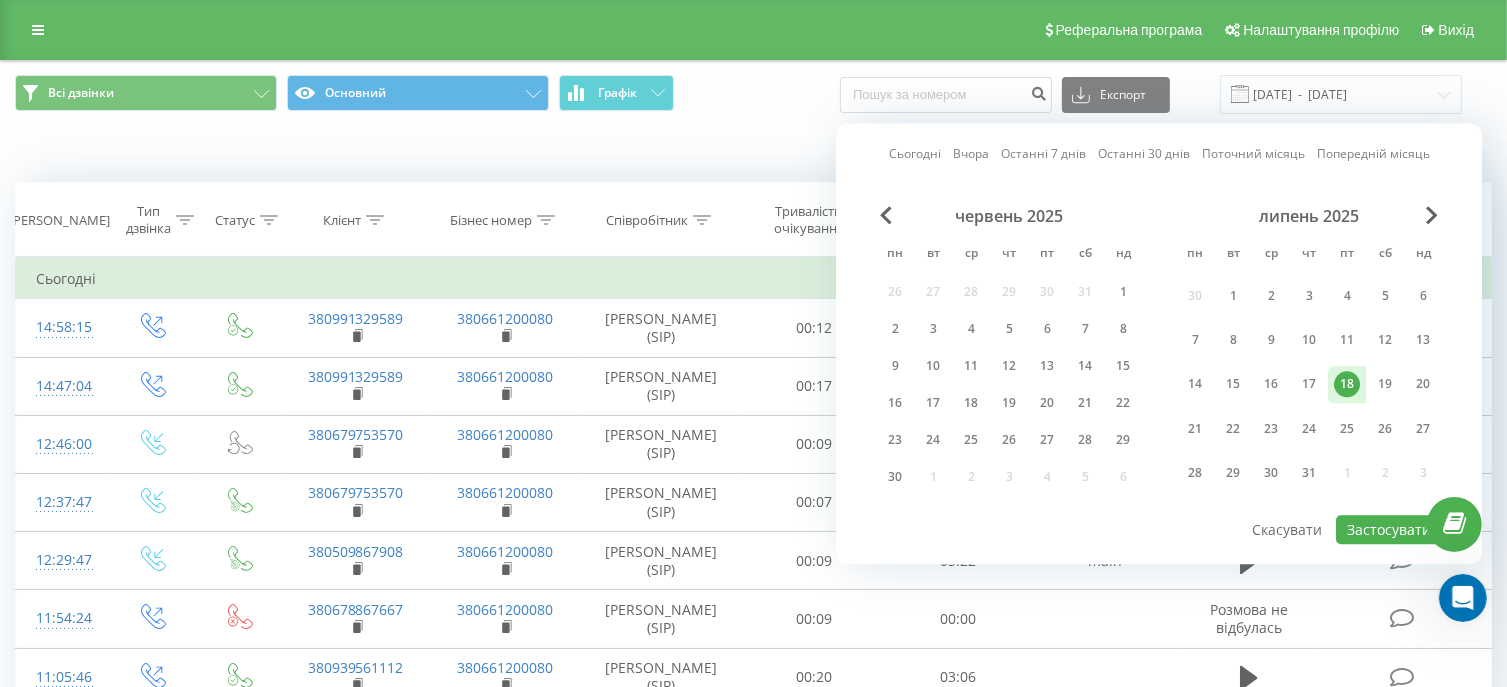 click on "18" at bounding box center [1347, 385] 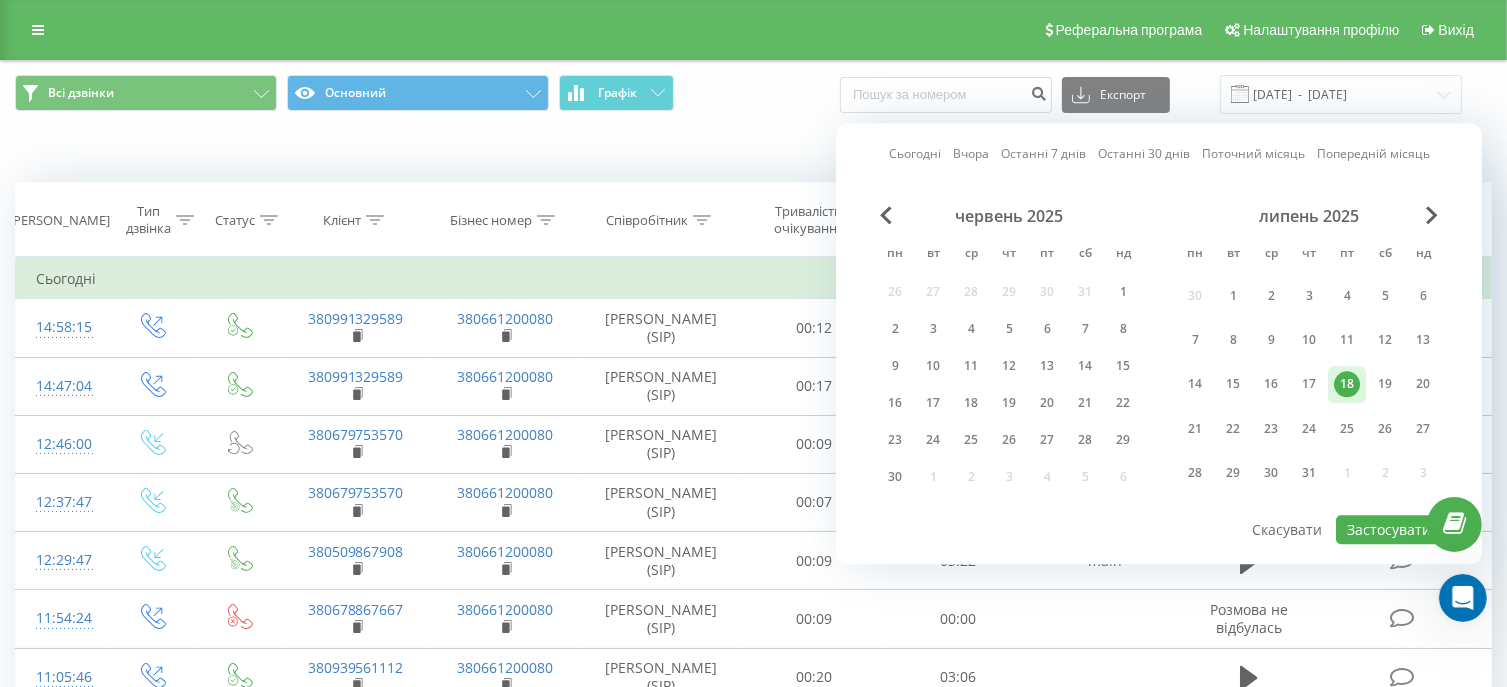 click on "18" at bounding box center (1347, 385) 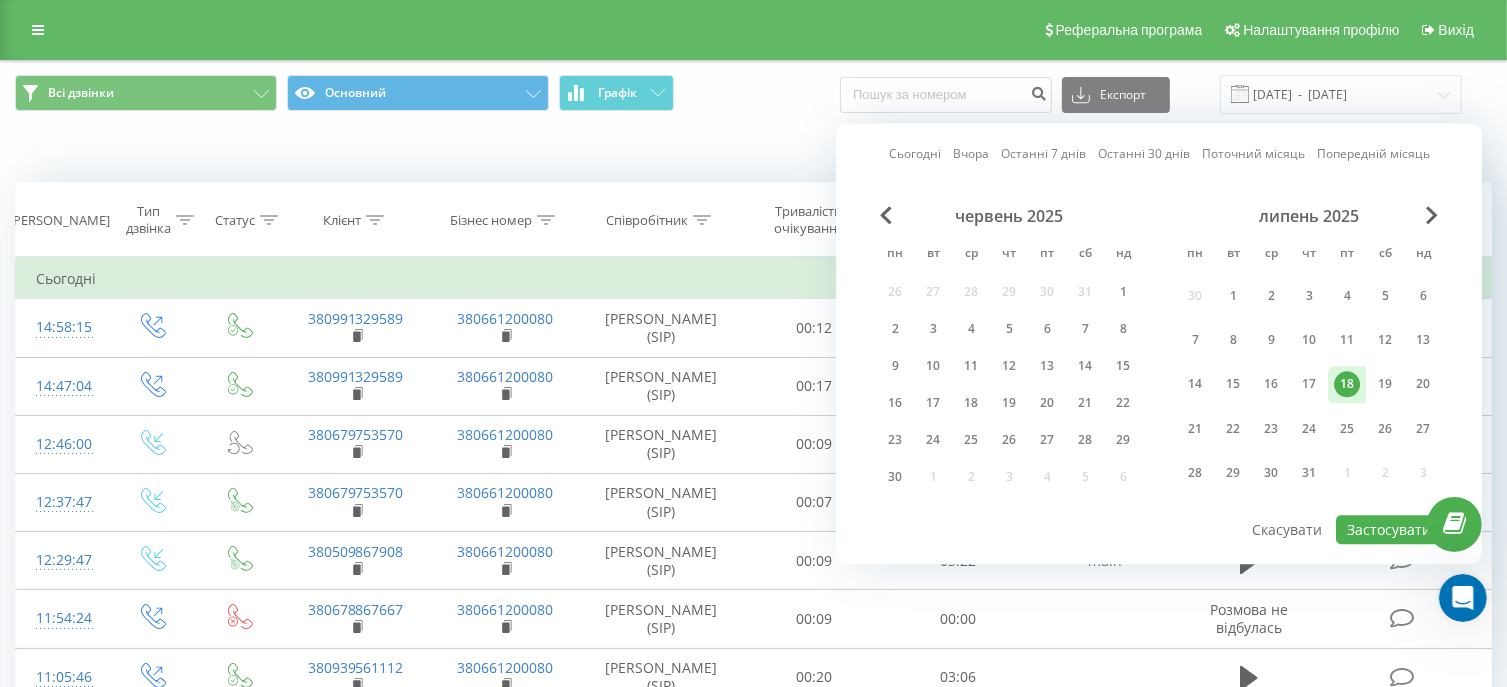 click on "18" at bounding box center (1347, 385) 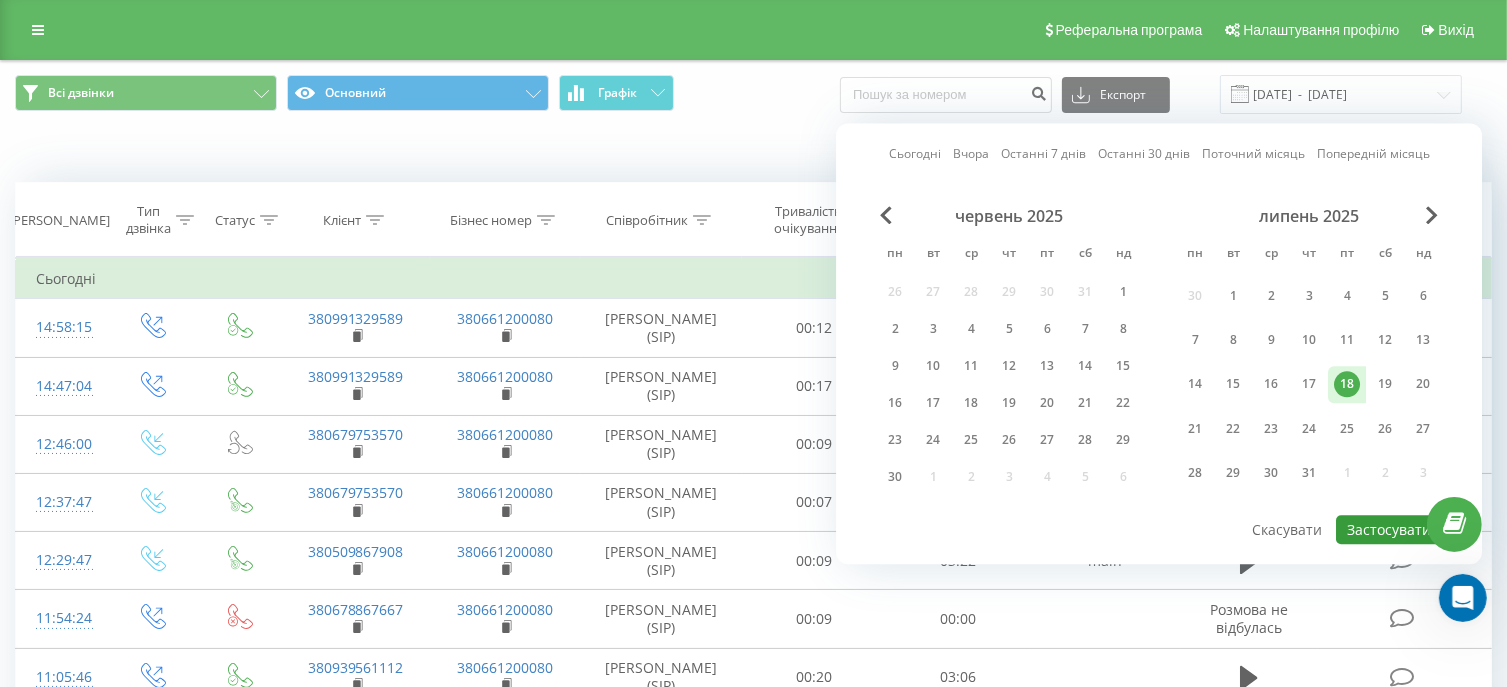 click on "Застосувати" at bounding box center [1389, 529] 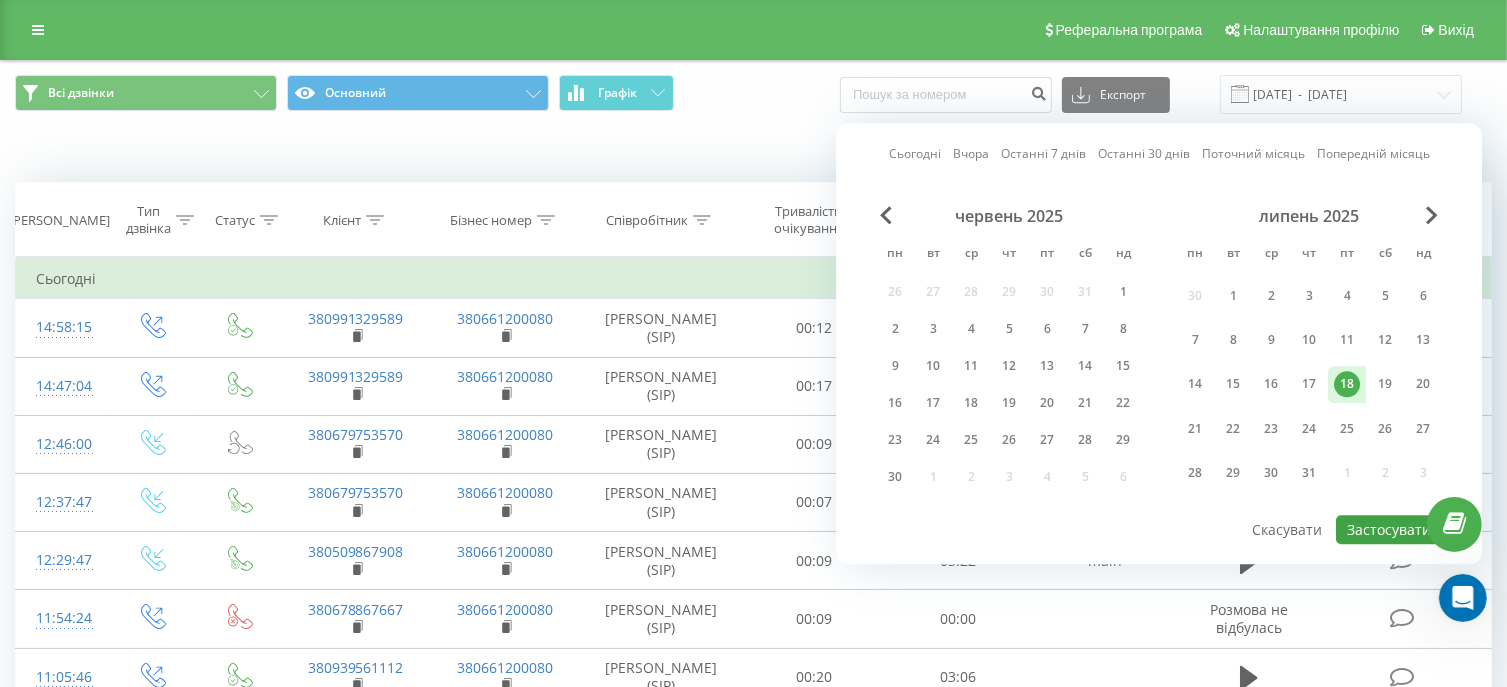 type on "18.07.2025  -  18.07.2025" 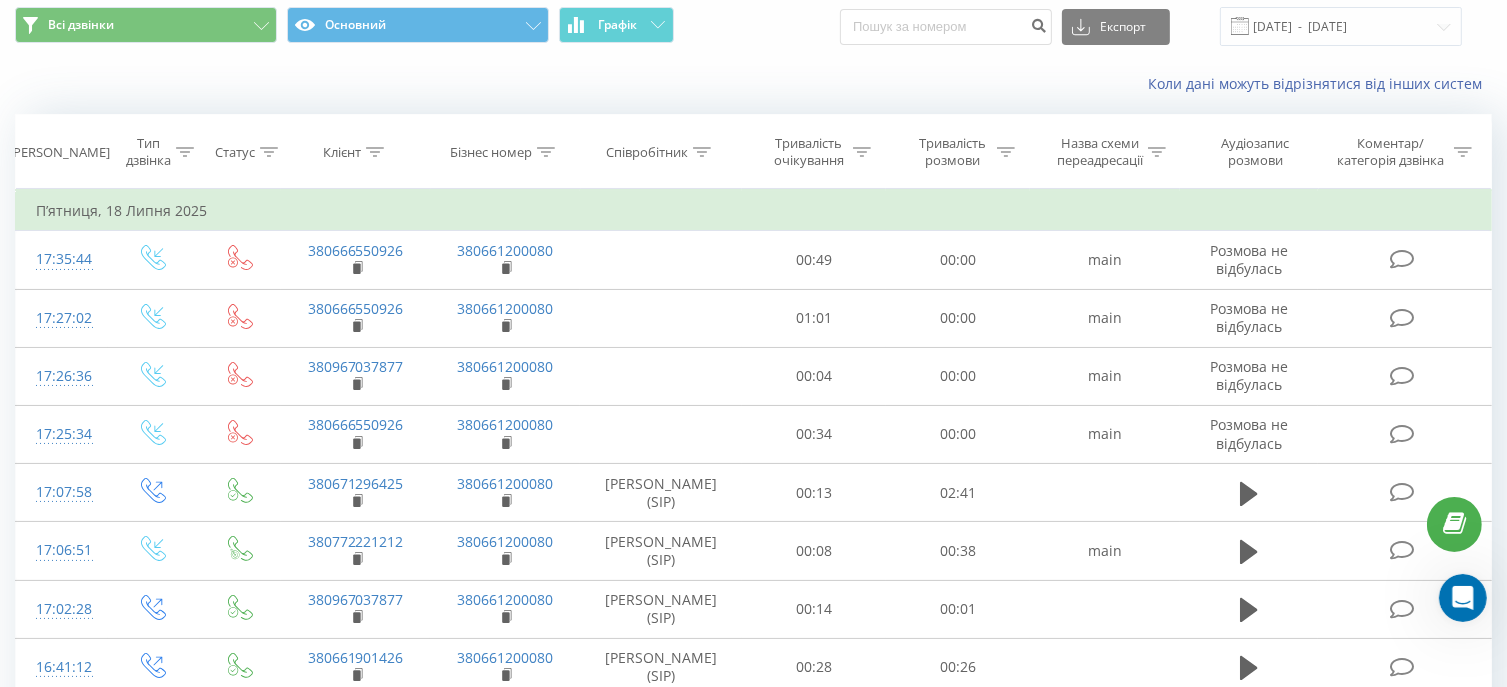 scroll, scrollTop: 100, scrollLeft: 0, axis: vertical 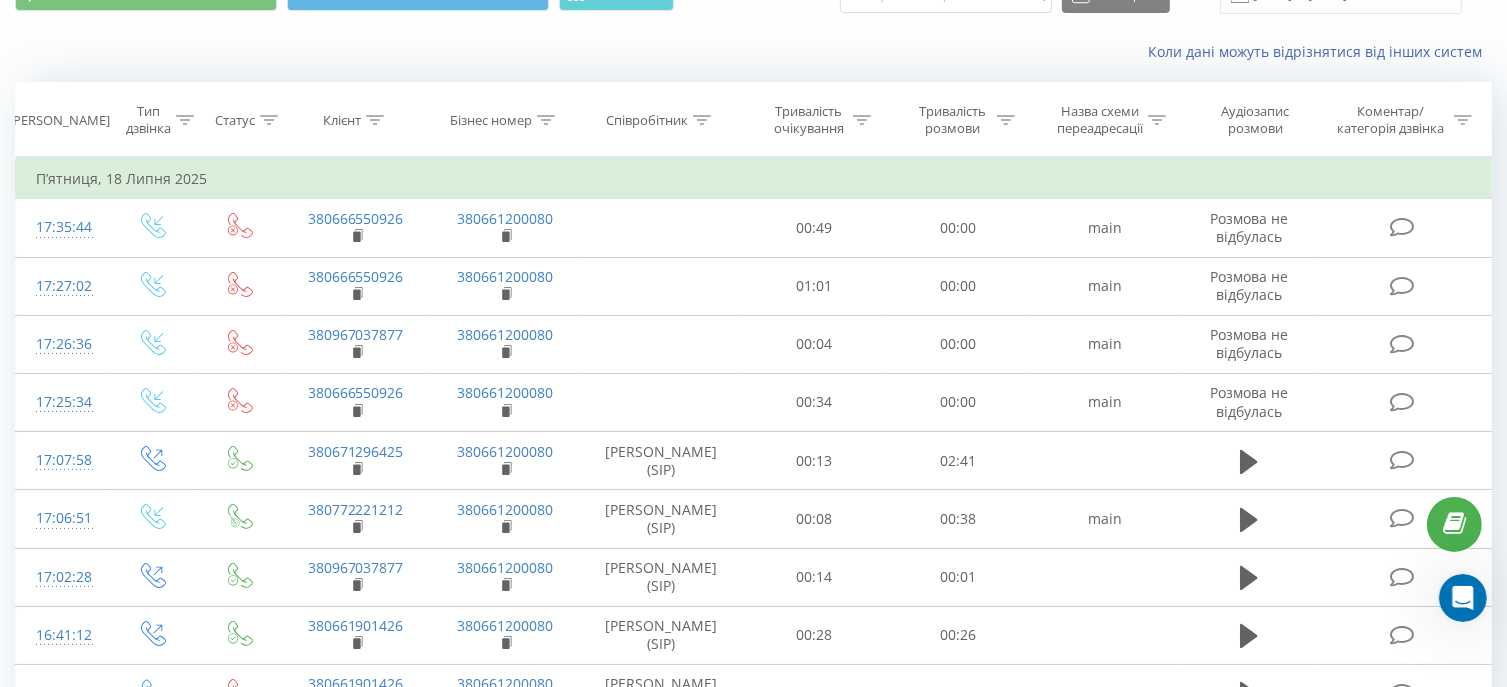 click 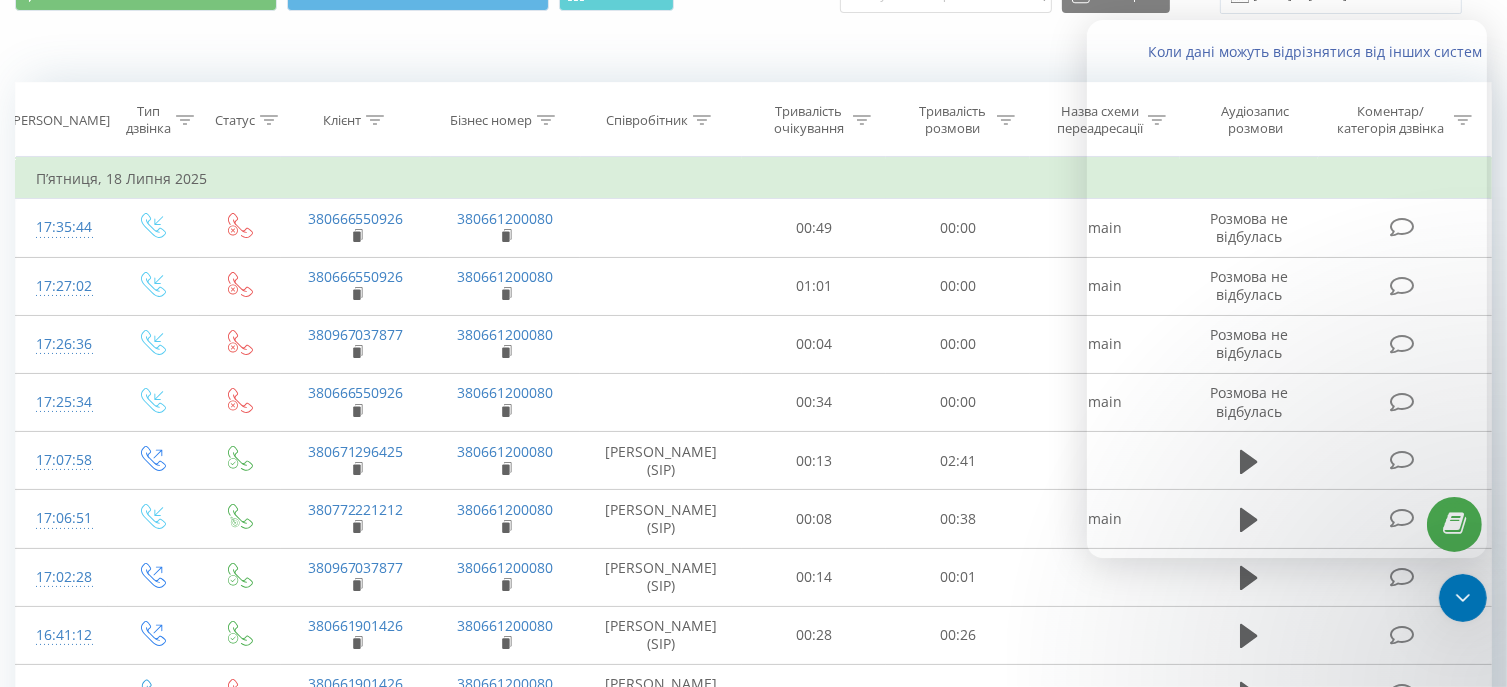 scroll, scrollTop: 157, scrollLeft: 0, axis: vertical 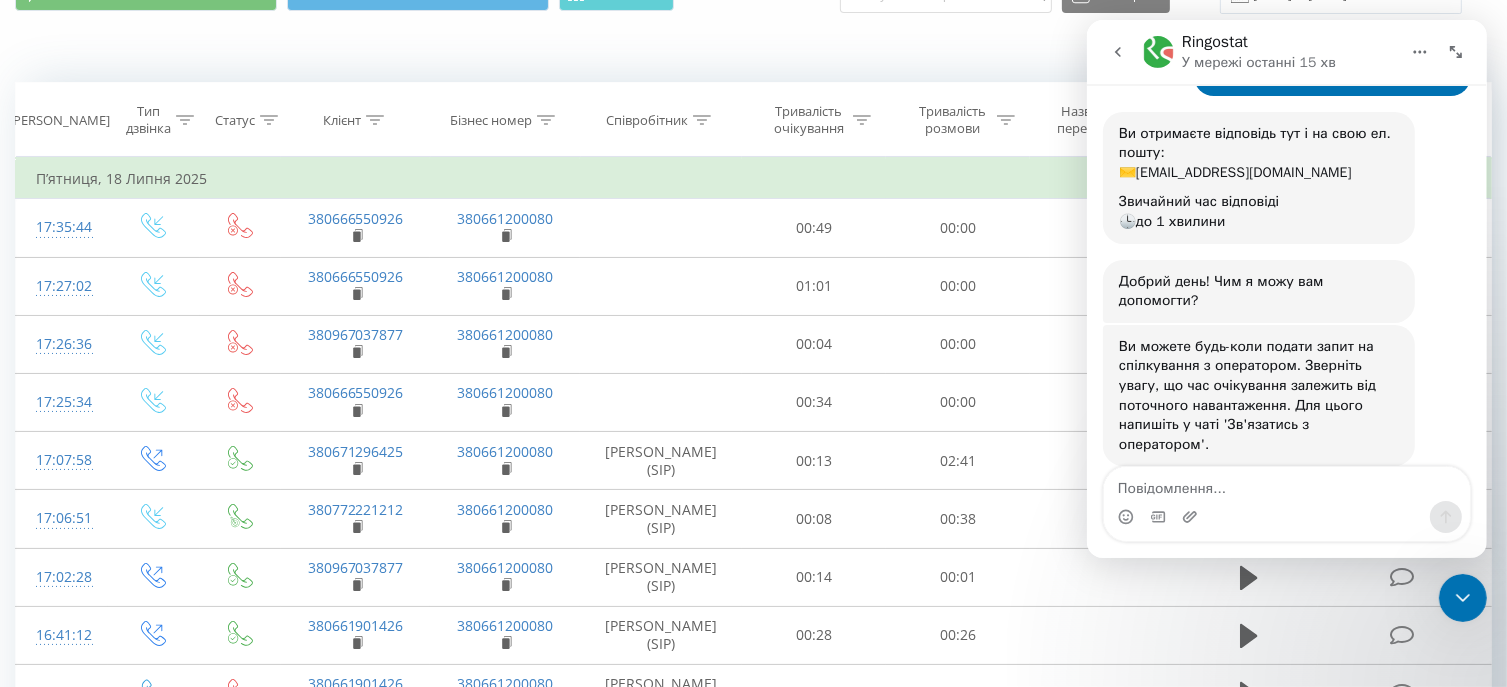 click at bounding box center (1286, 484) 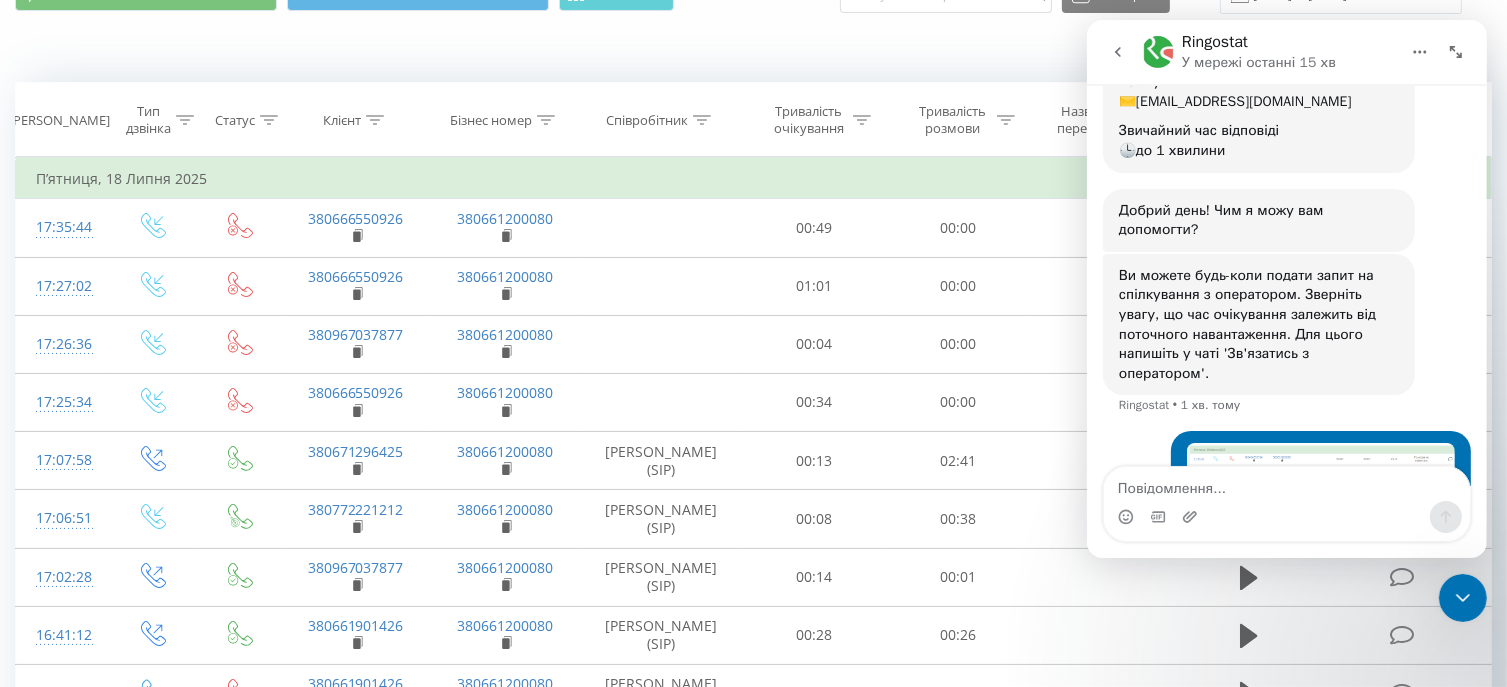 scroll, scrollTop: 253, scrollLeft: 0, axis: vertical 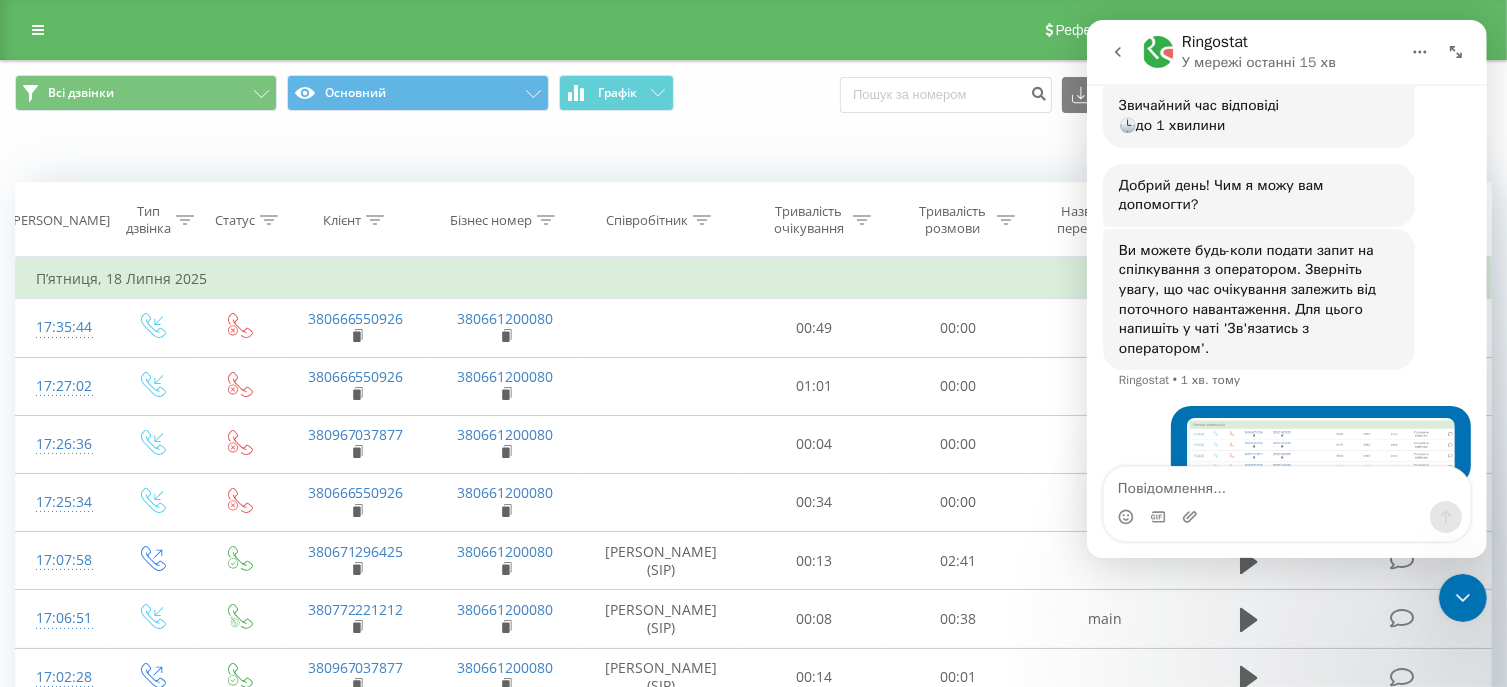 click on "Коли дані можуть відрізнятися вiд інших систем" at bounding box center [753, 152] 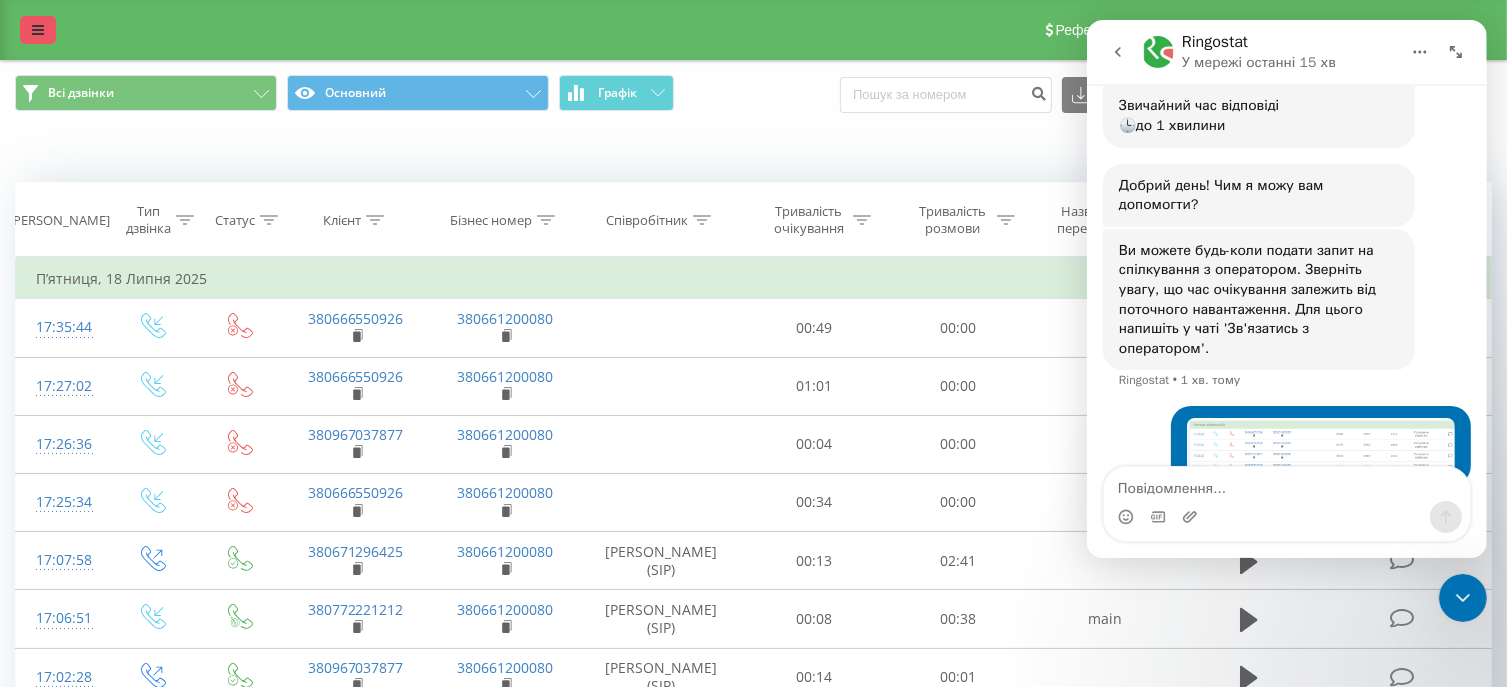 click at bounding box center [38, 30] 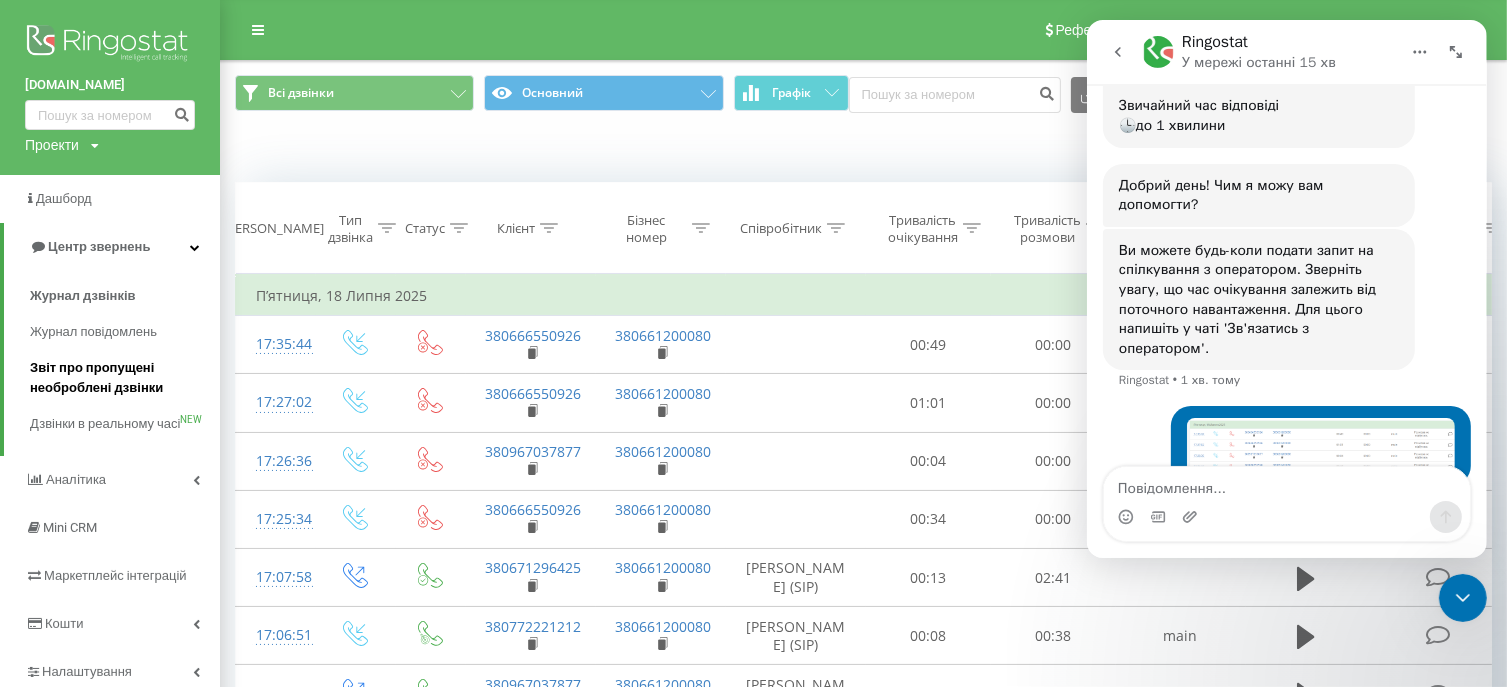 click on "Звіт про пропущені необроблені дзвінки" at bounding box center (120, 378) 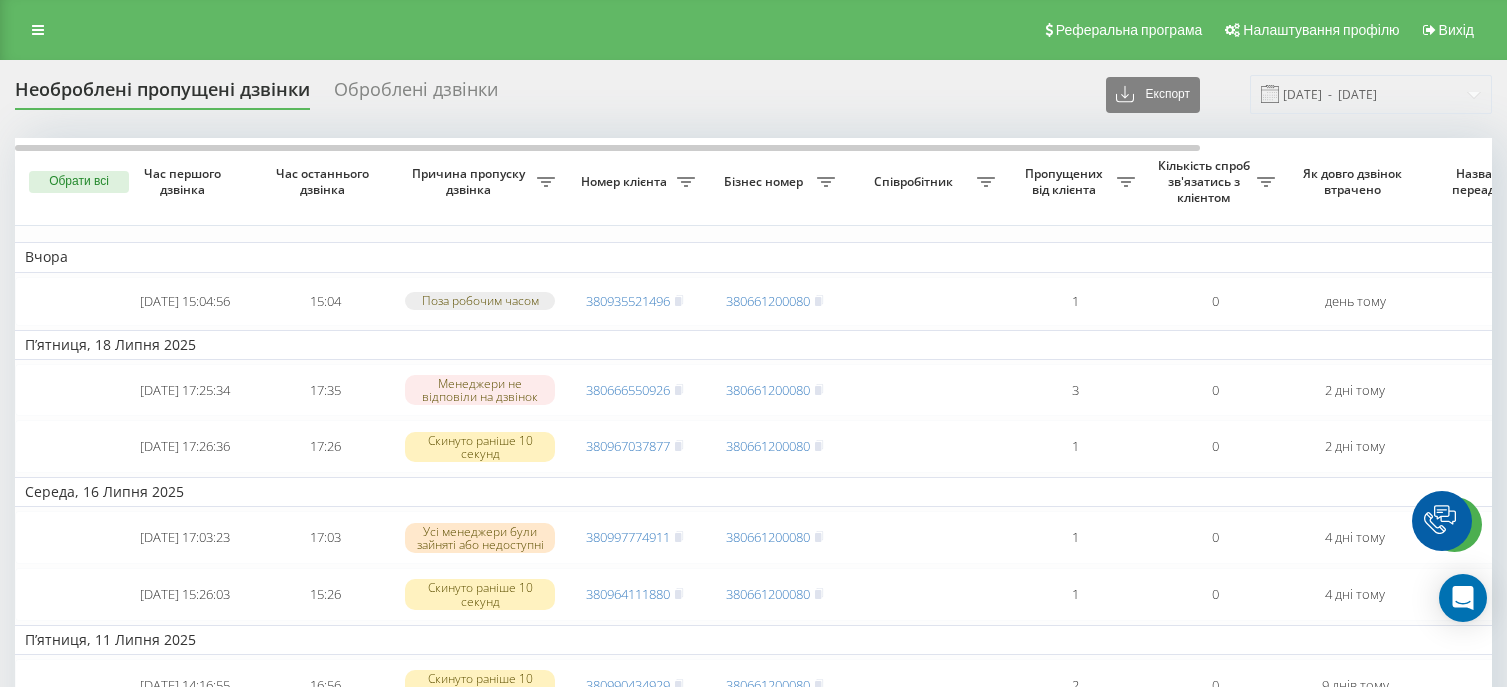 scroll, scrollTop: 0, scrollLeft: 0, axis: both 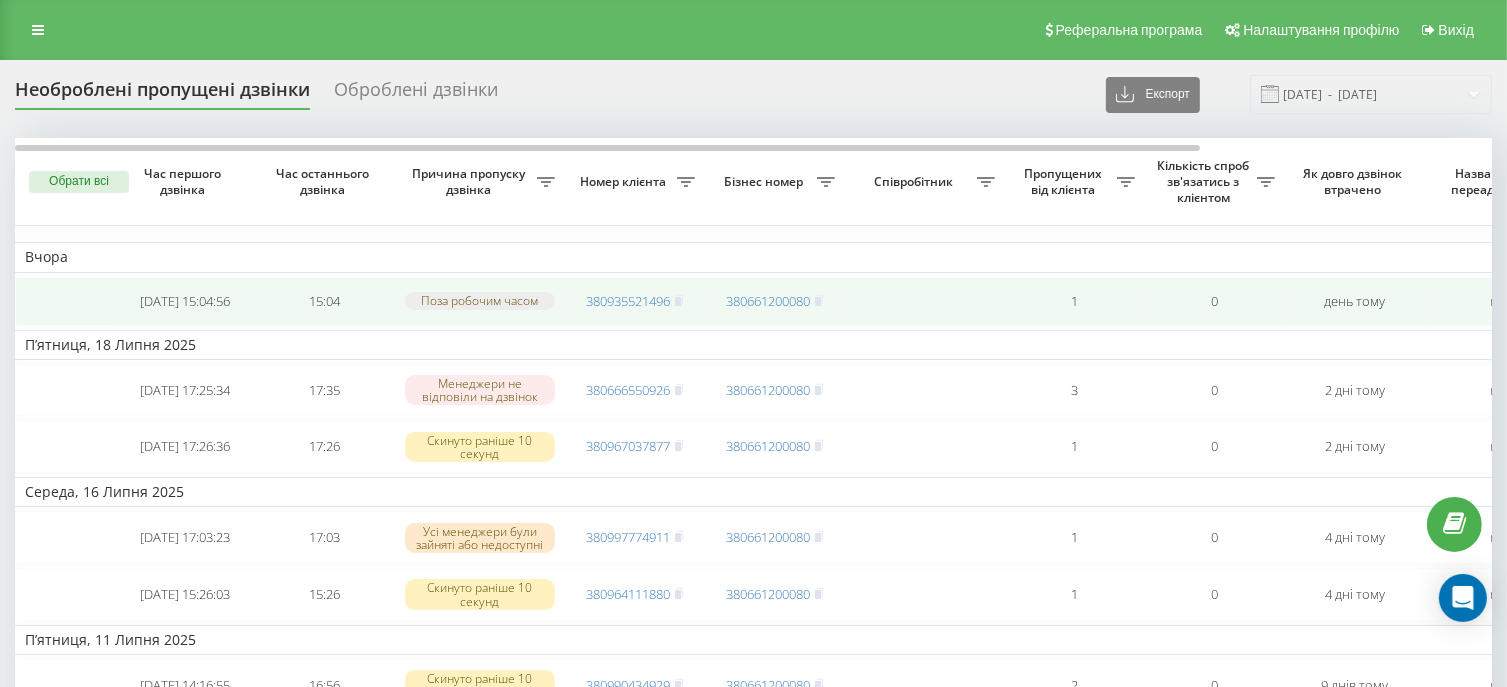 click at bounding box center (65, 301) 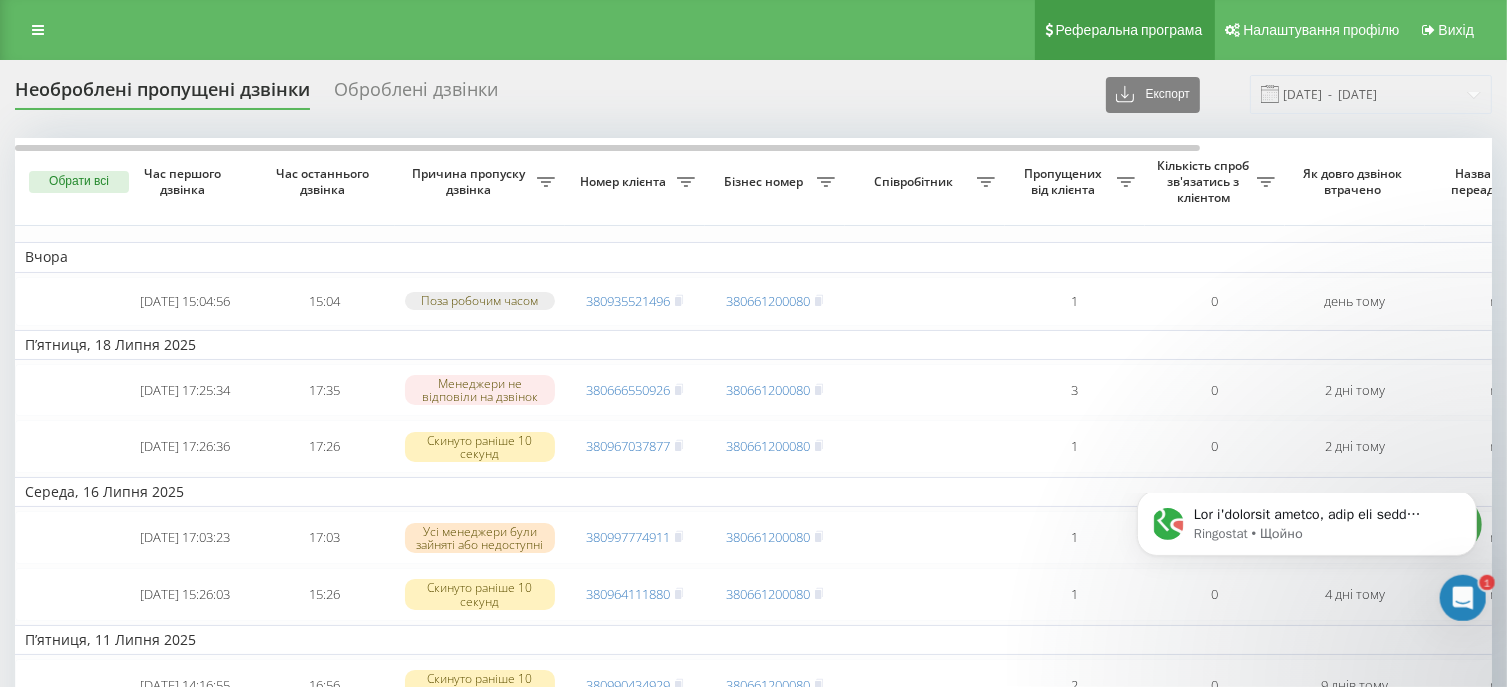 scroll, scrollTop: 0, scrollLeft: 0, axis: both 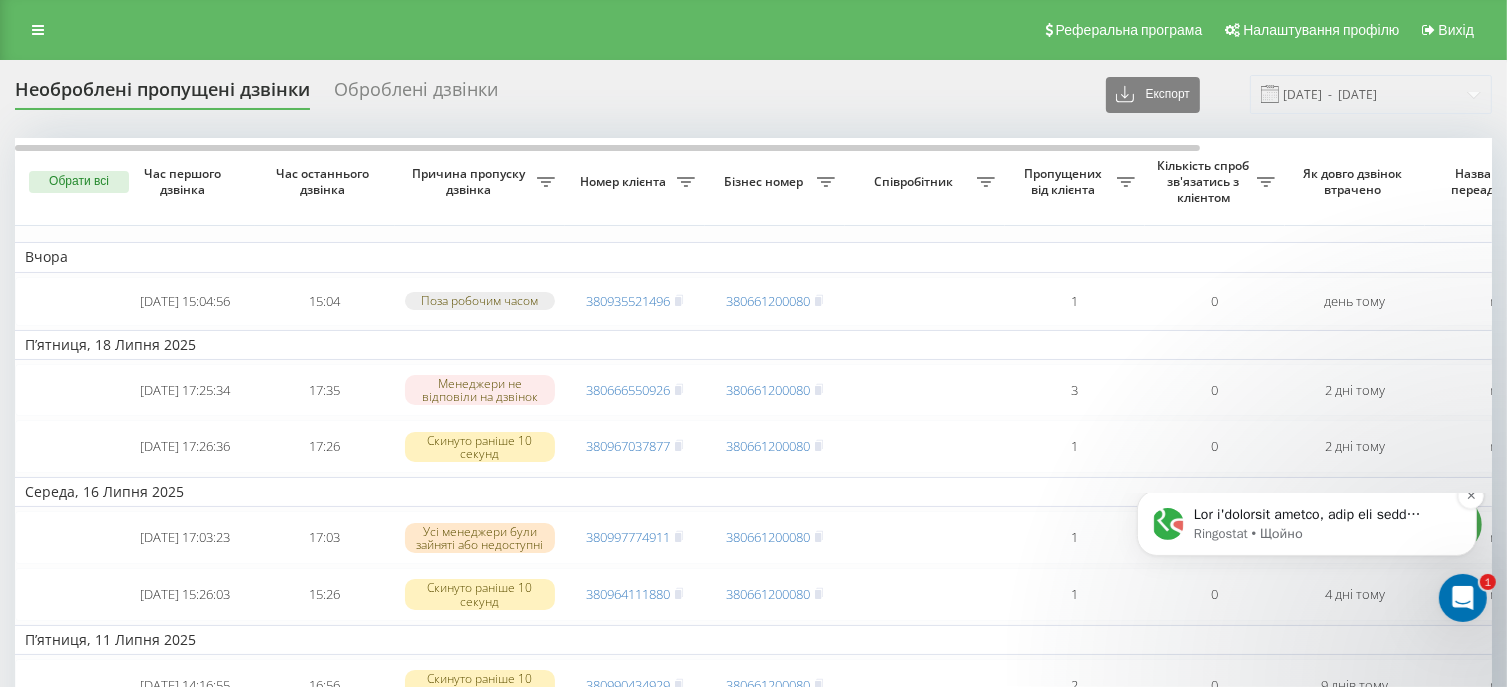 click at bounding box center (1322, 514) 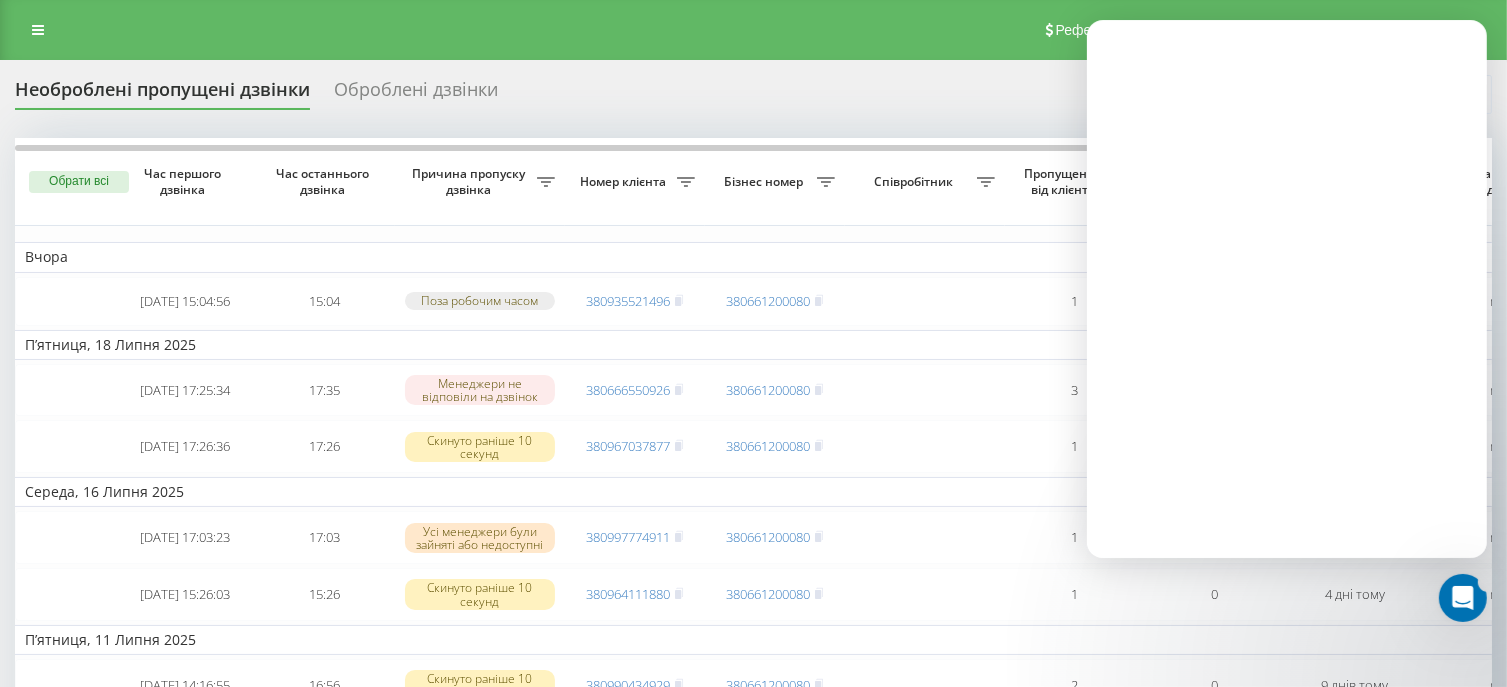 scroll, scrollTop: 0, scrollLeft: 0, axis: both 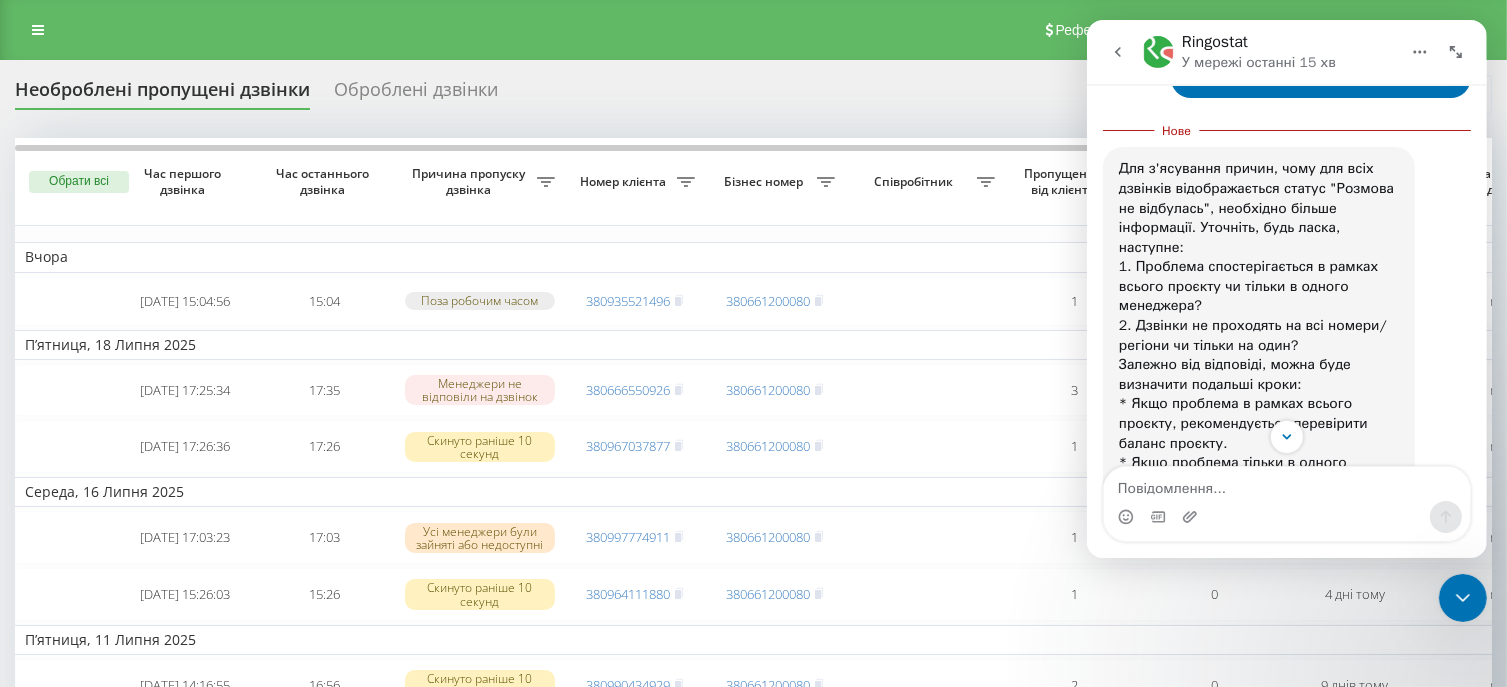 click at bounding box center [1286, 484] 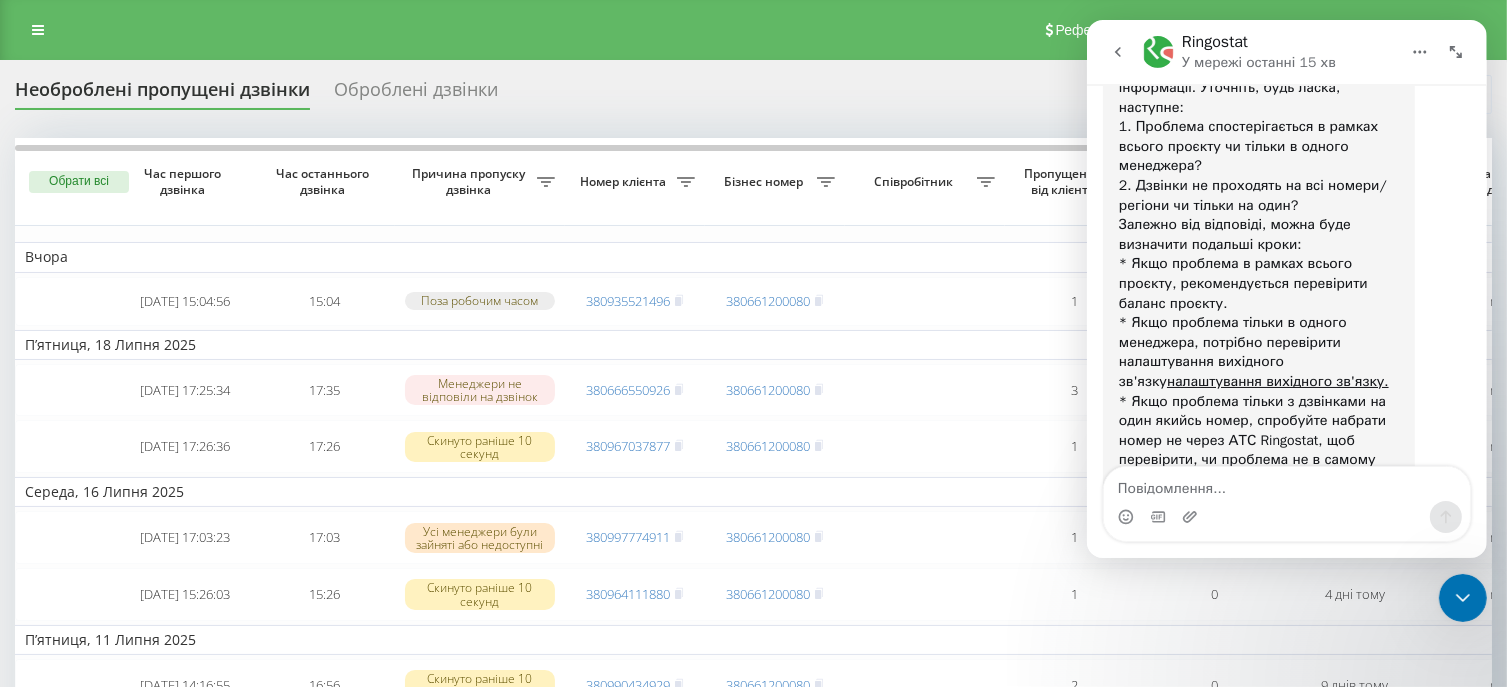 scroll, scrollTop: 552, scrollLeft: 0, axis: vertical 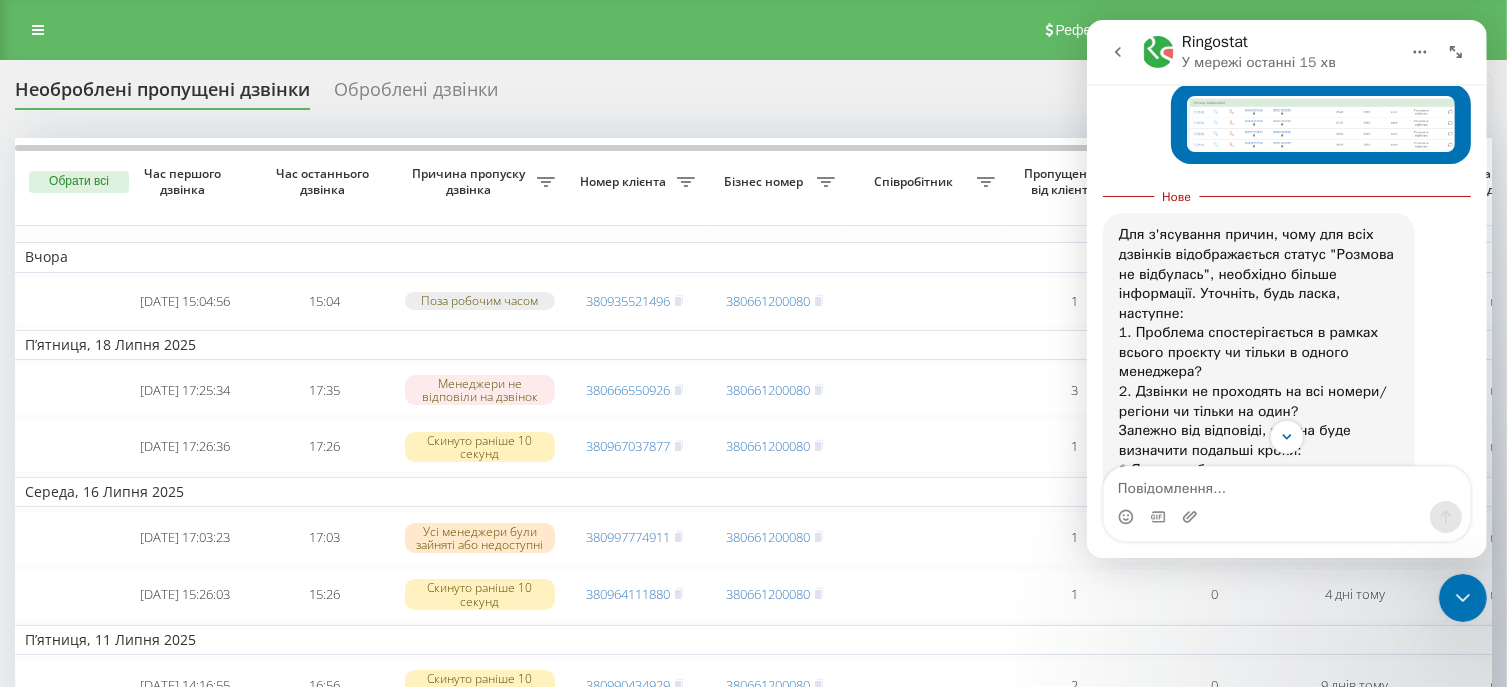 click at bounding box center (1286, 484) 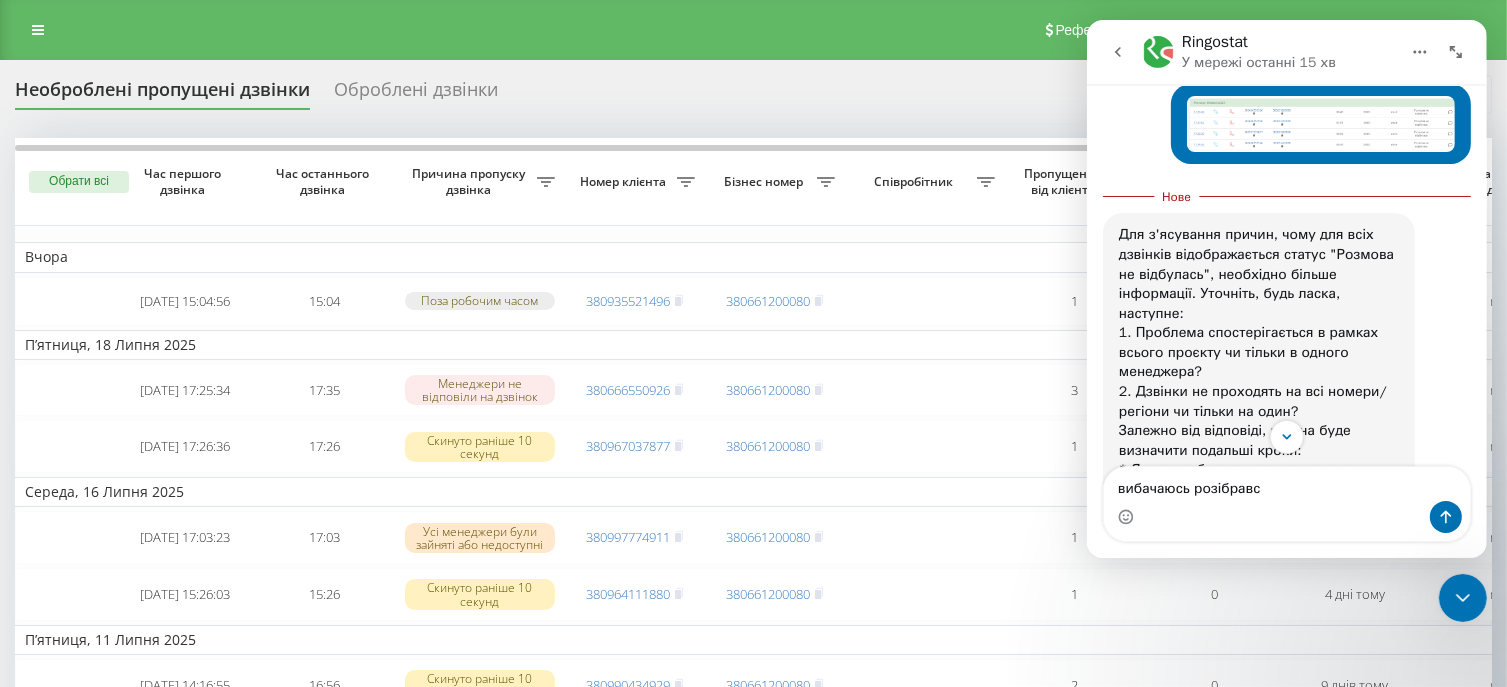 type on "вибачаюсь розібрався" 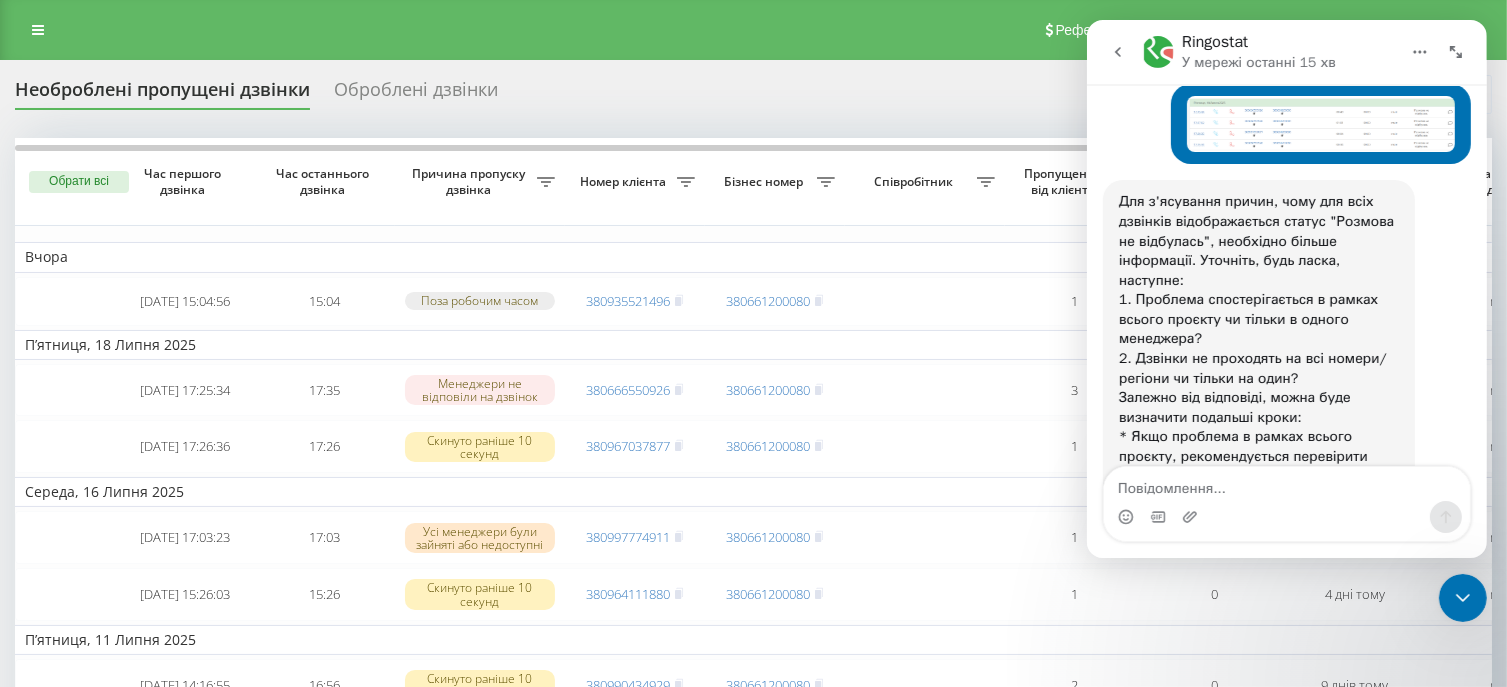 scroll, scrollTop: 2, scrollLeft: 0, axis: vertical 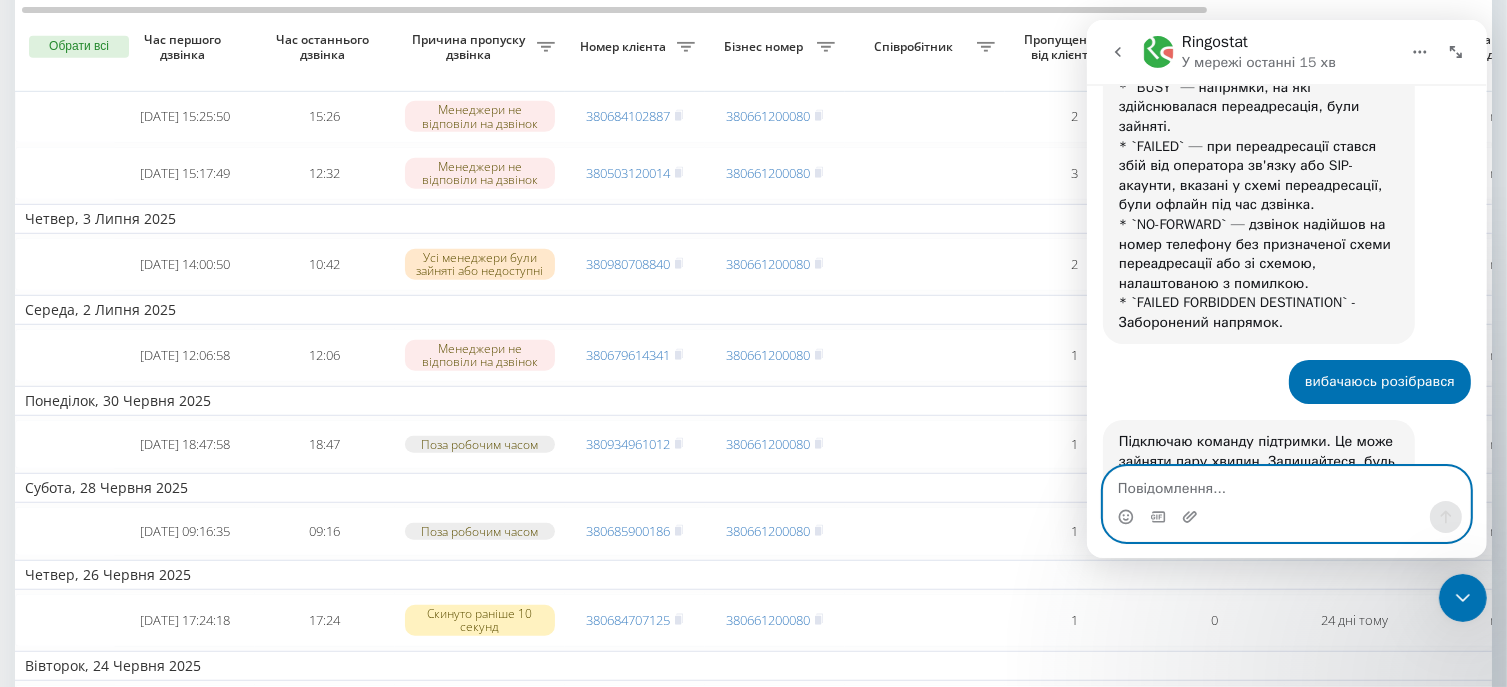 click at bounding box center [1286, 484] 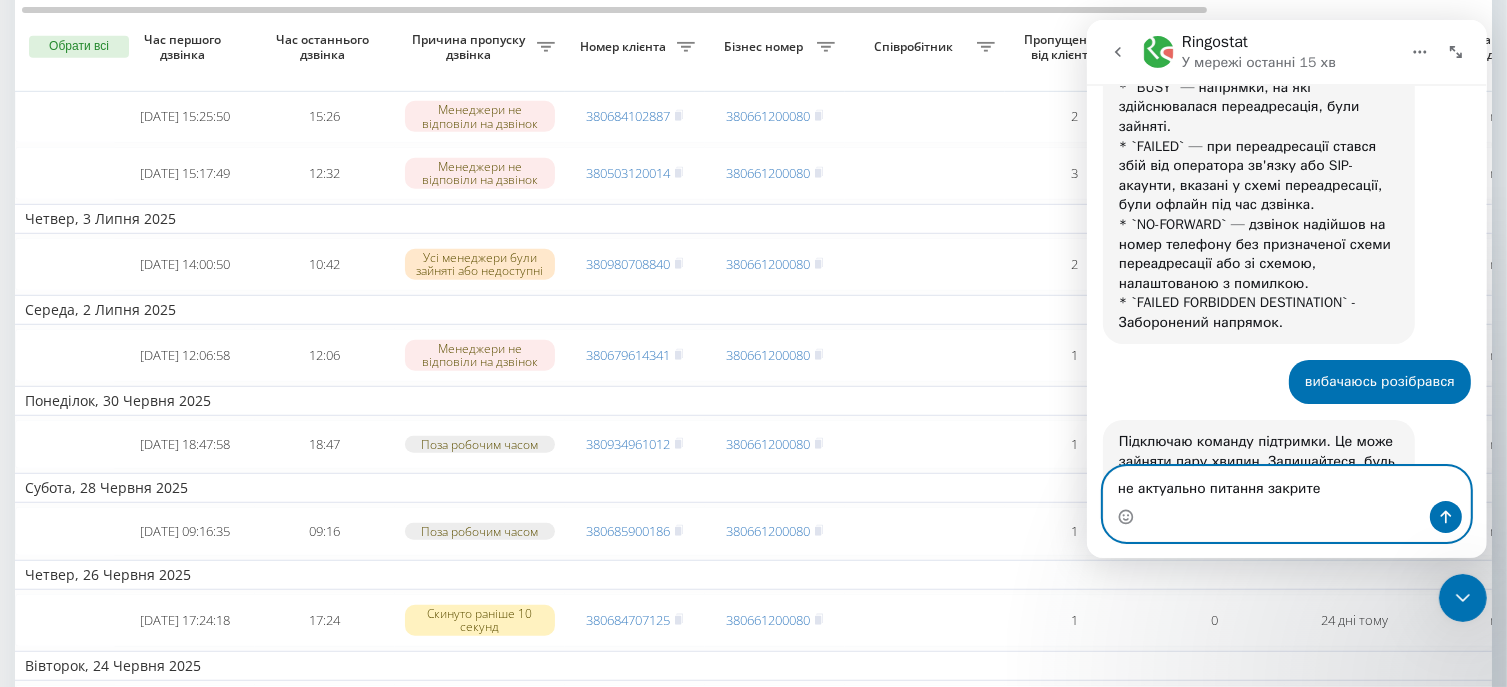 type on "не актуально питання закрите" 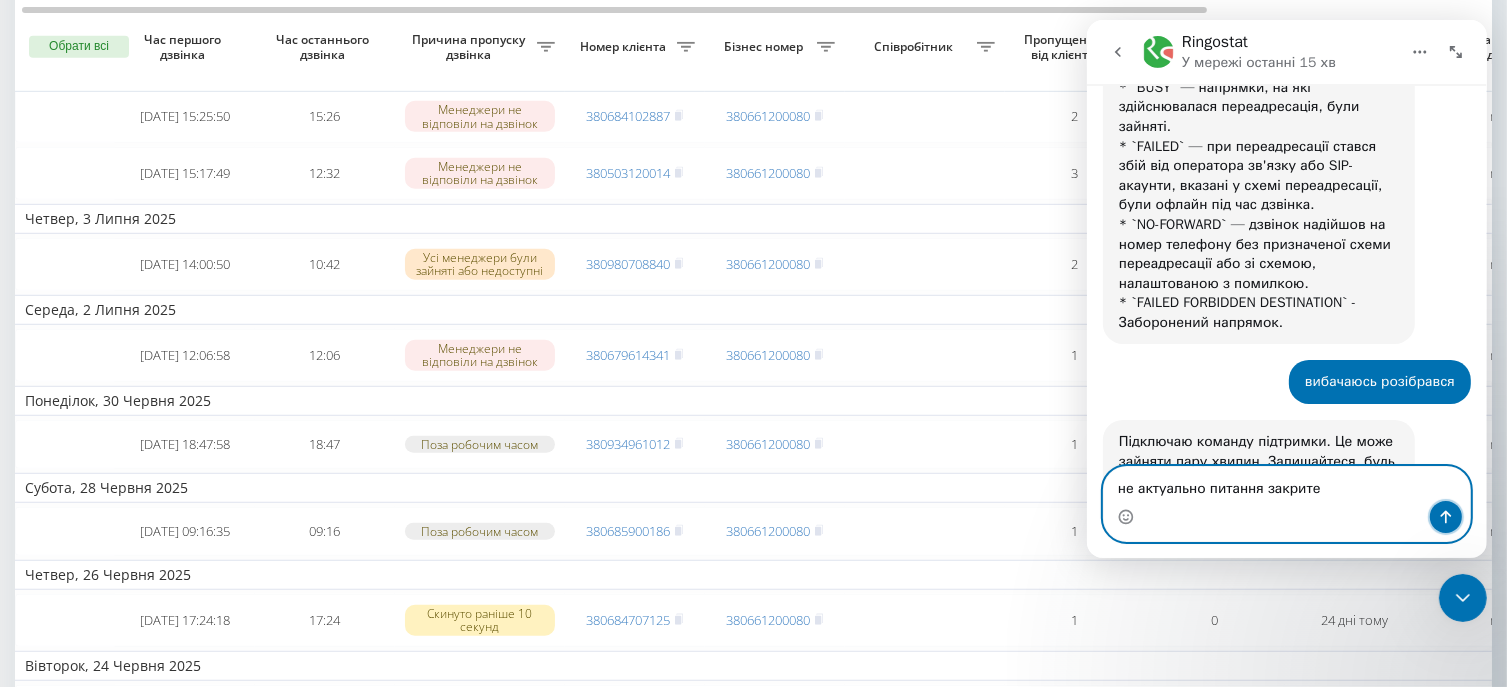 click 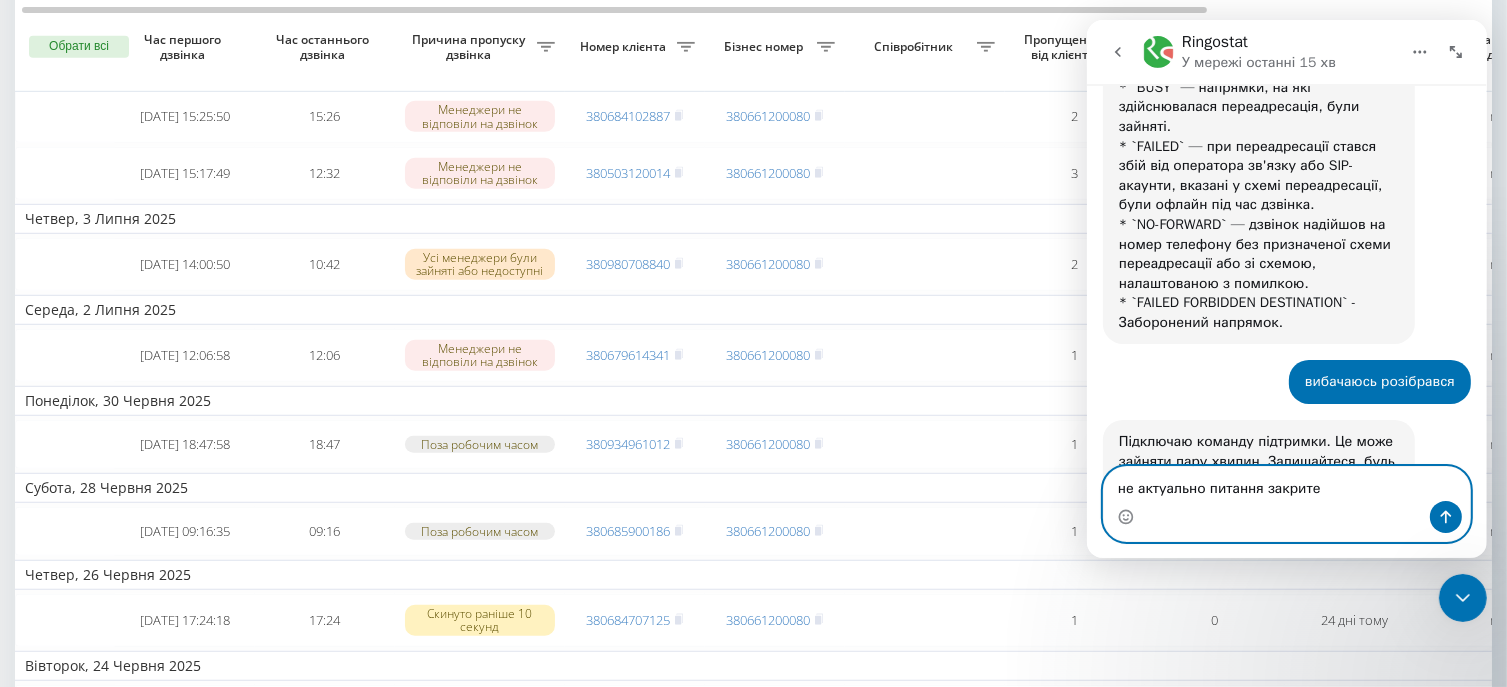 type 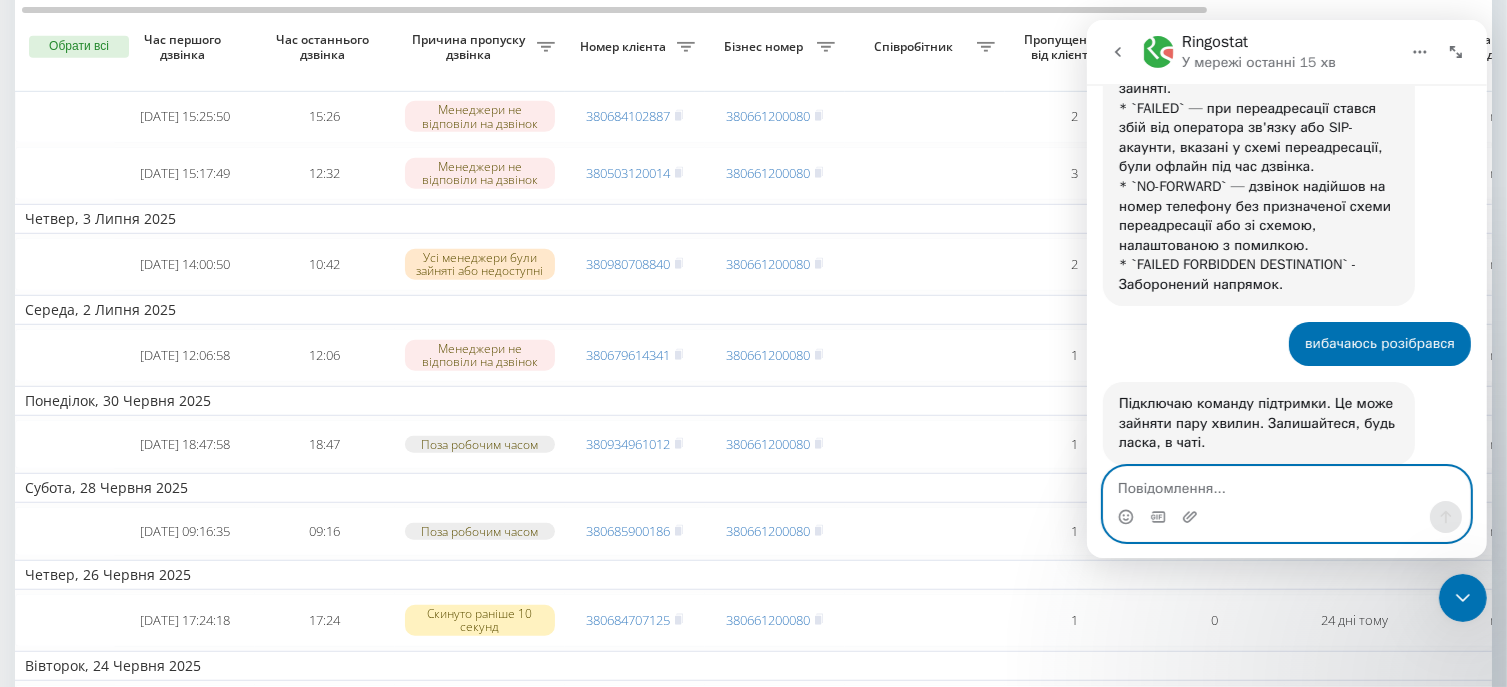 scroll, scrollTop: 1236, scrollLeft: 0, axis: vertical 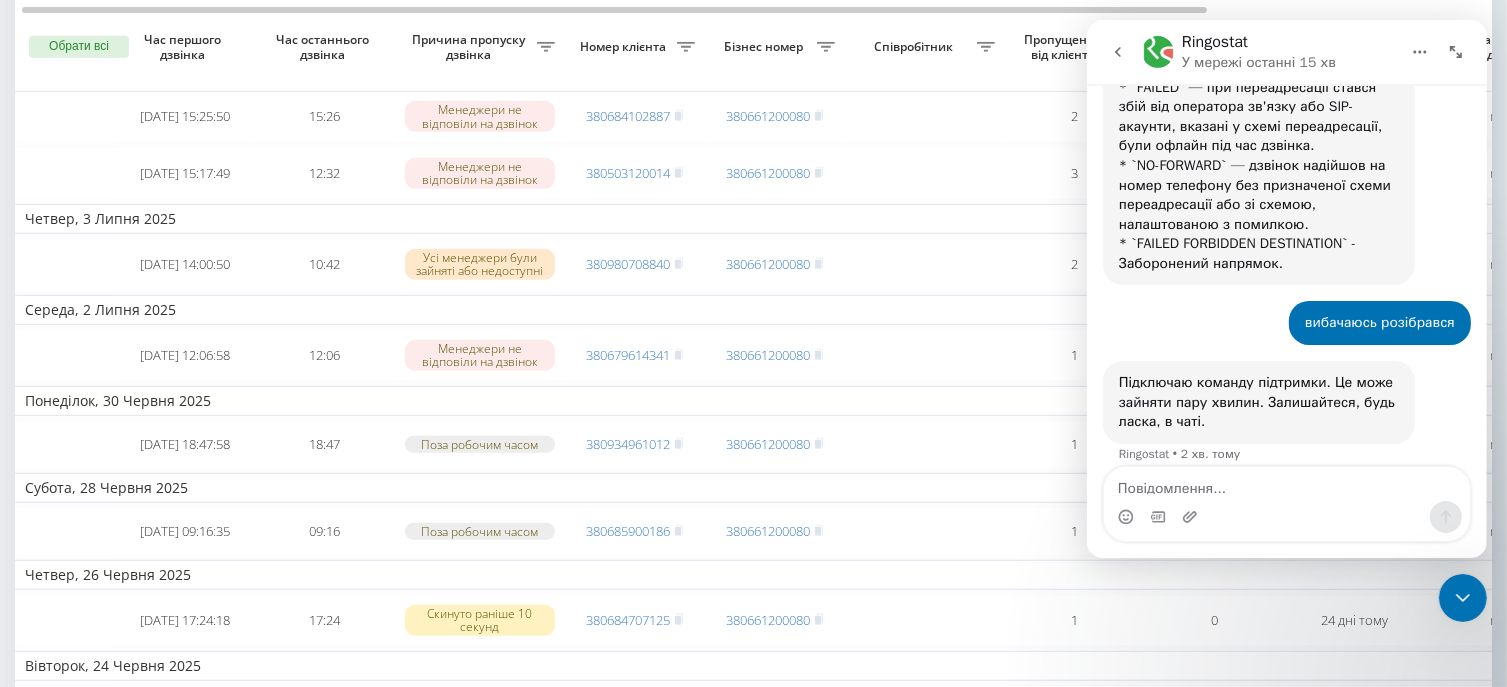 click on "Підключаю команду підтримки. Це може зайняти пару хвилин. Залишайтеся, будь ласка, в чаті. Ringostat    •   2 хв. тому" at bounding box center (1286, 420) 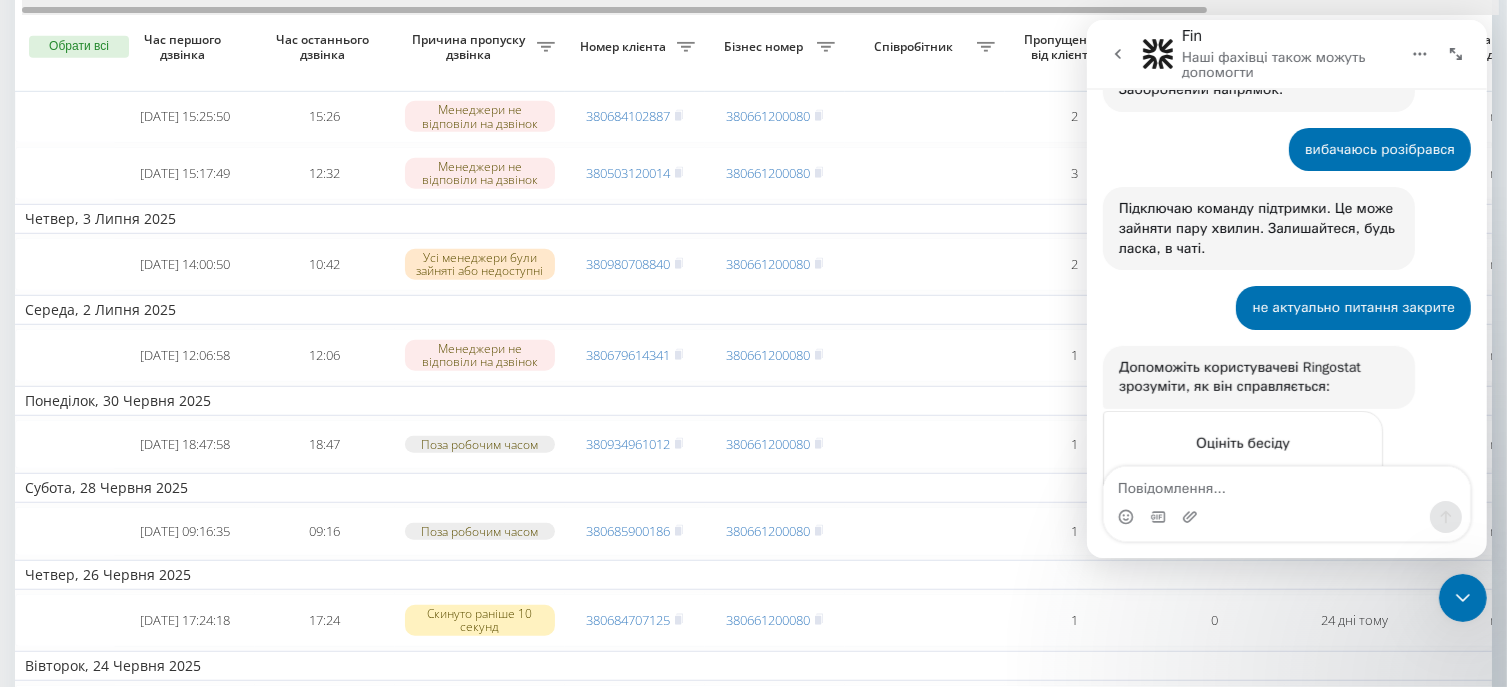 scroll, scrollTop: 1420, scrollLeft: 0, axis: vertical 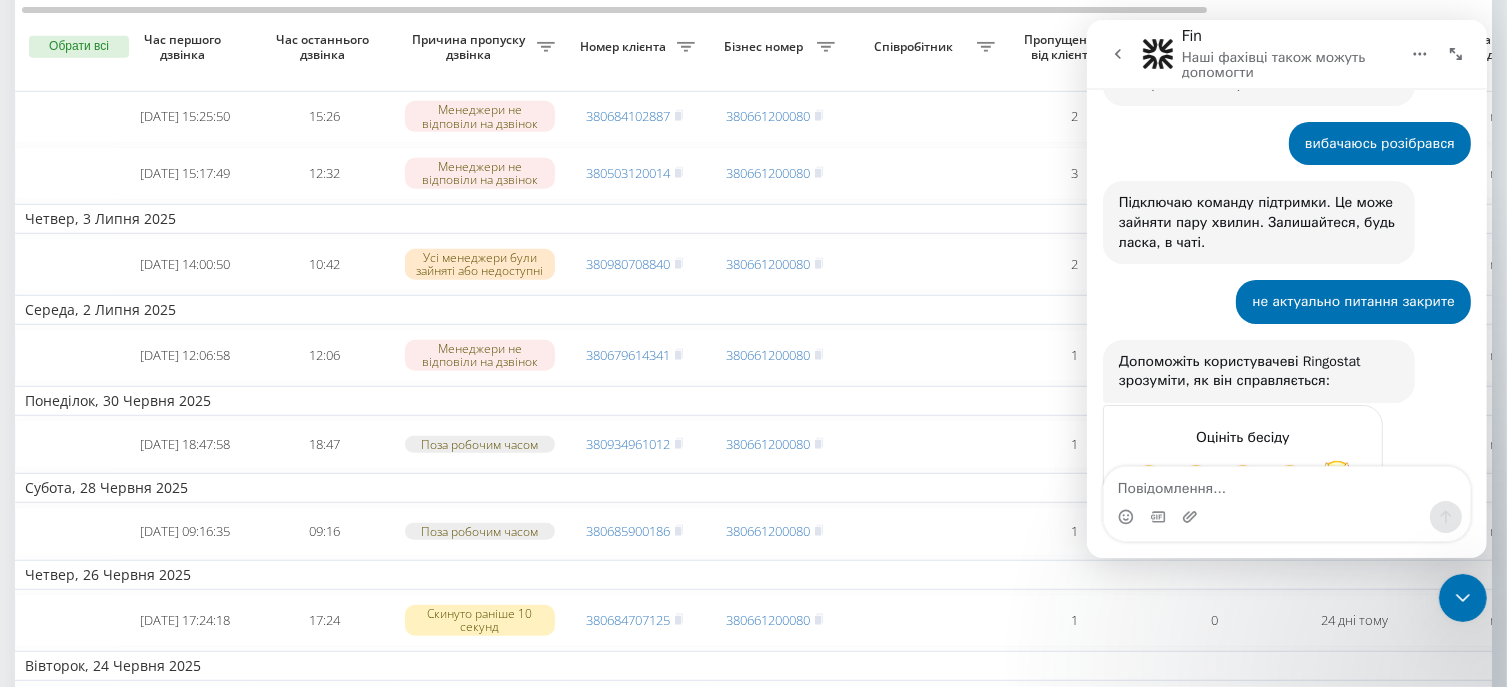 click at bounding box center (1336, 478) 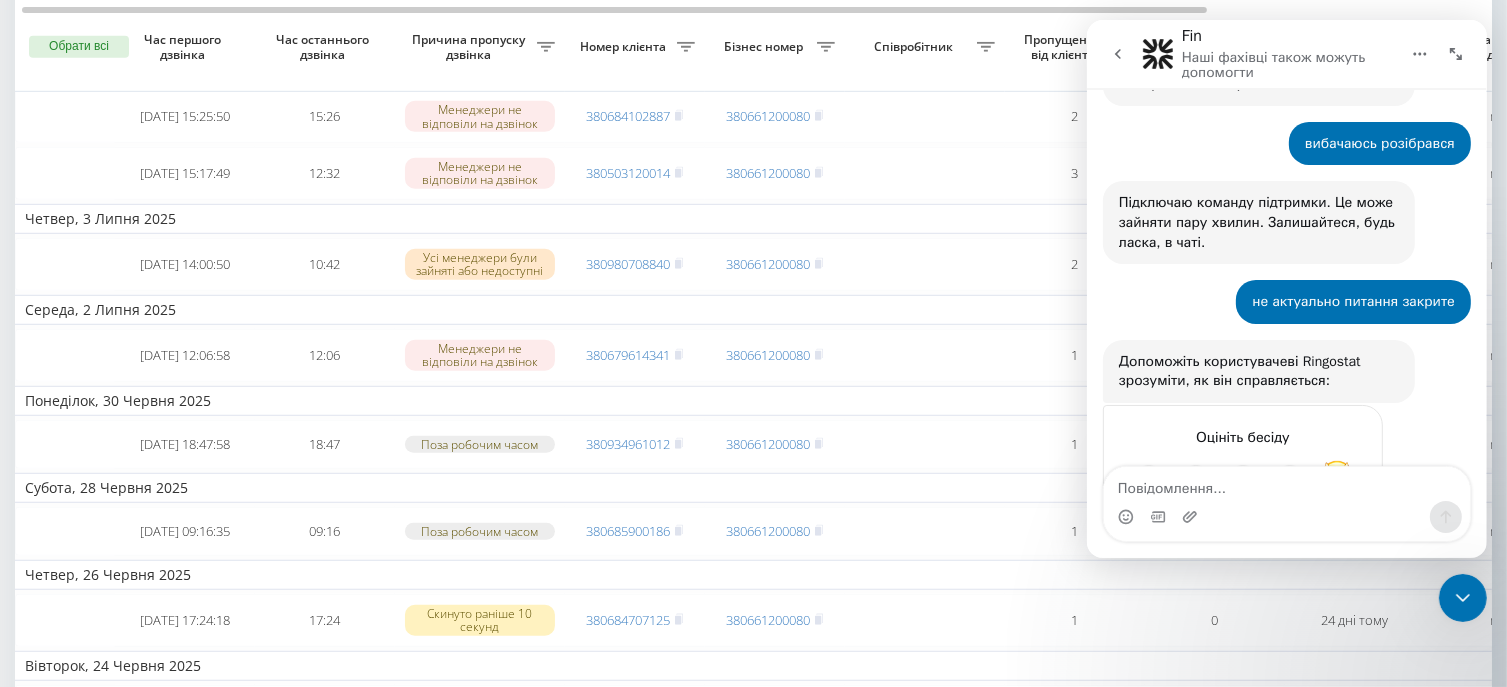 scroll, scrollTop: 1474, scrollLeft: 0, axis: vertical 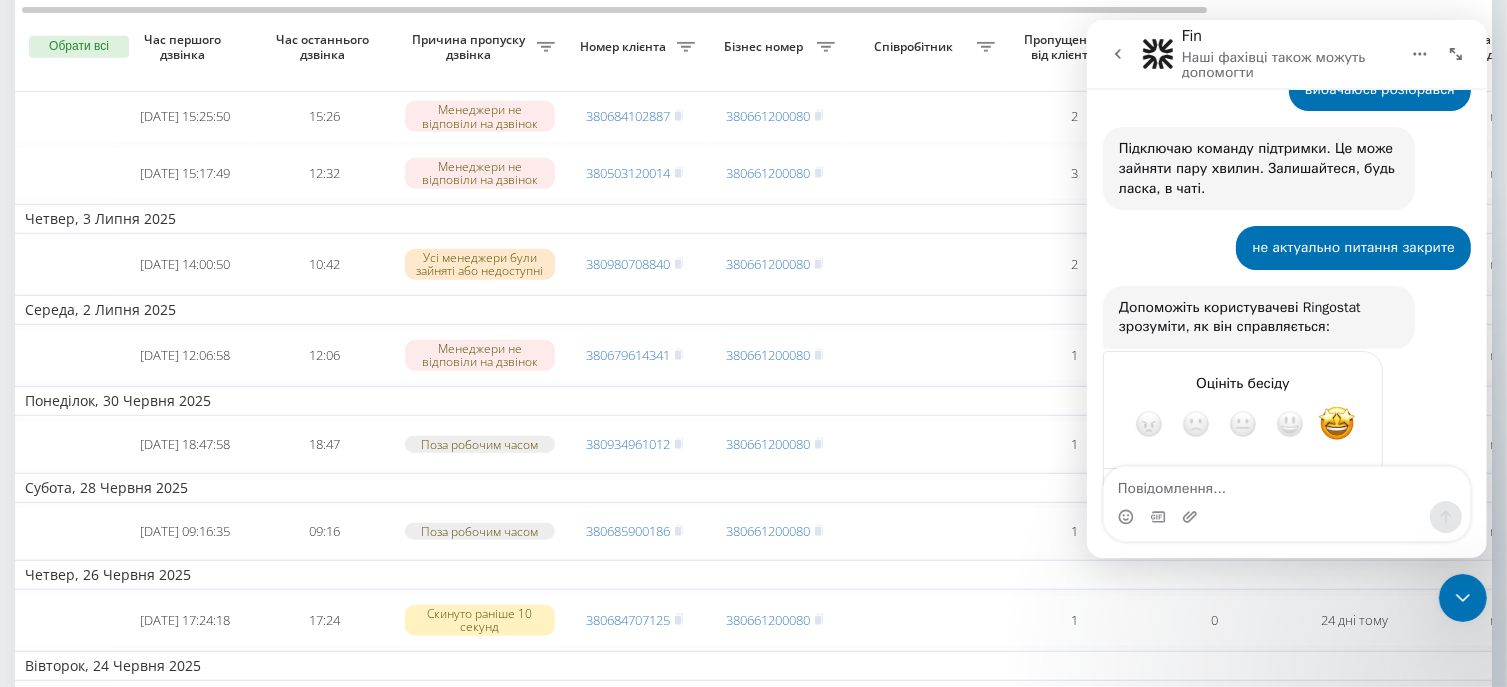 click at bounding box center (1462, 597) 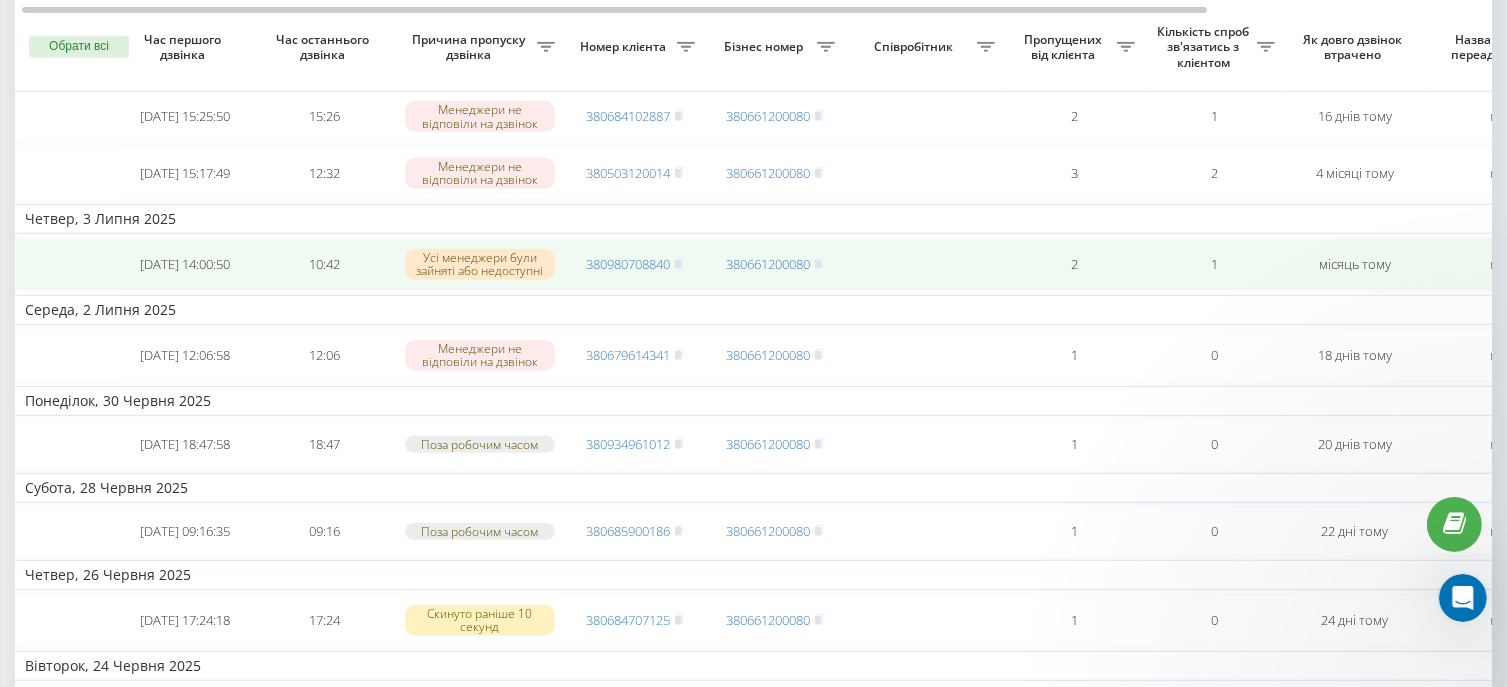 scroll, scrollTop: 0, scrollLeft: 0, axis: both 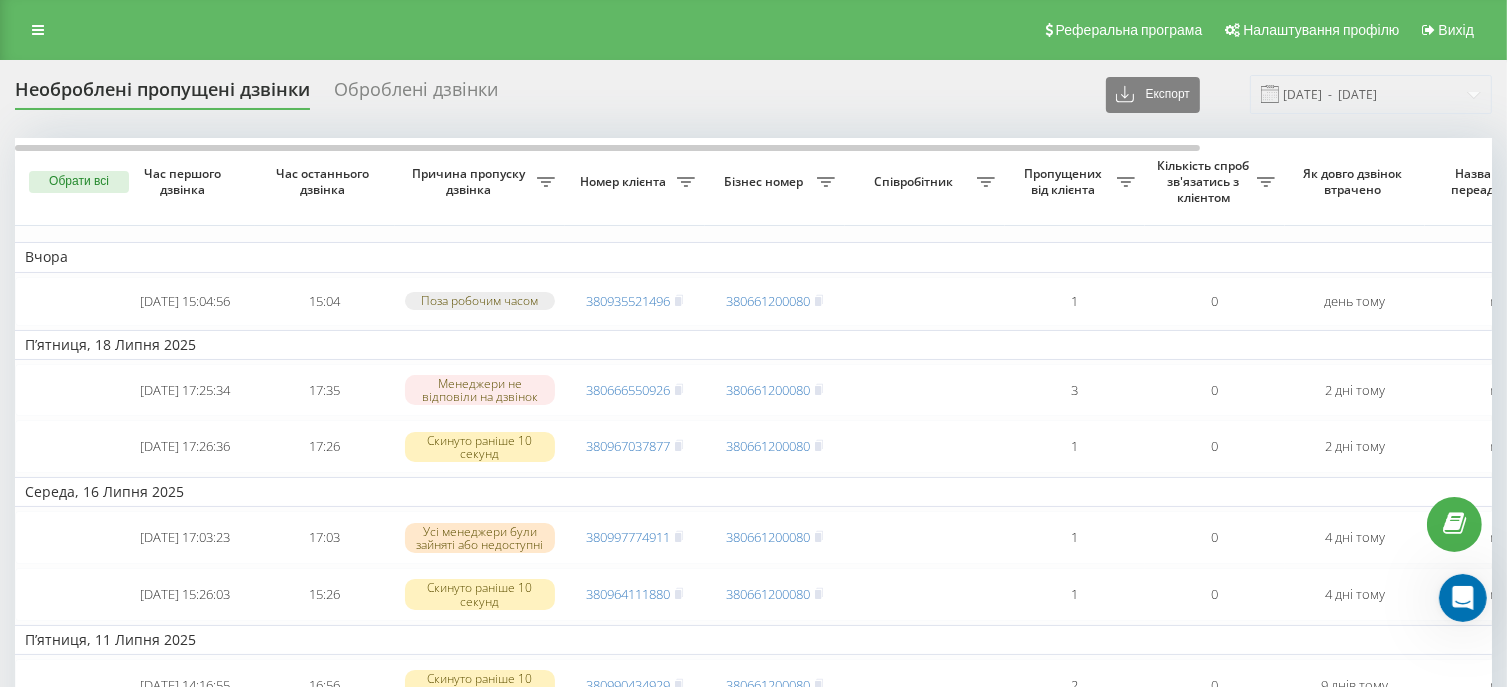 click on "Необроблені пропущені дзвінки Оброблені дзвінки Експорт .csv .xlsx 20.06.2025  -  20.07.2025" at bounding box center [753, 94] 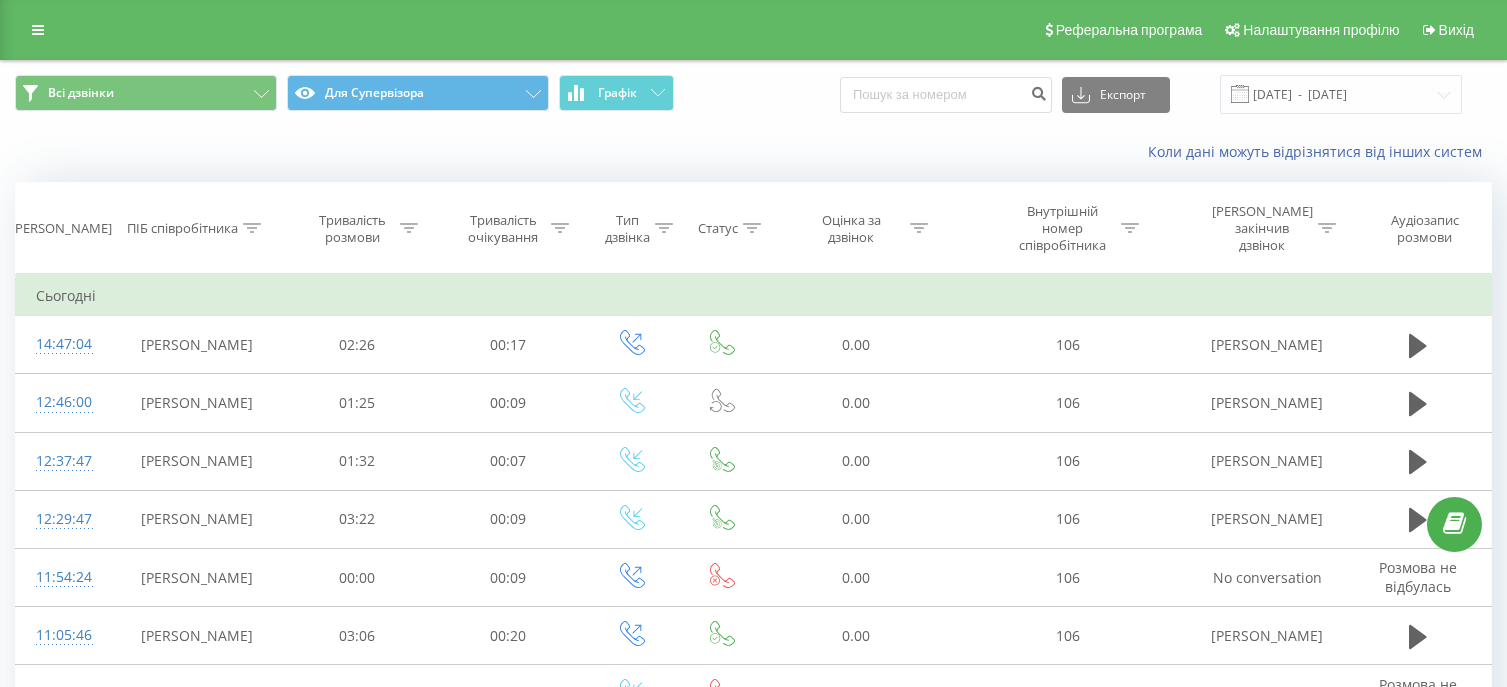 scroll, scrollTop: 0, scrollLeft: 0, axis: both 